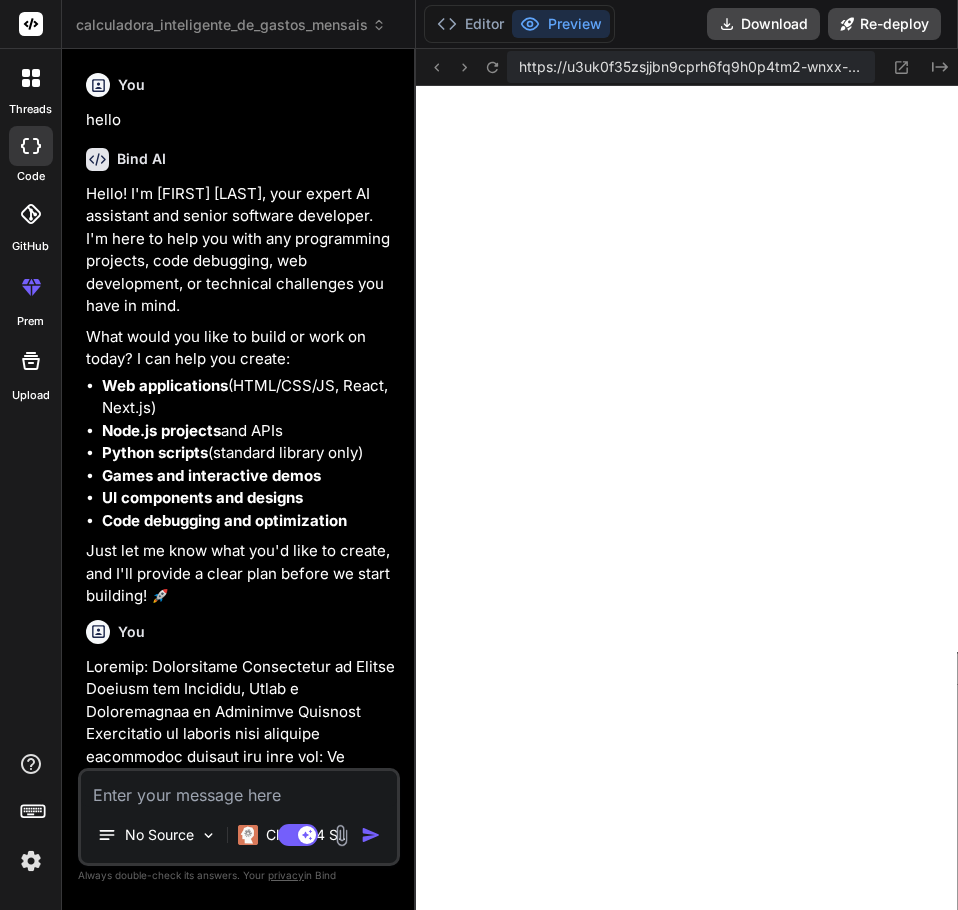 scroll, scrollTop: 0, scrollLeft: 0, axis: both 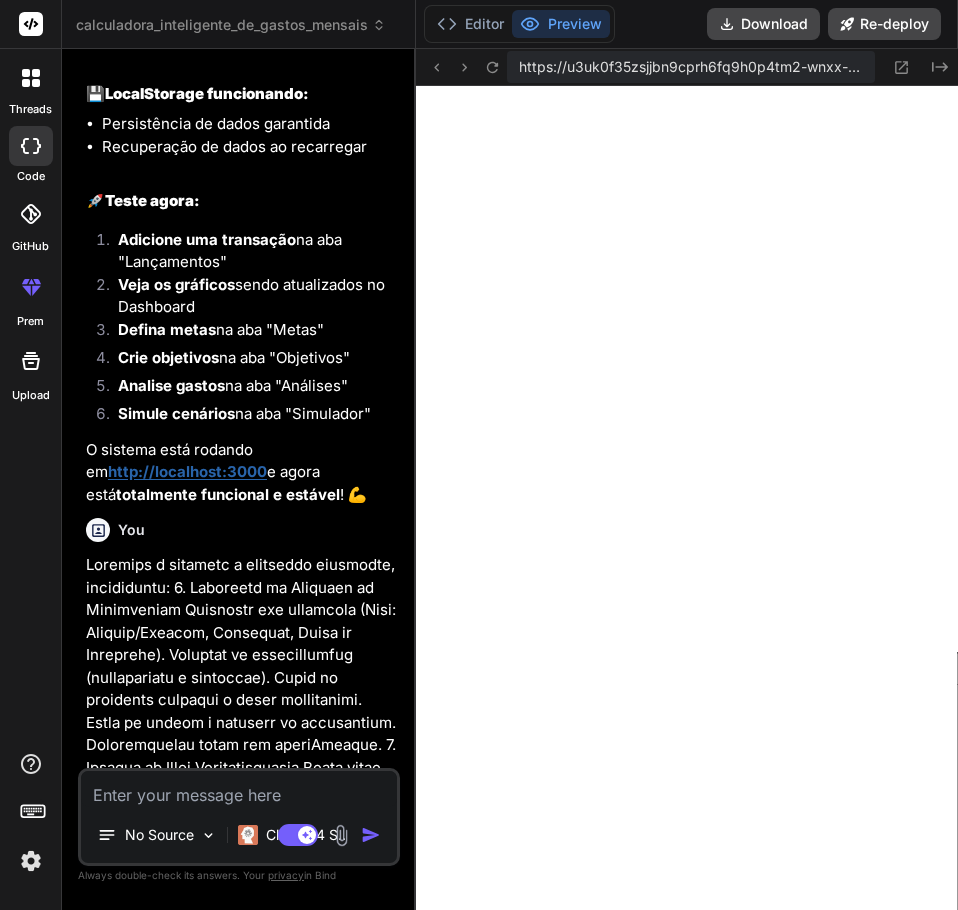 type on "x" 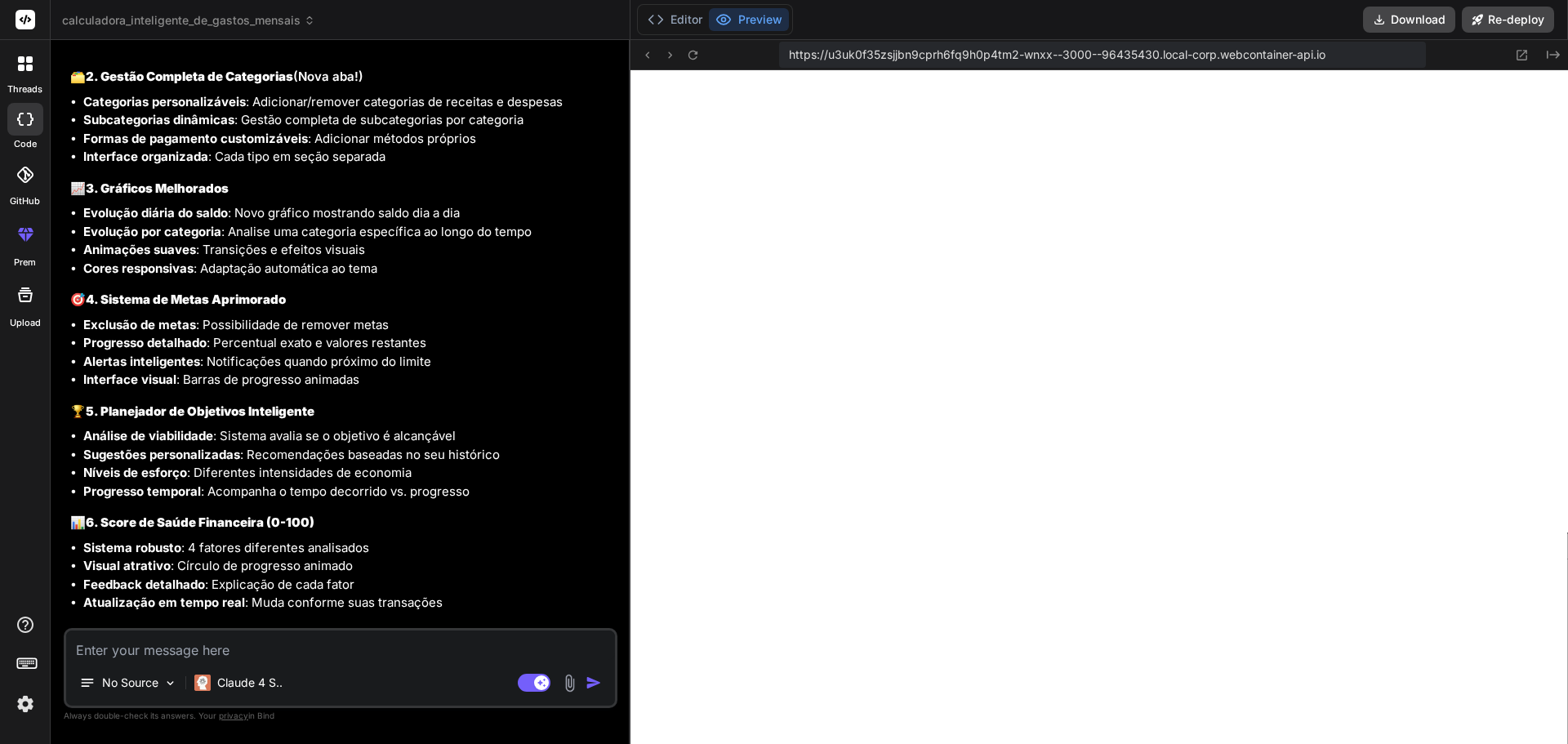 scroll, scrollTop: 621, scrollLeft: 0, axis: vertical 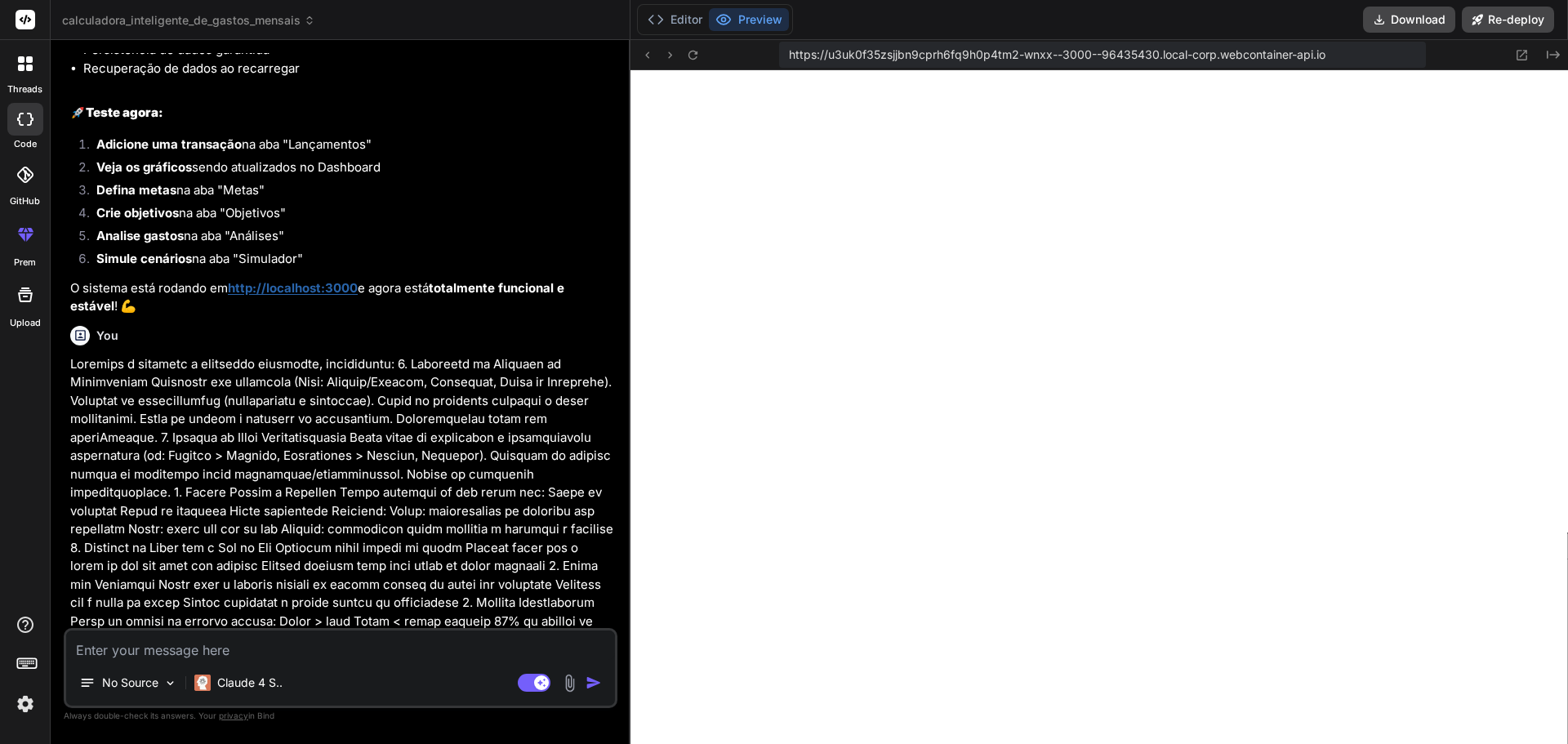 click at bounding box center (341, 645) 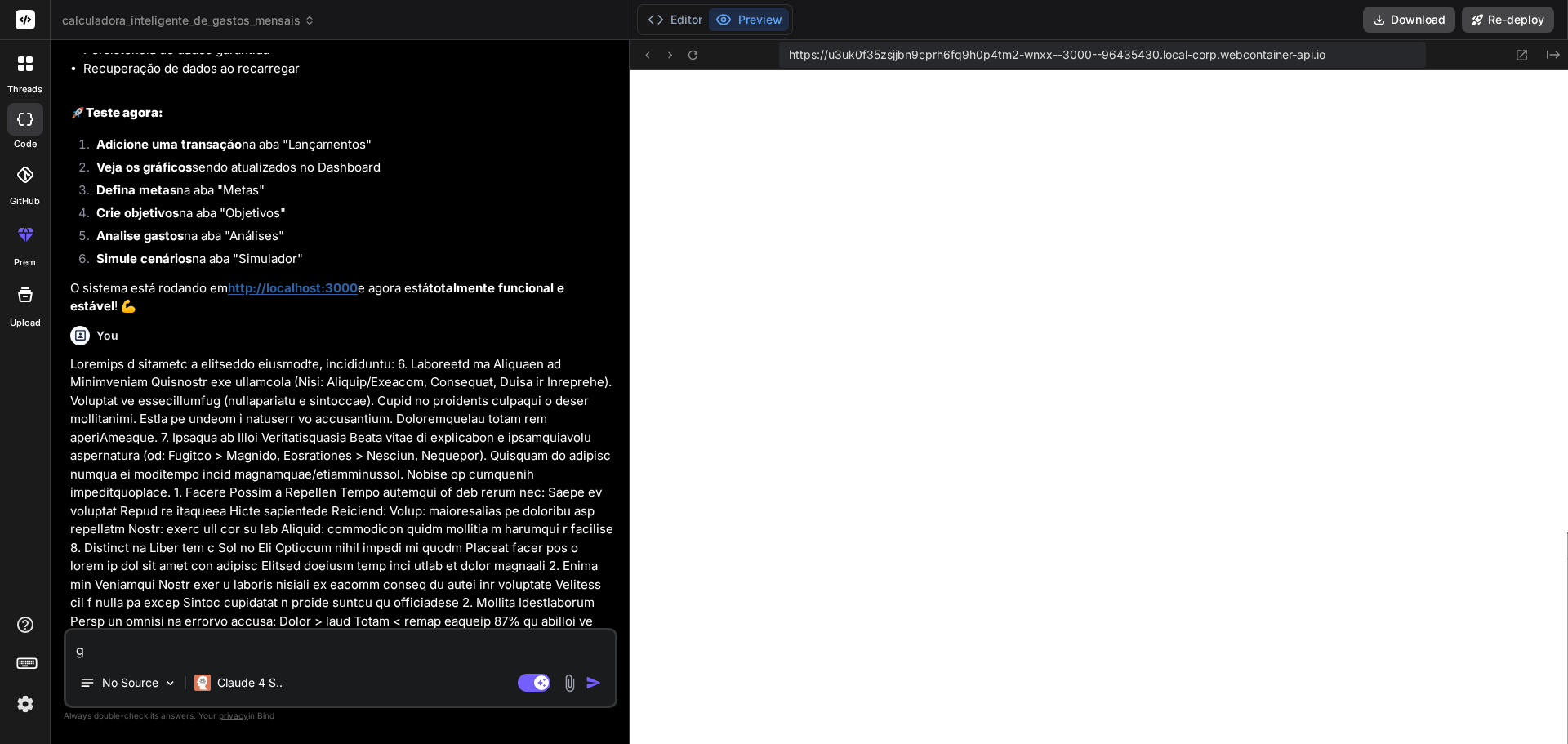 type on "ge" 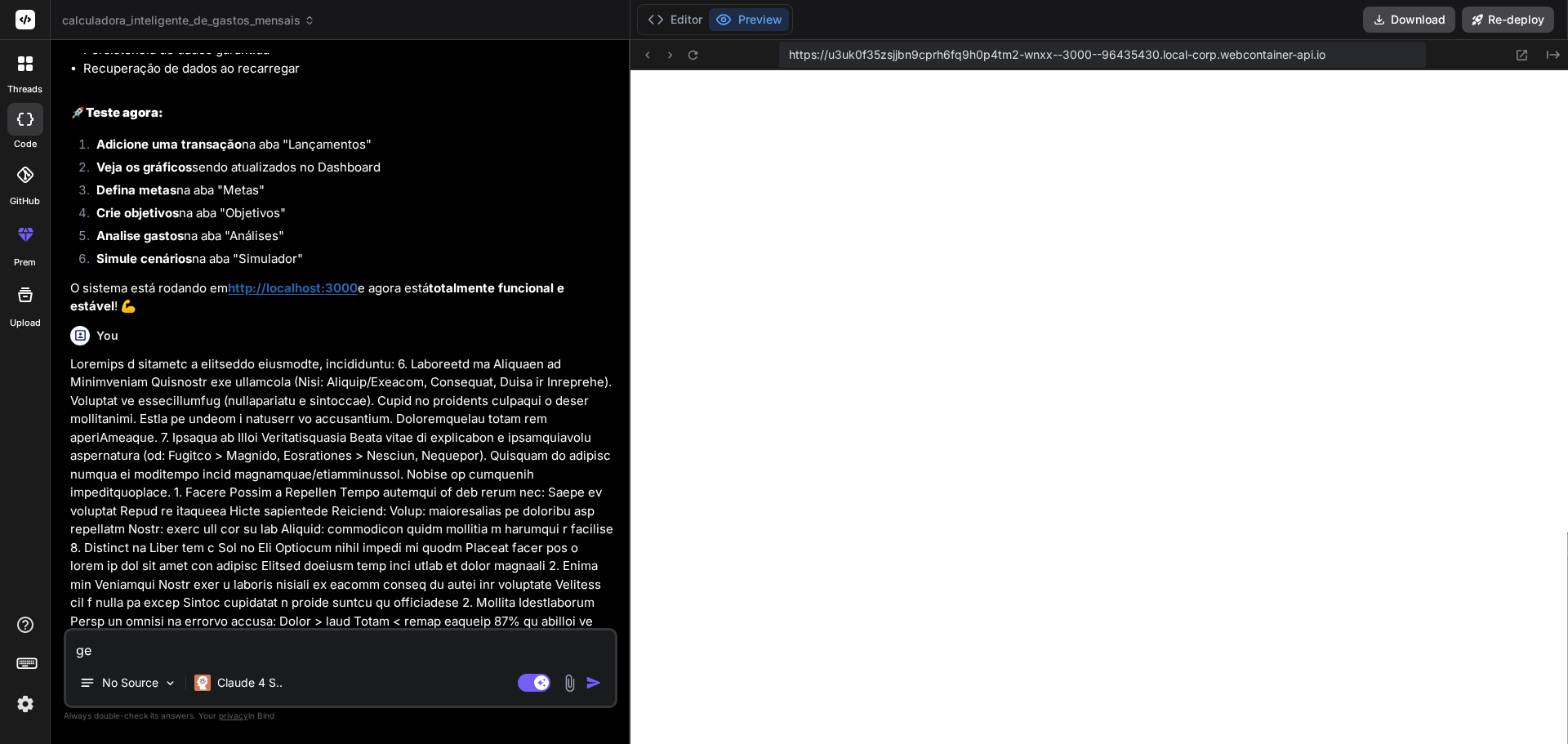 type on "ger" 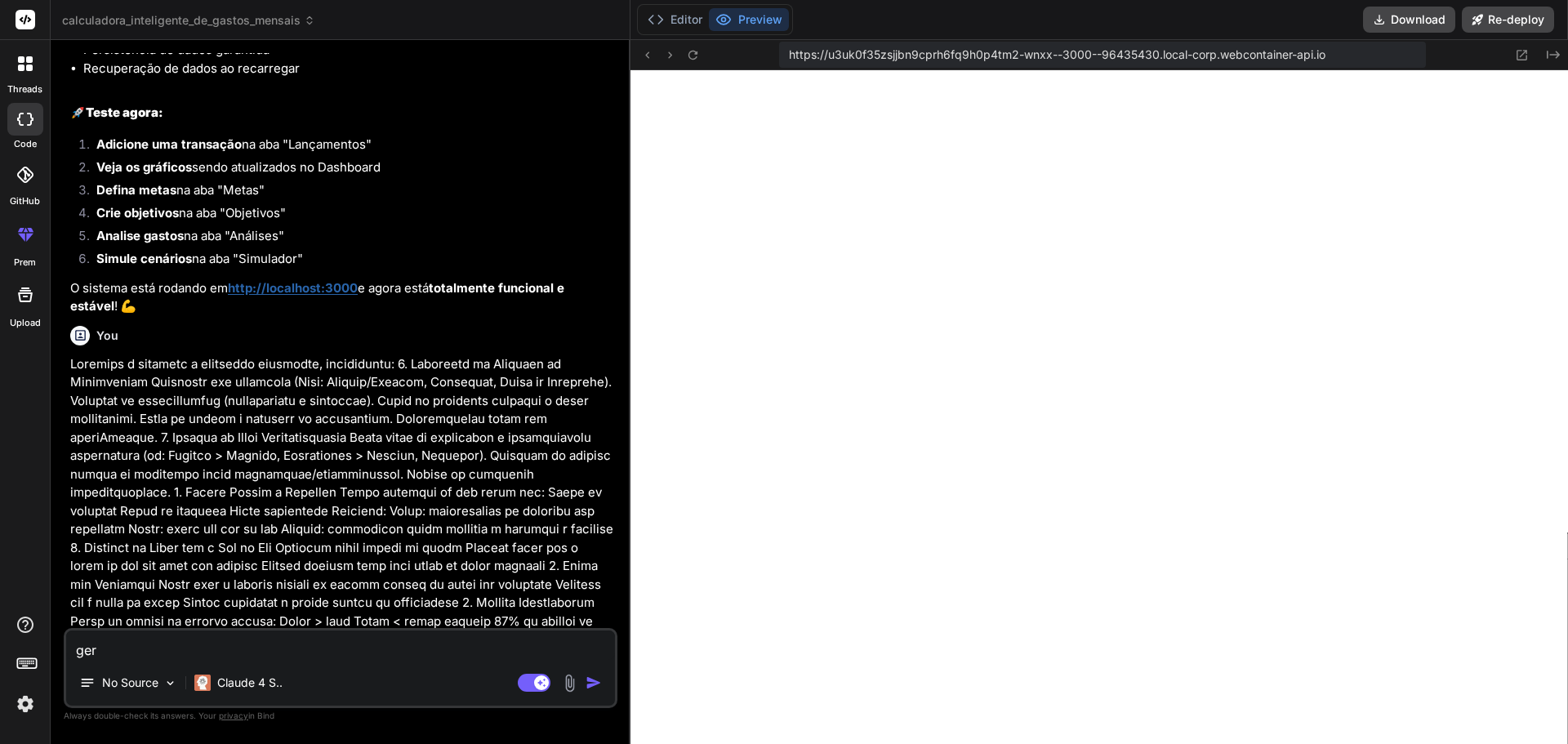 type on "gere" 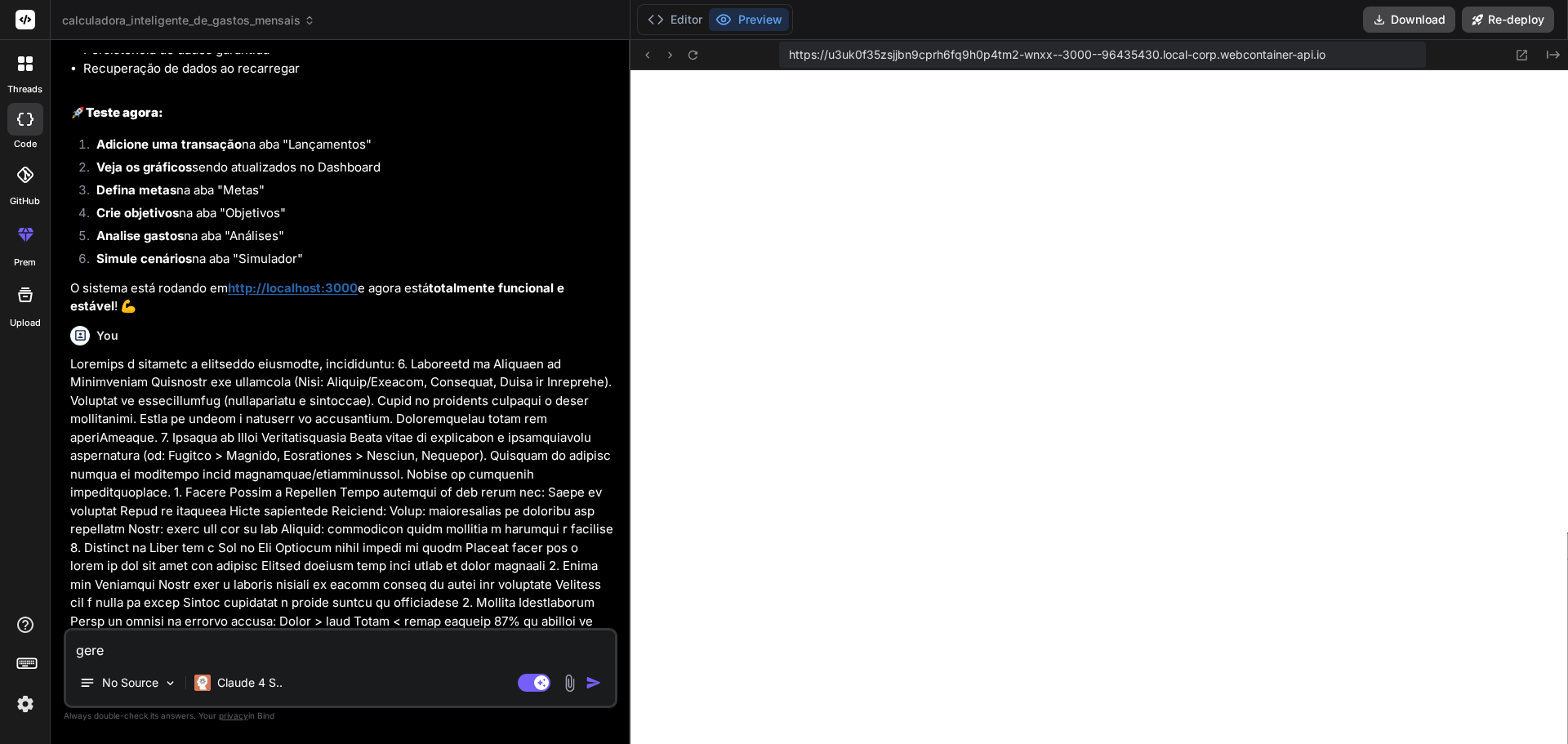 type on "gere" 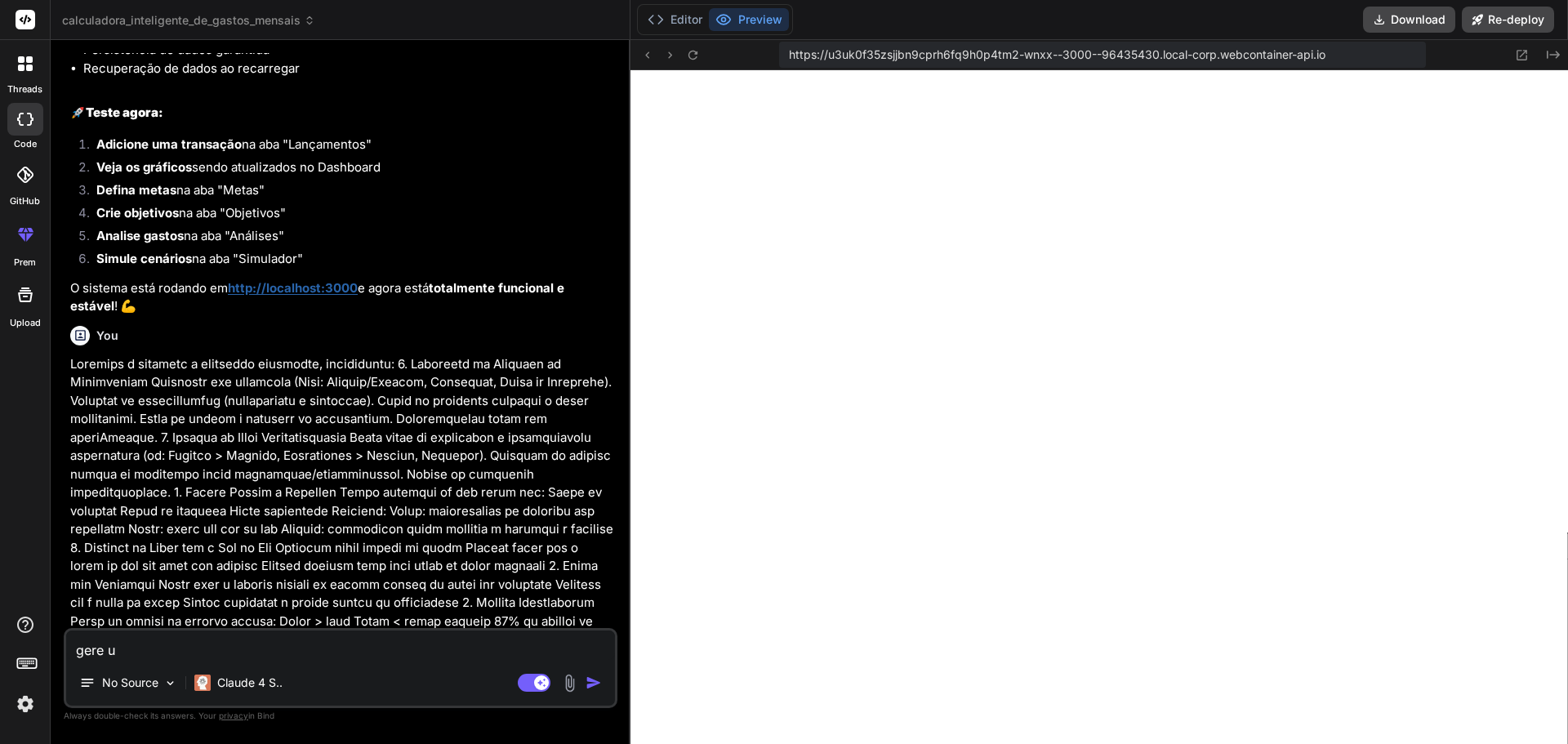 type on "gere um" 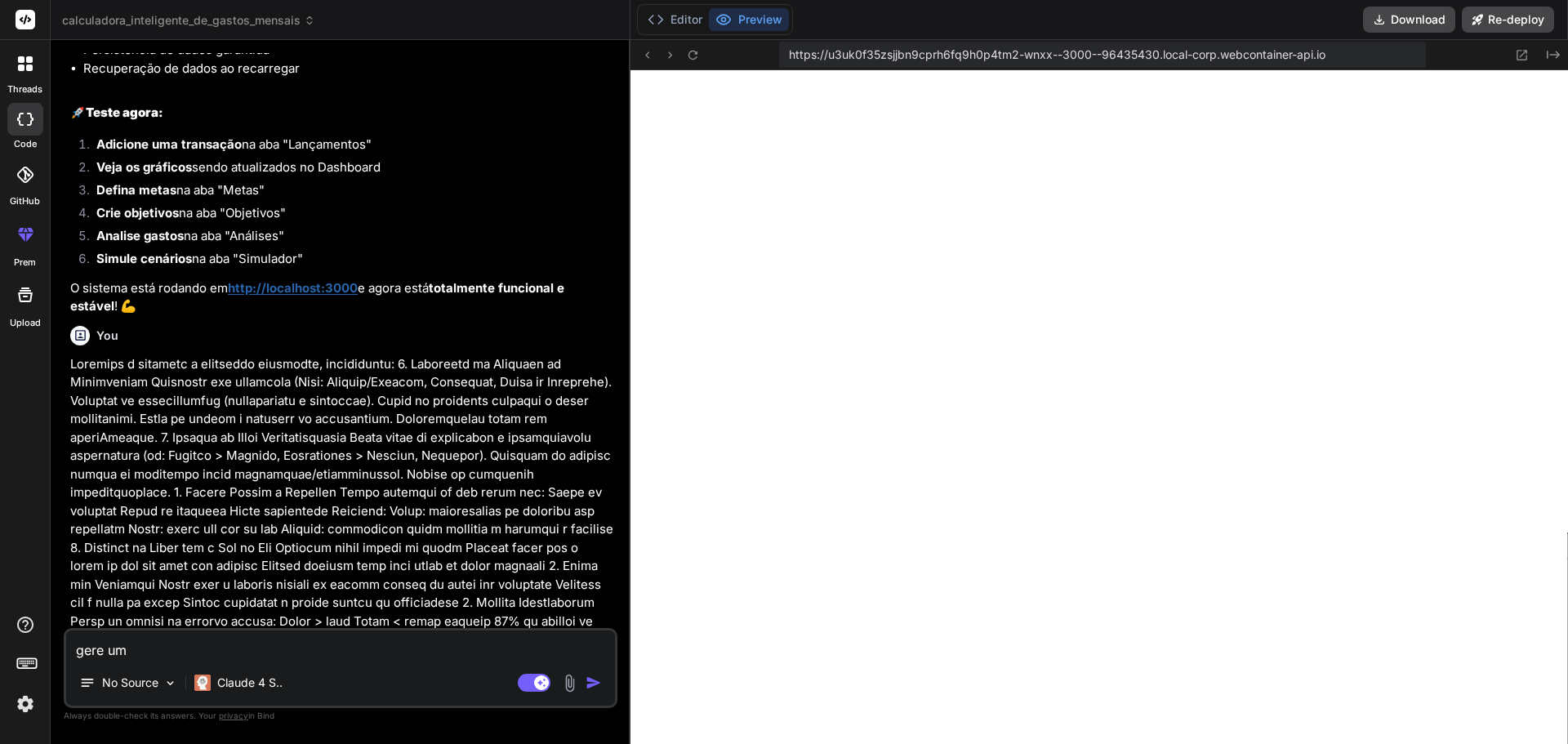 type on "gere um" 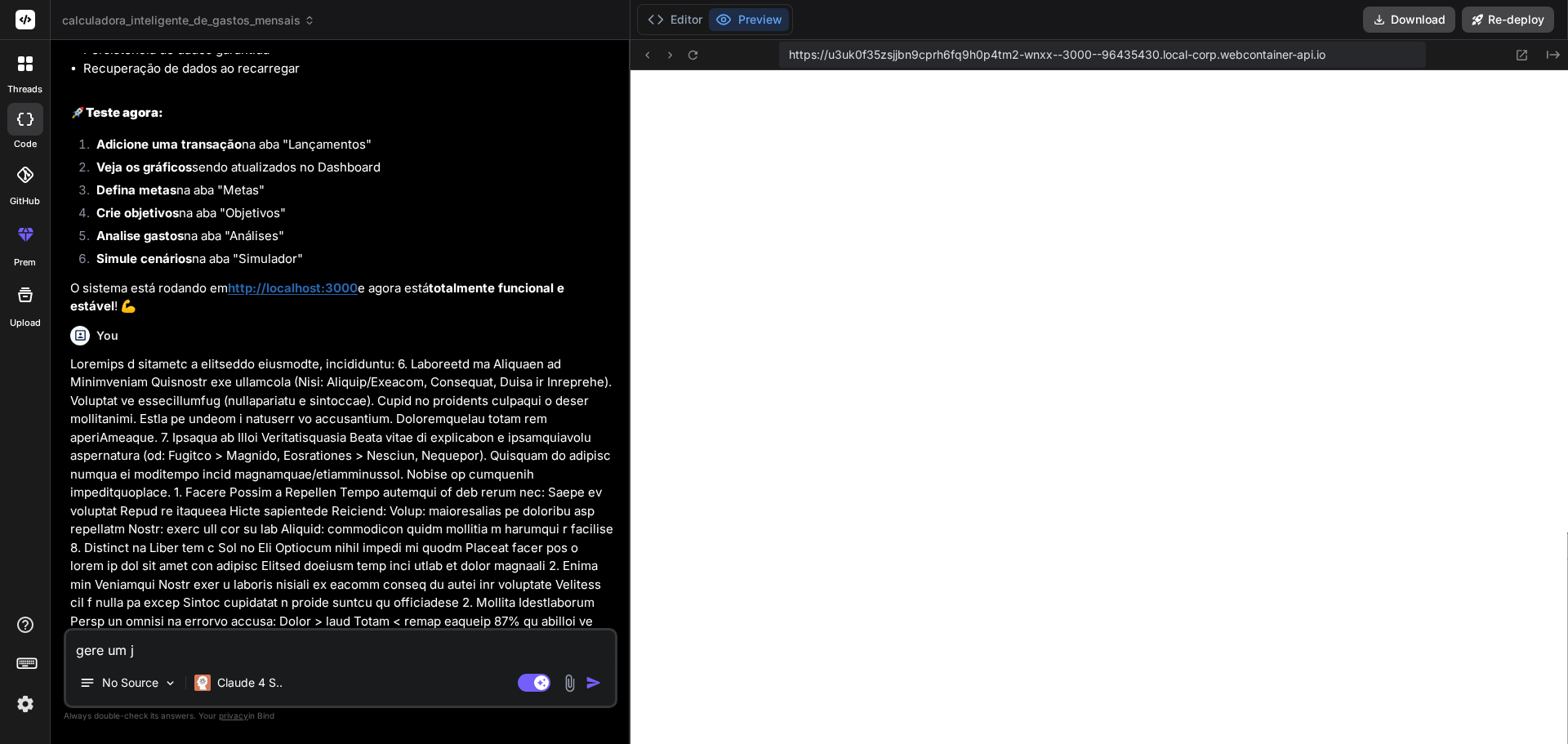 type on "gere um je" 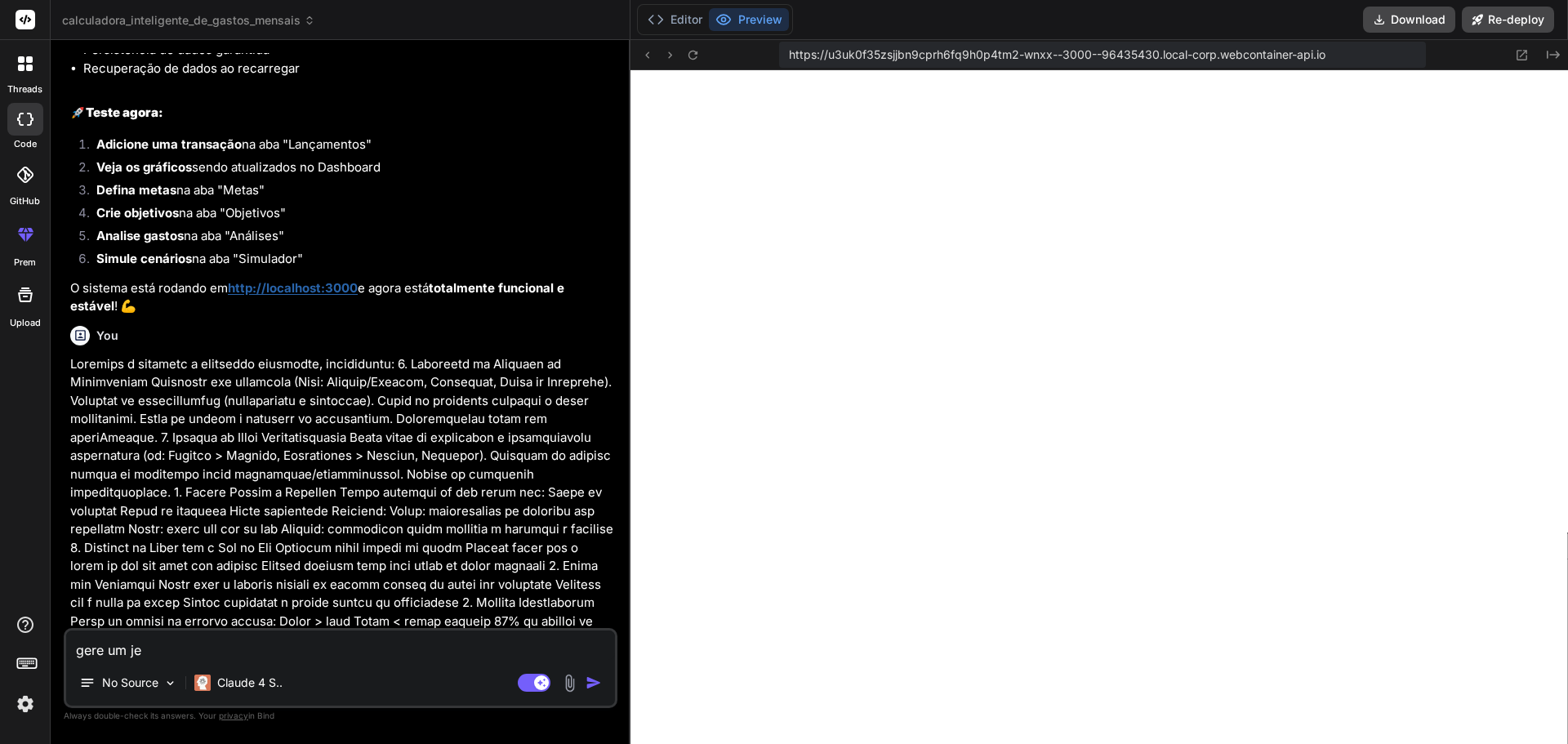 type on "gere um jei" 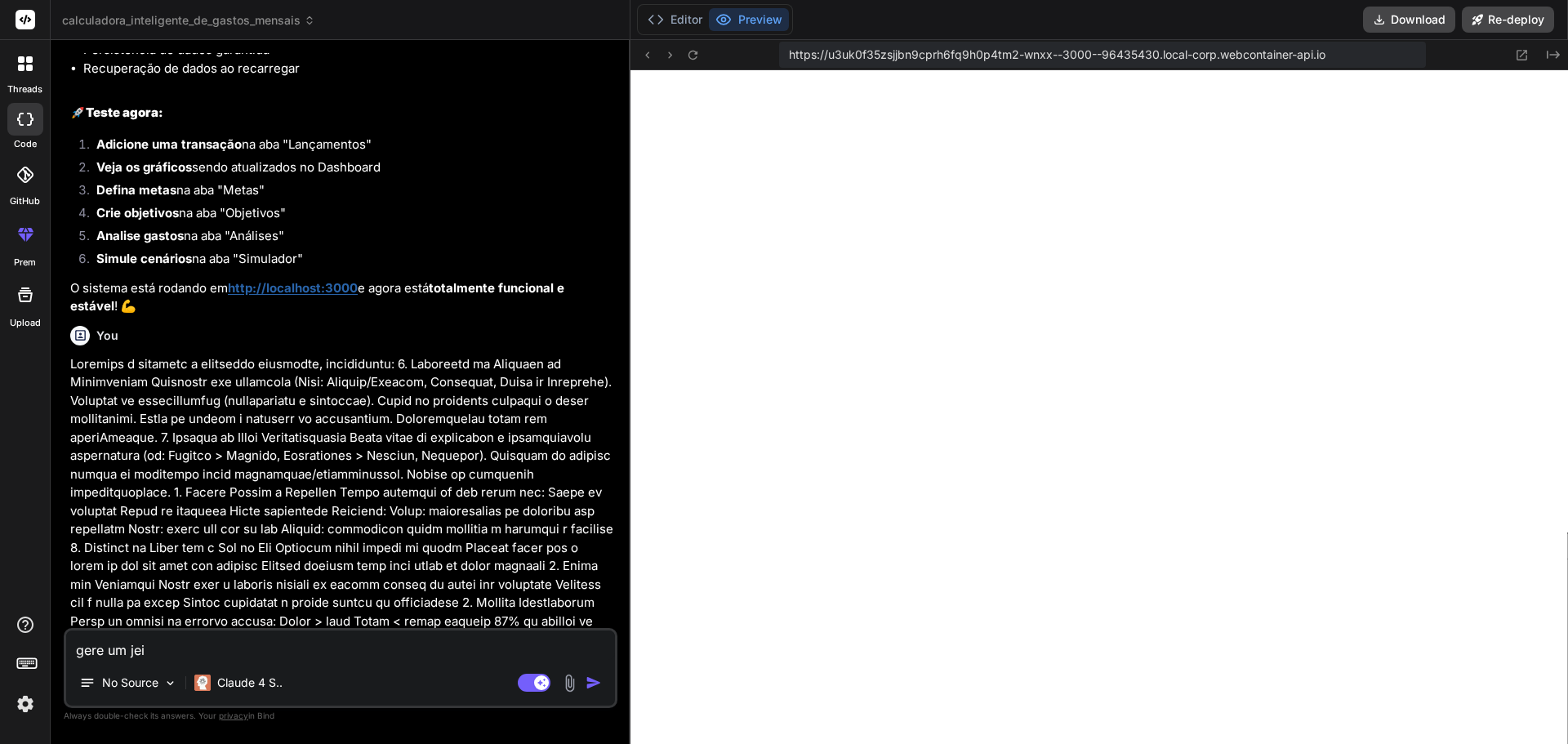 type on "gere um jeit" 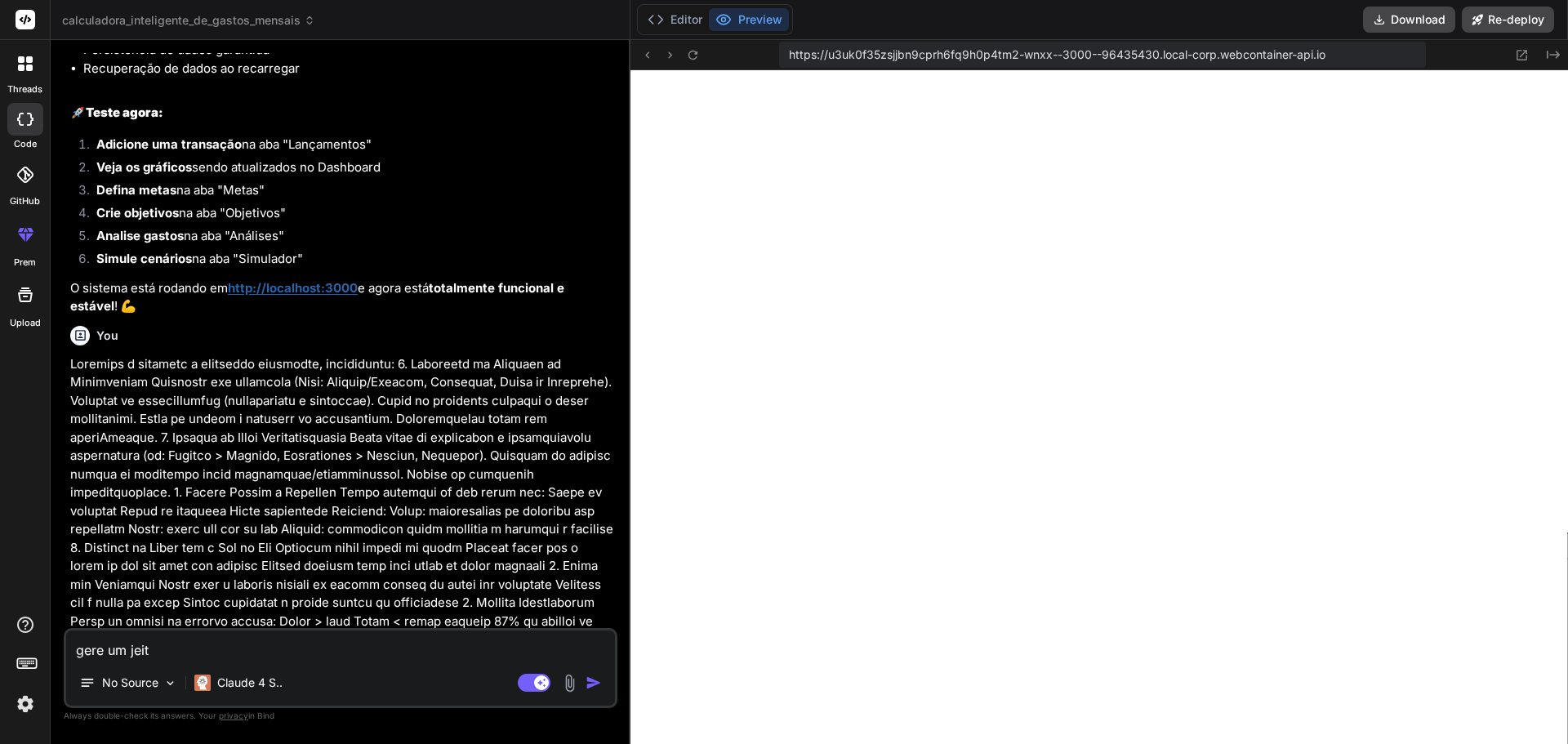 type on "gere um jeito" 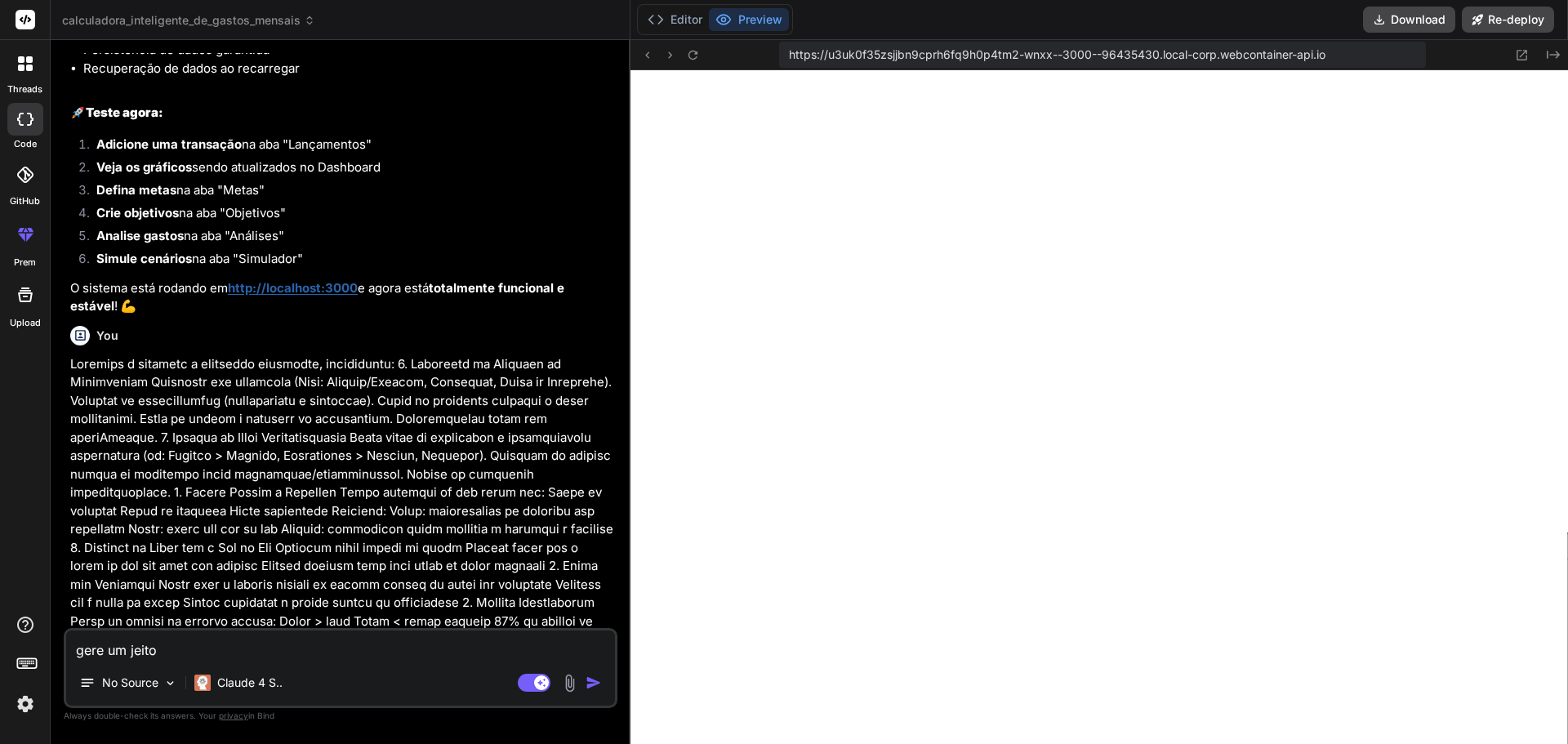 type on "gere um jeito" 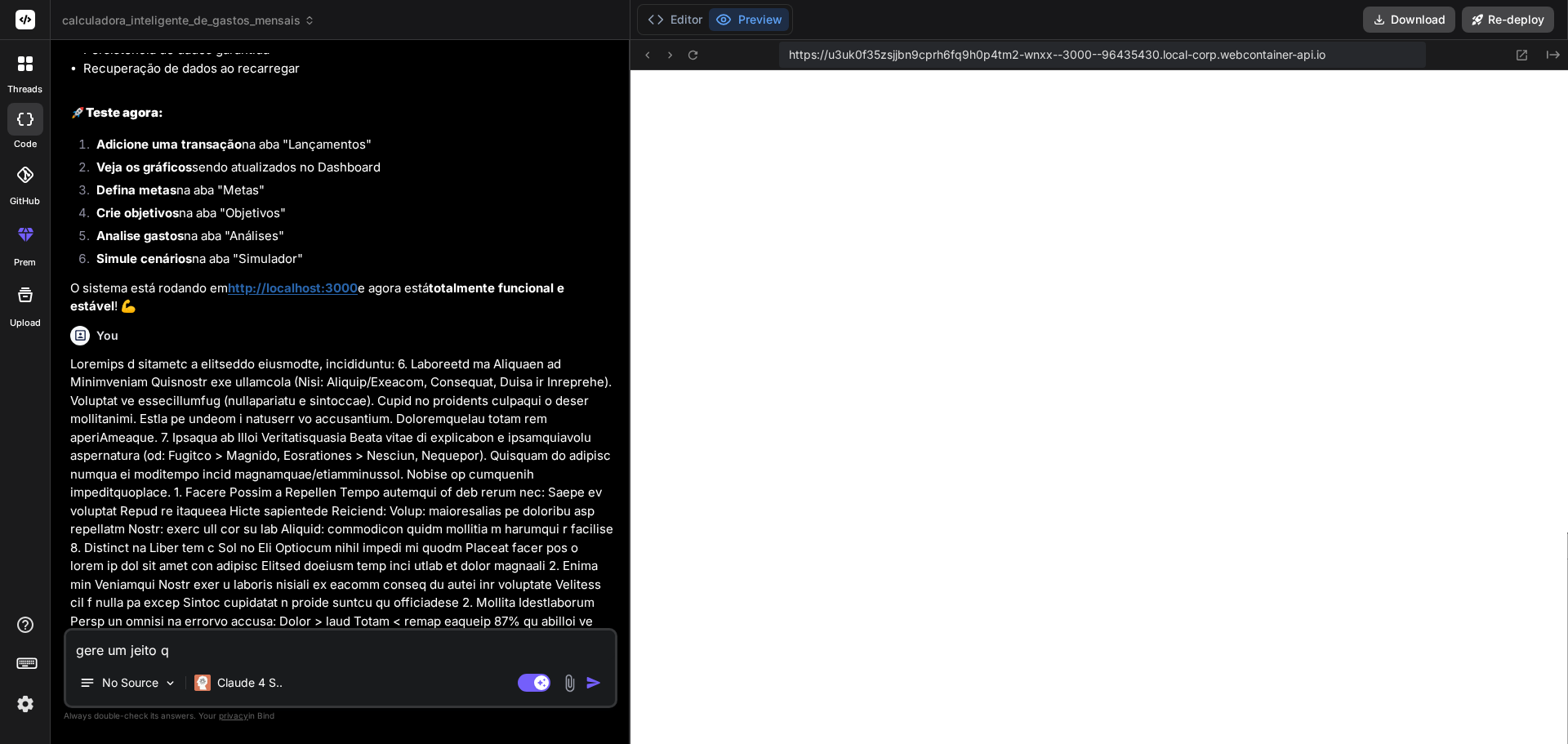 type on "x" 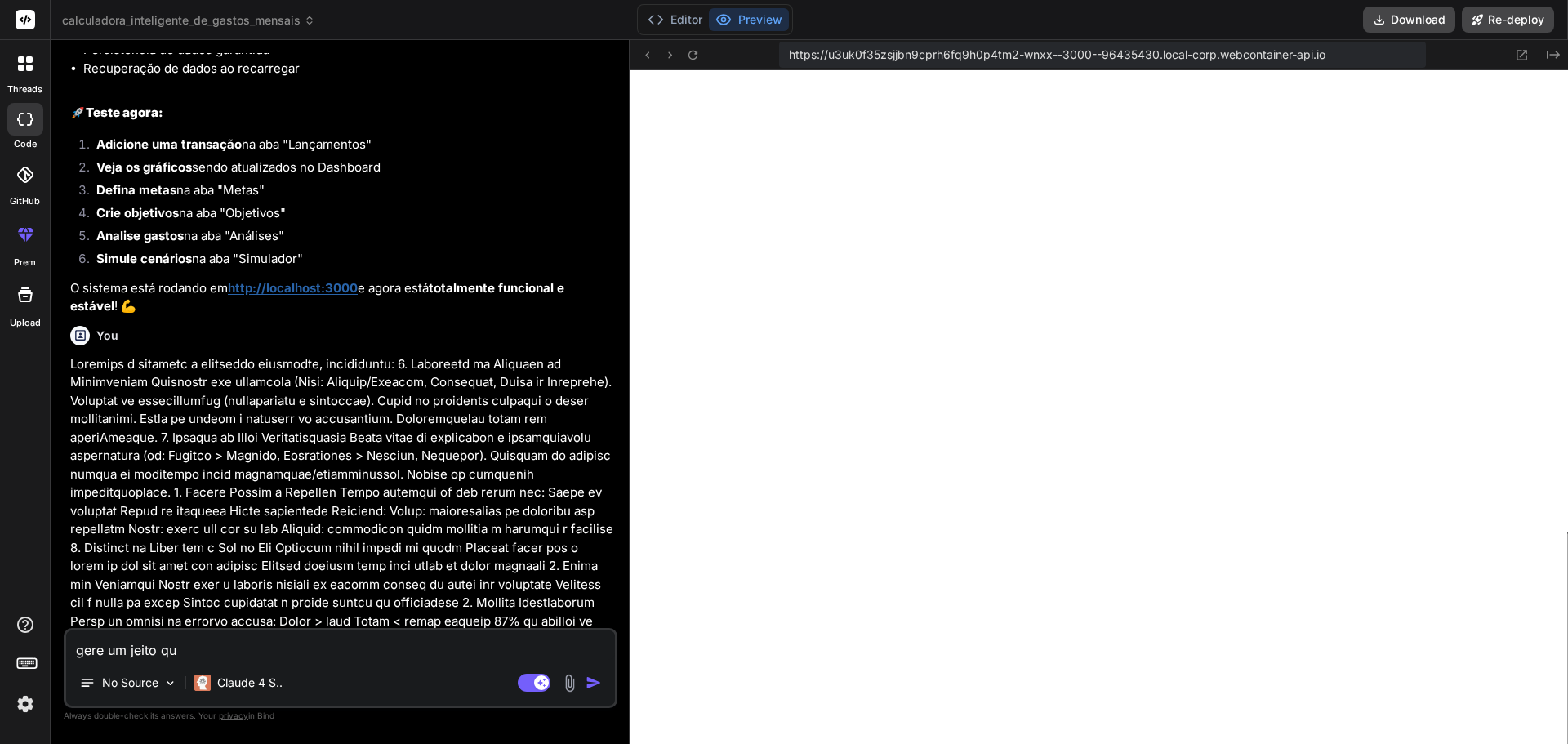 type on "gere um jeito que" 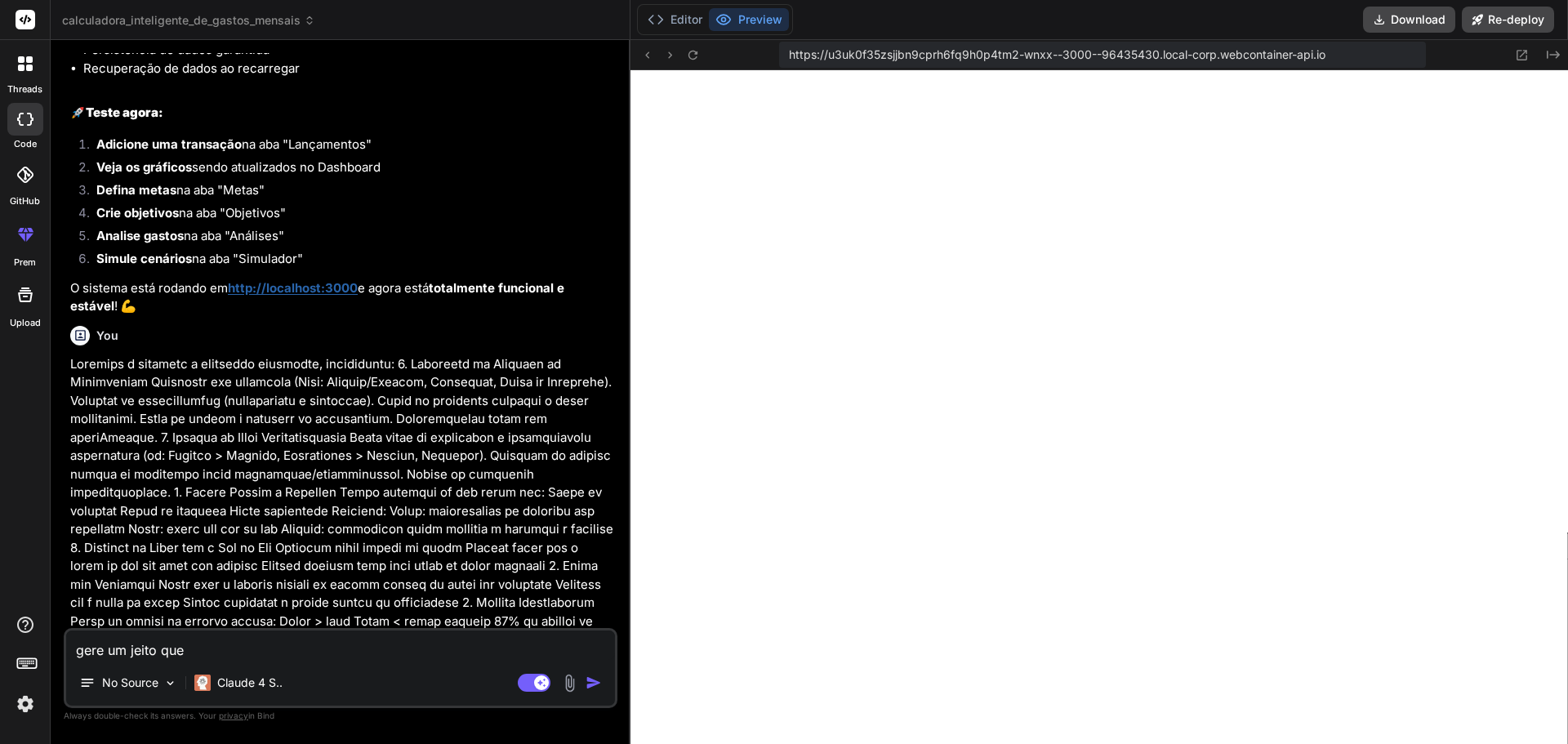 type on "gere um jeito que" 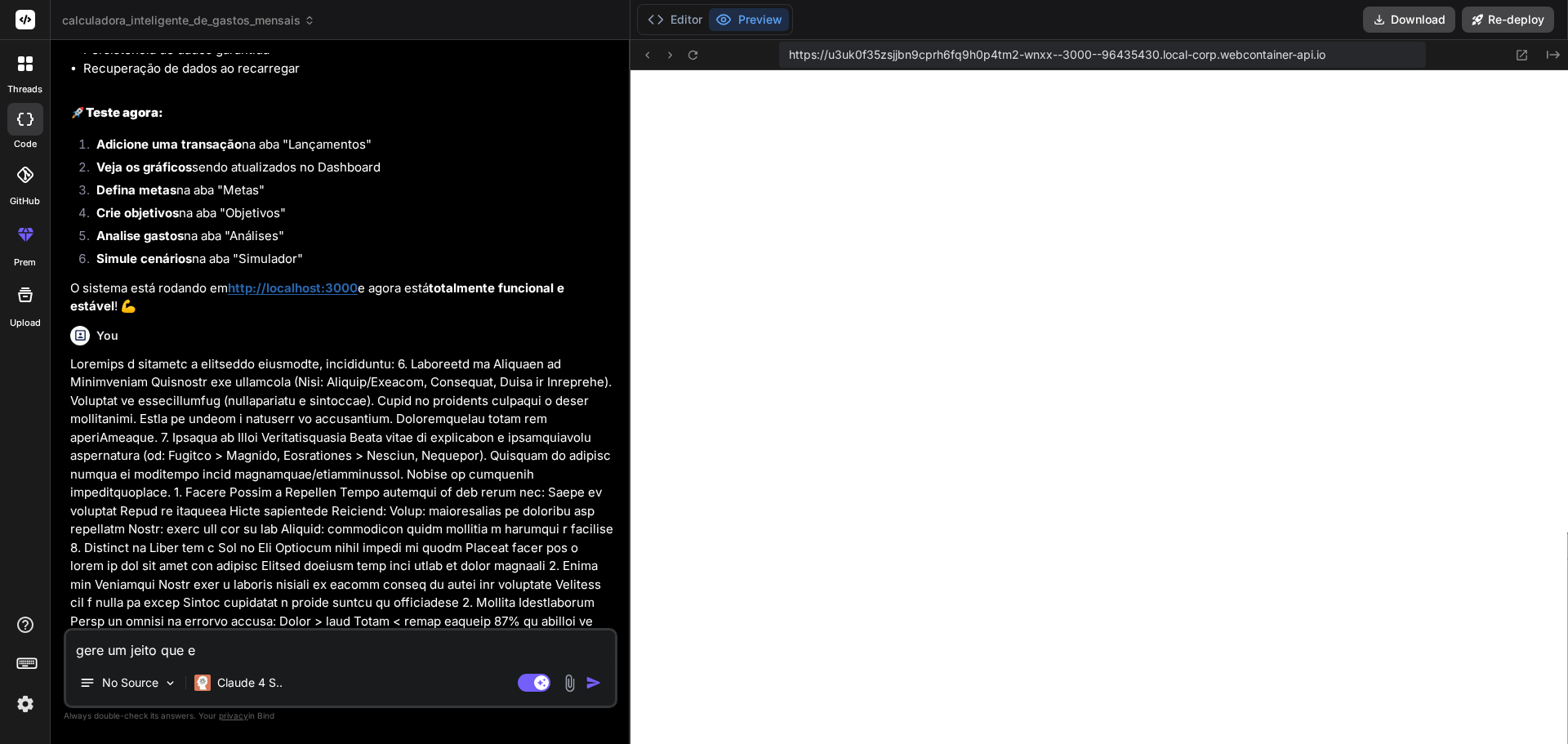 type on "gere um jeito que eu" 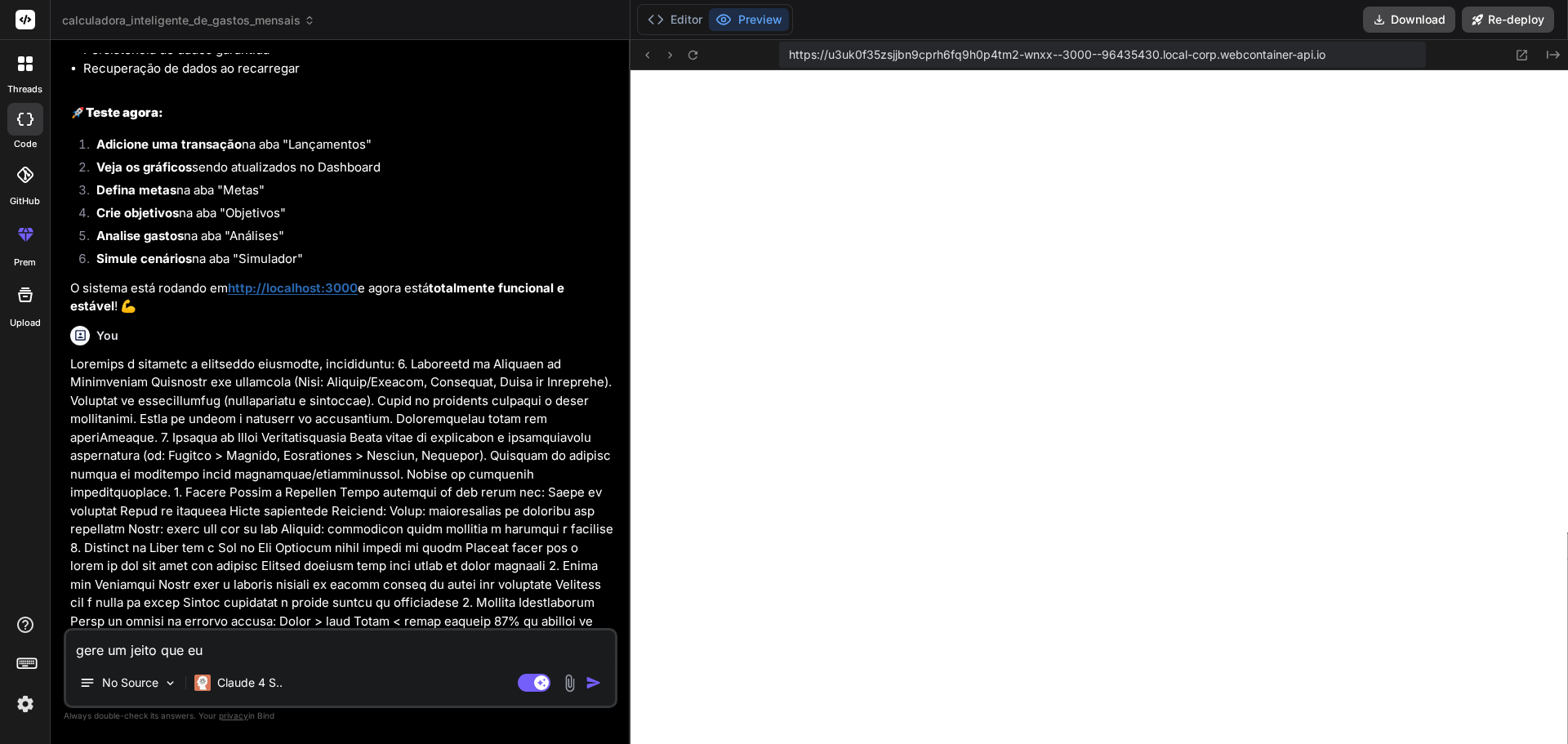 type on "gere um jeito que eu" 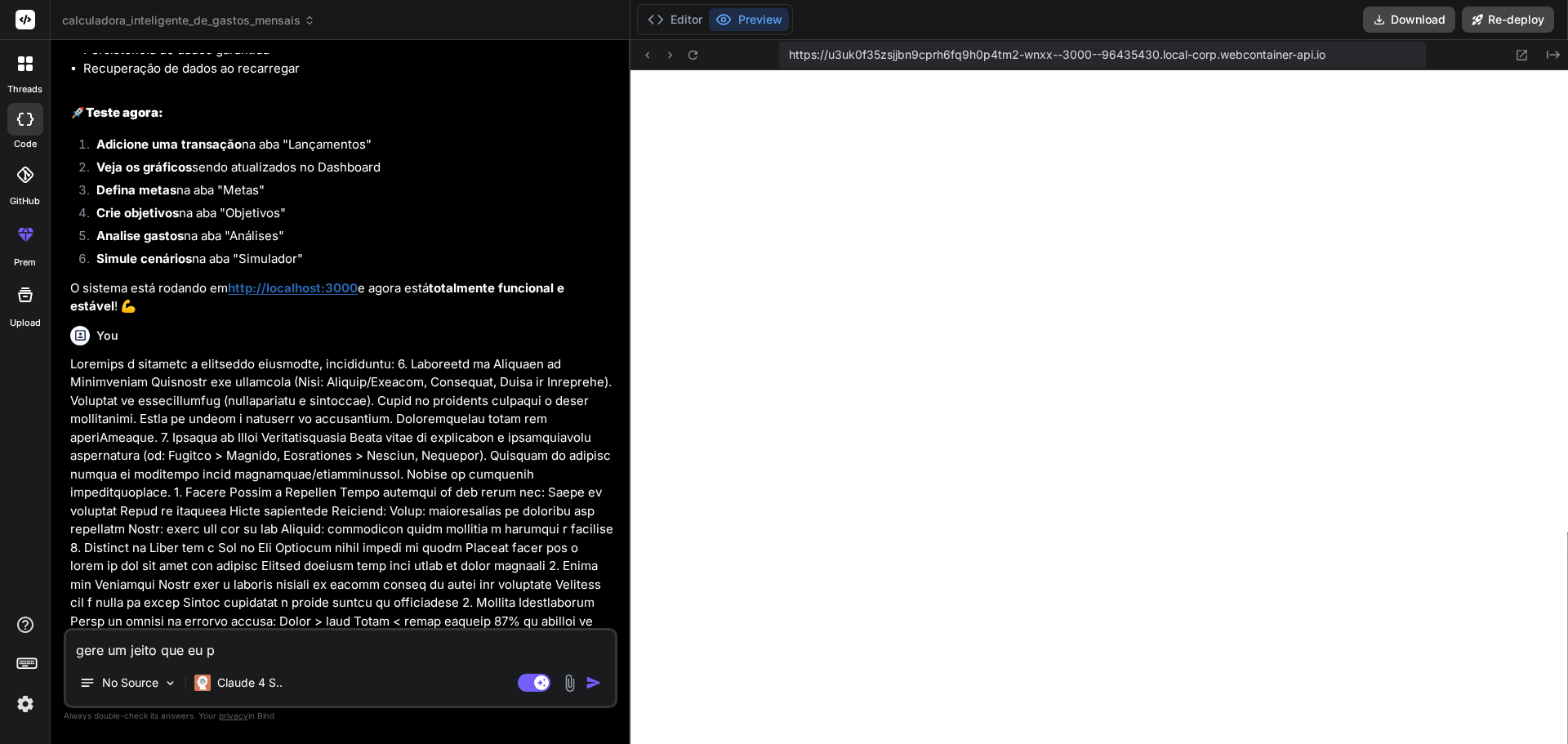 type on "gere um jeito que eu po" 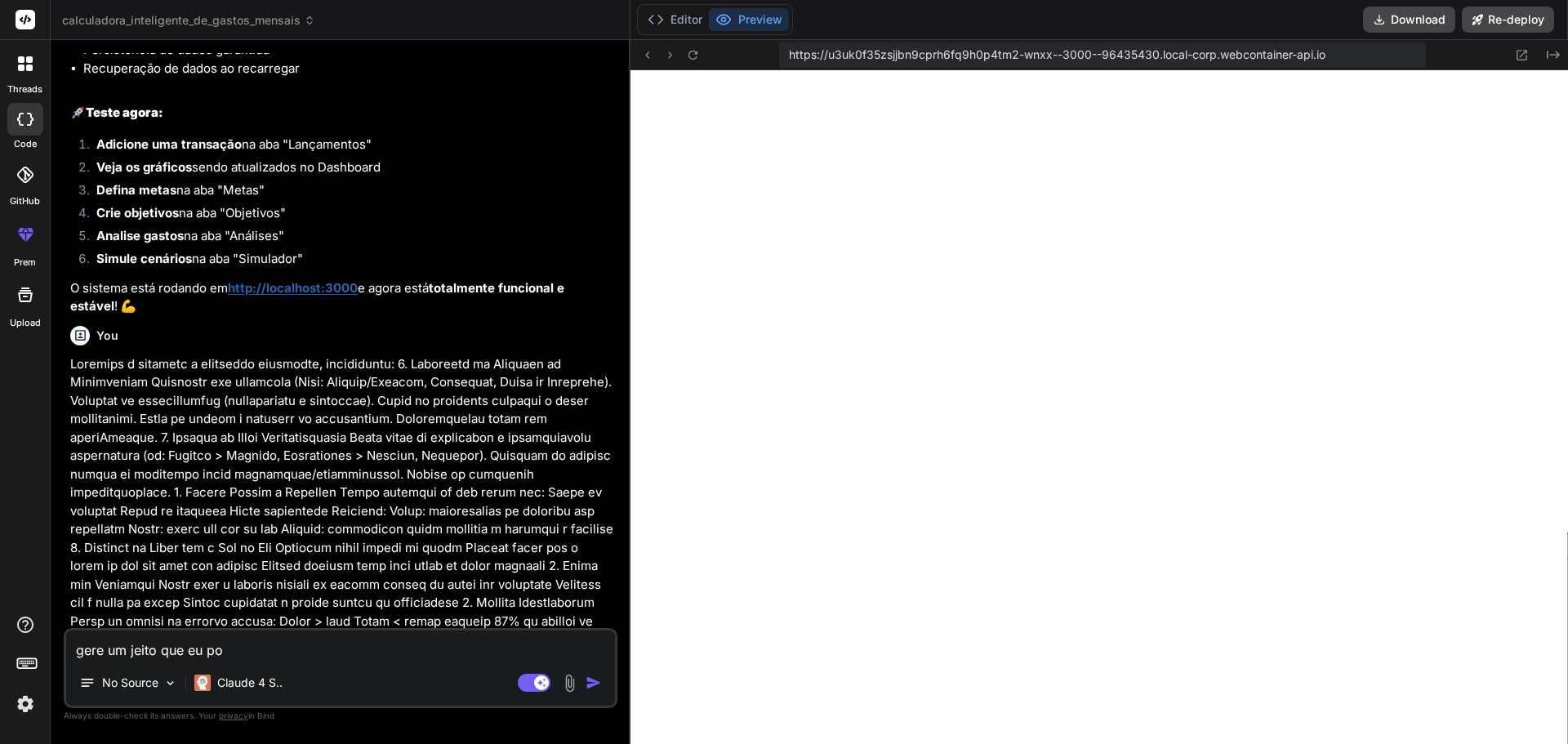 type on "gere um jeito que eu pos" 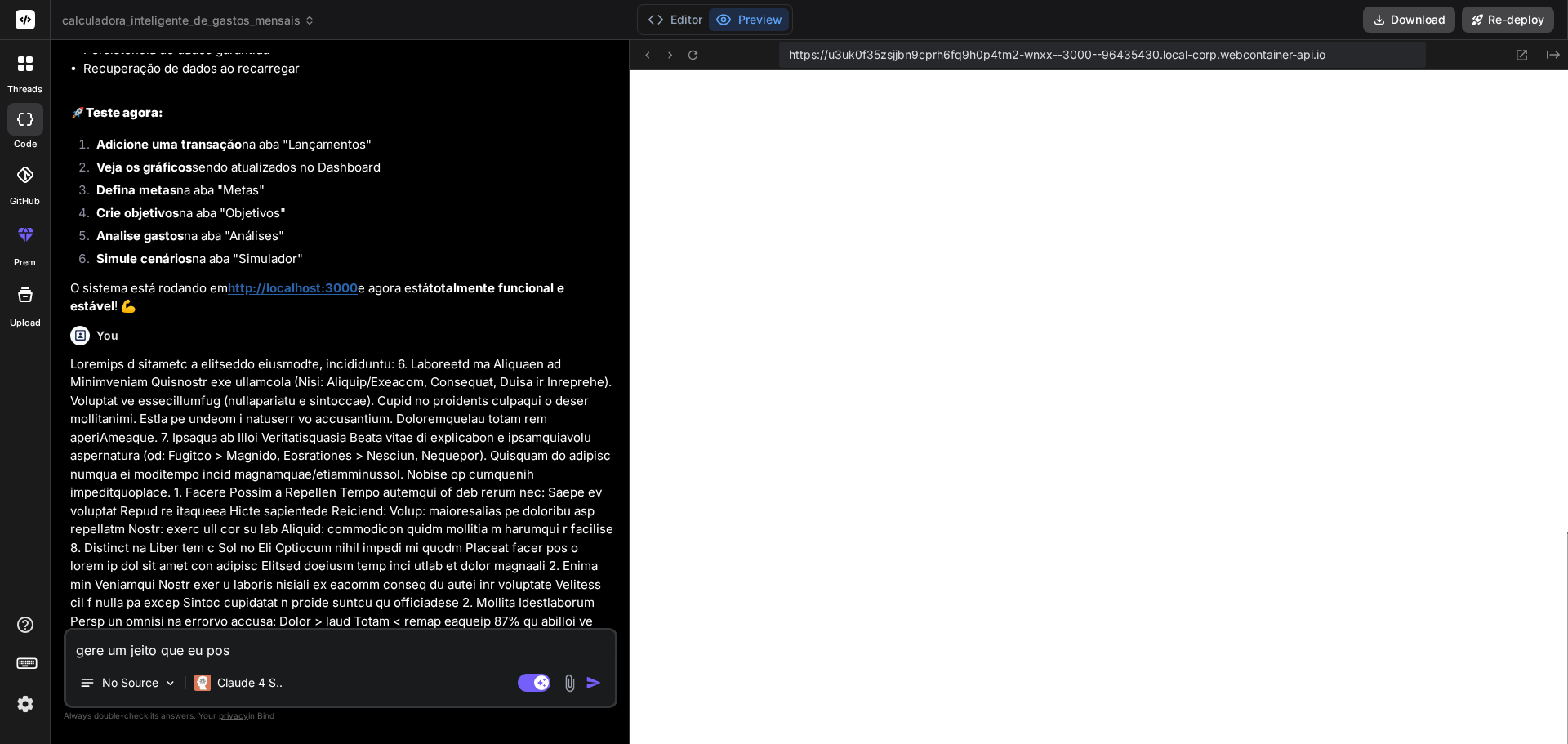 type on "gere um jeito que eu poss" 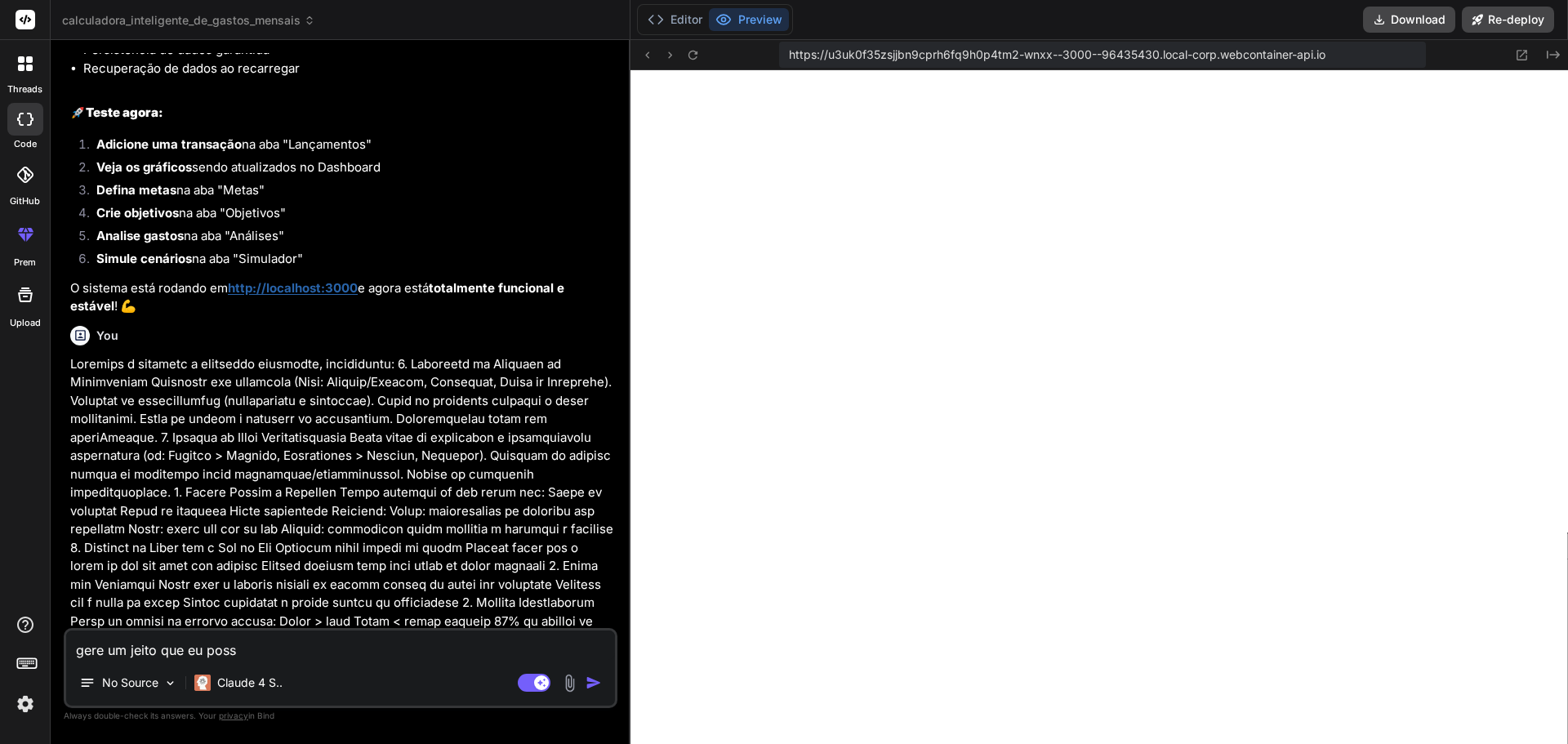 type on "gere um jeito que eu possa" 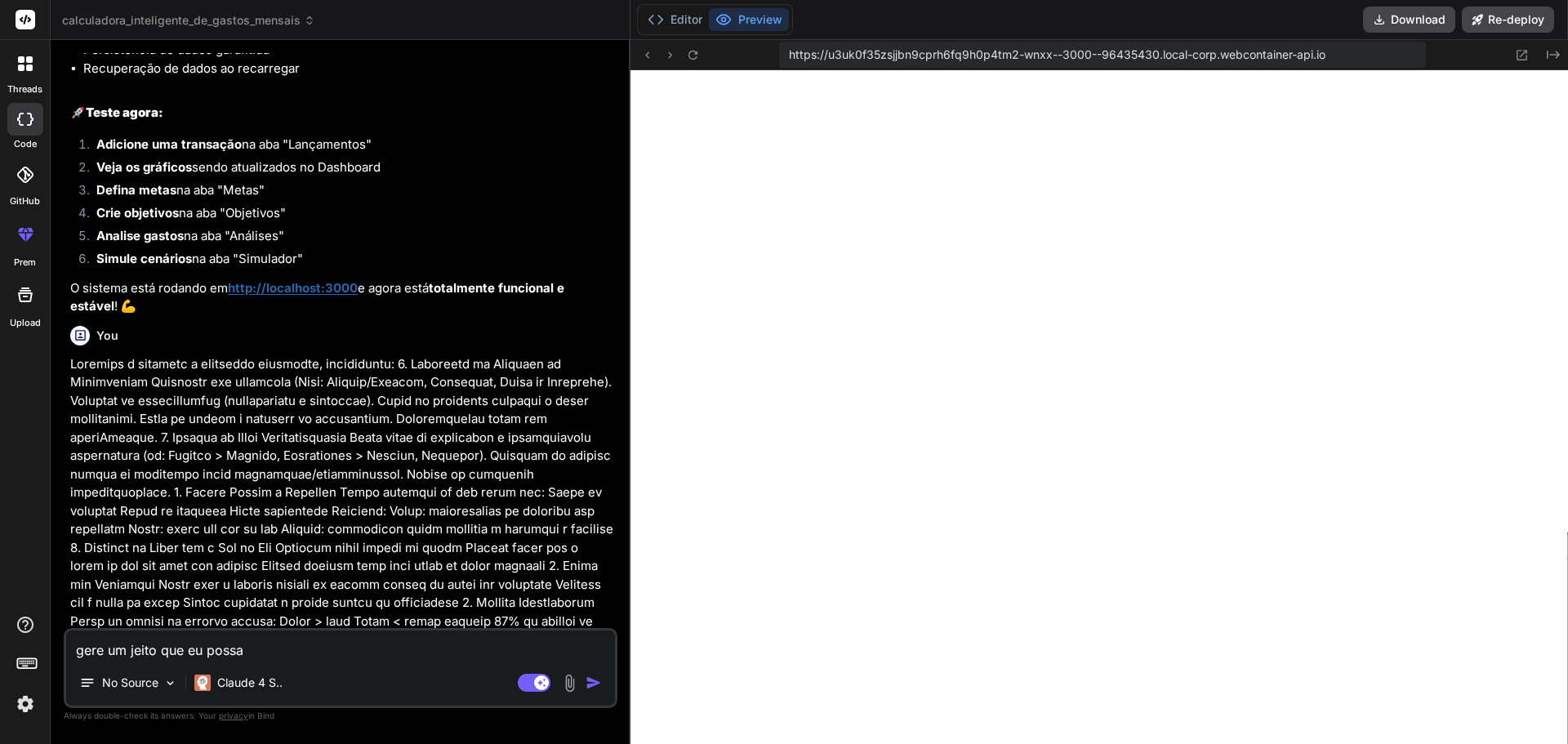 type on "gere um jeito que eu poss" 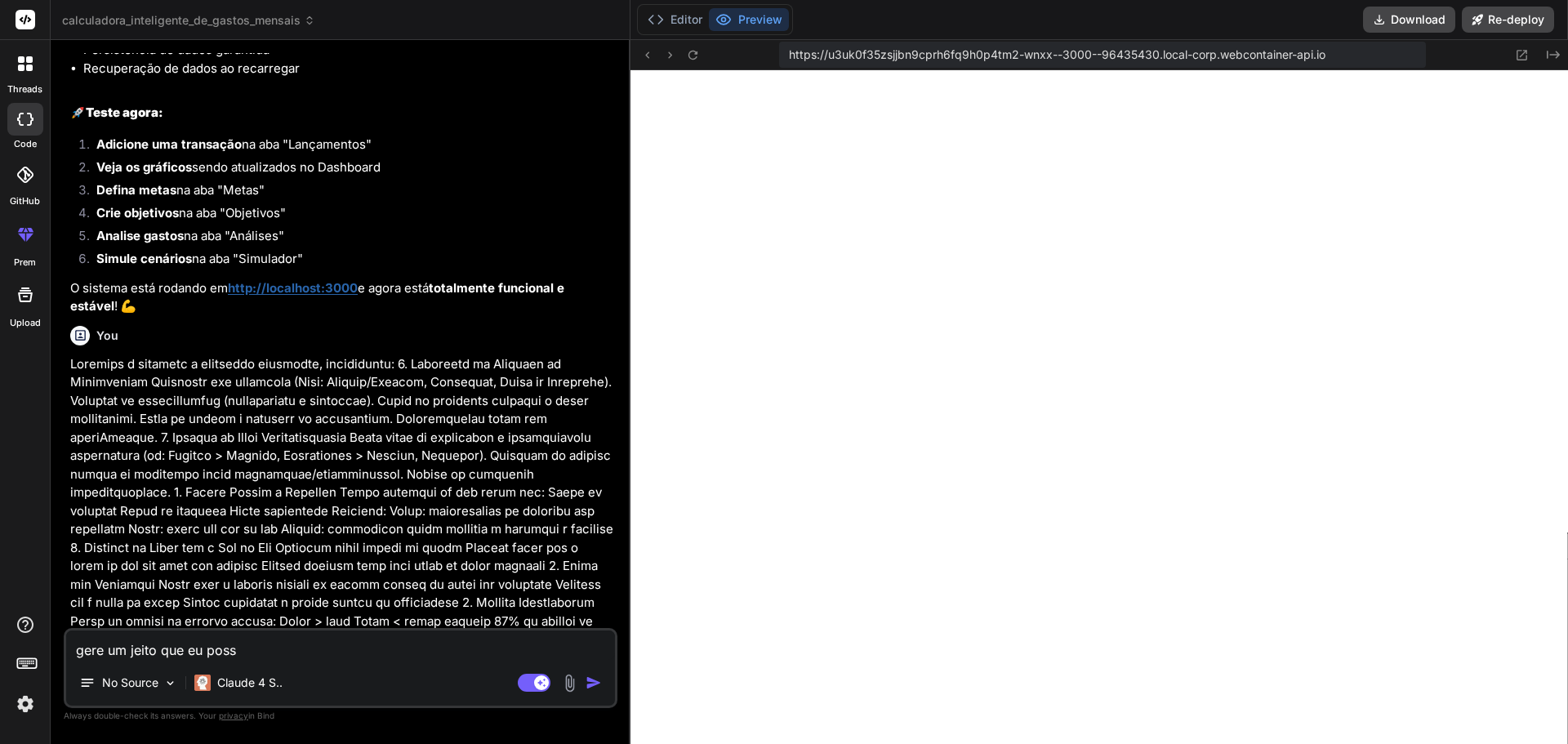 type on "gere um jeito que eu pos" 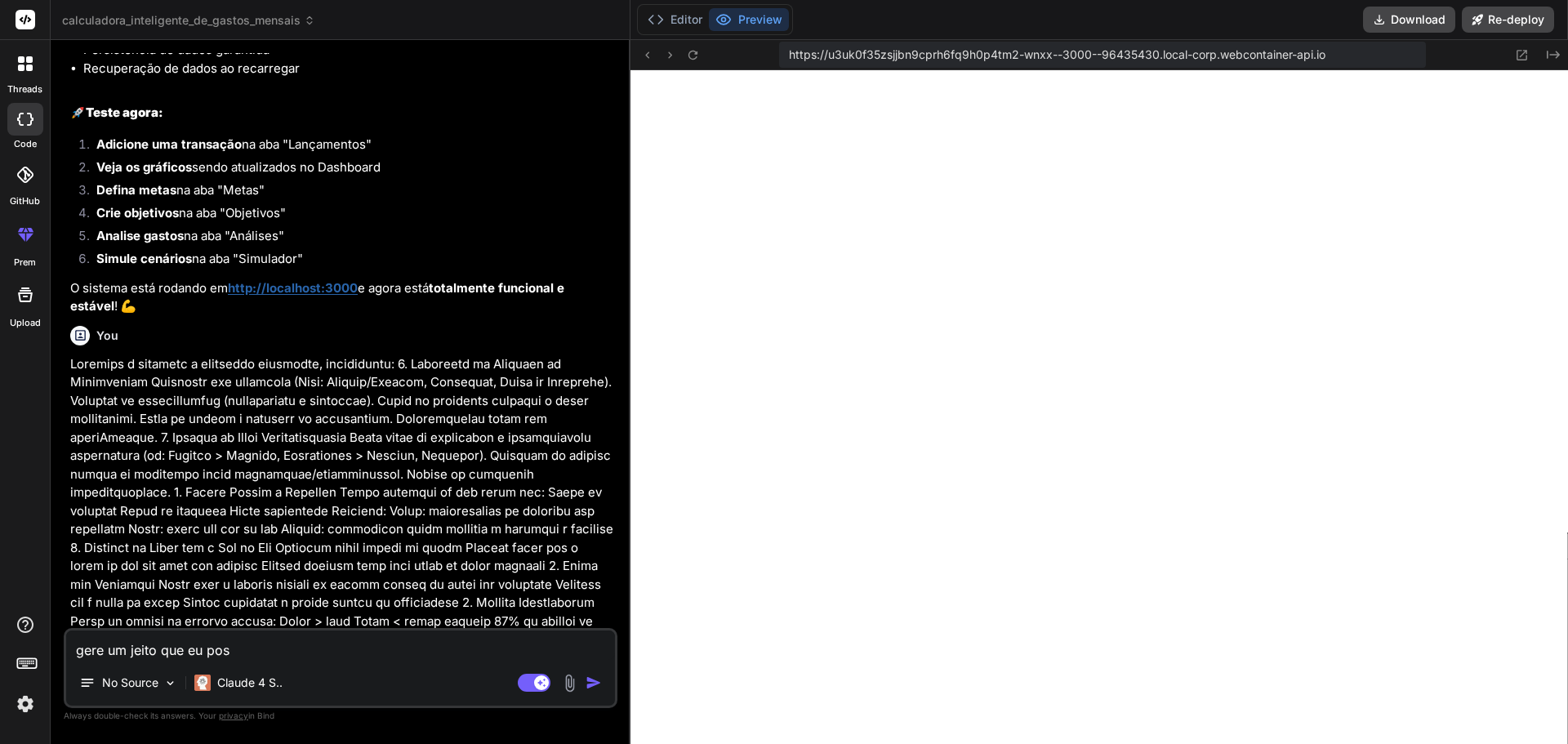 type on "gere um jeito que eu po" 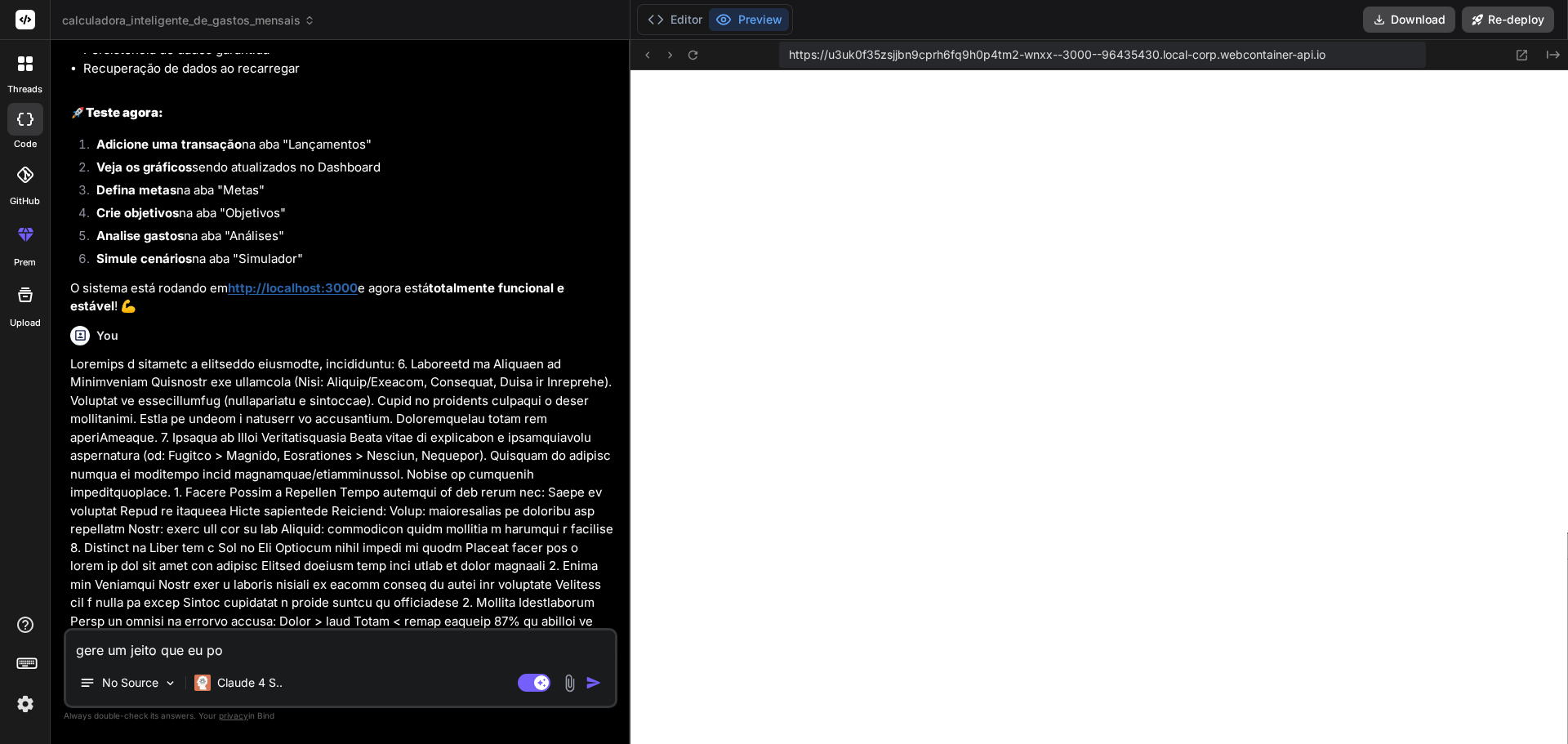 type on "gere um jeito que eu p" 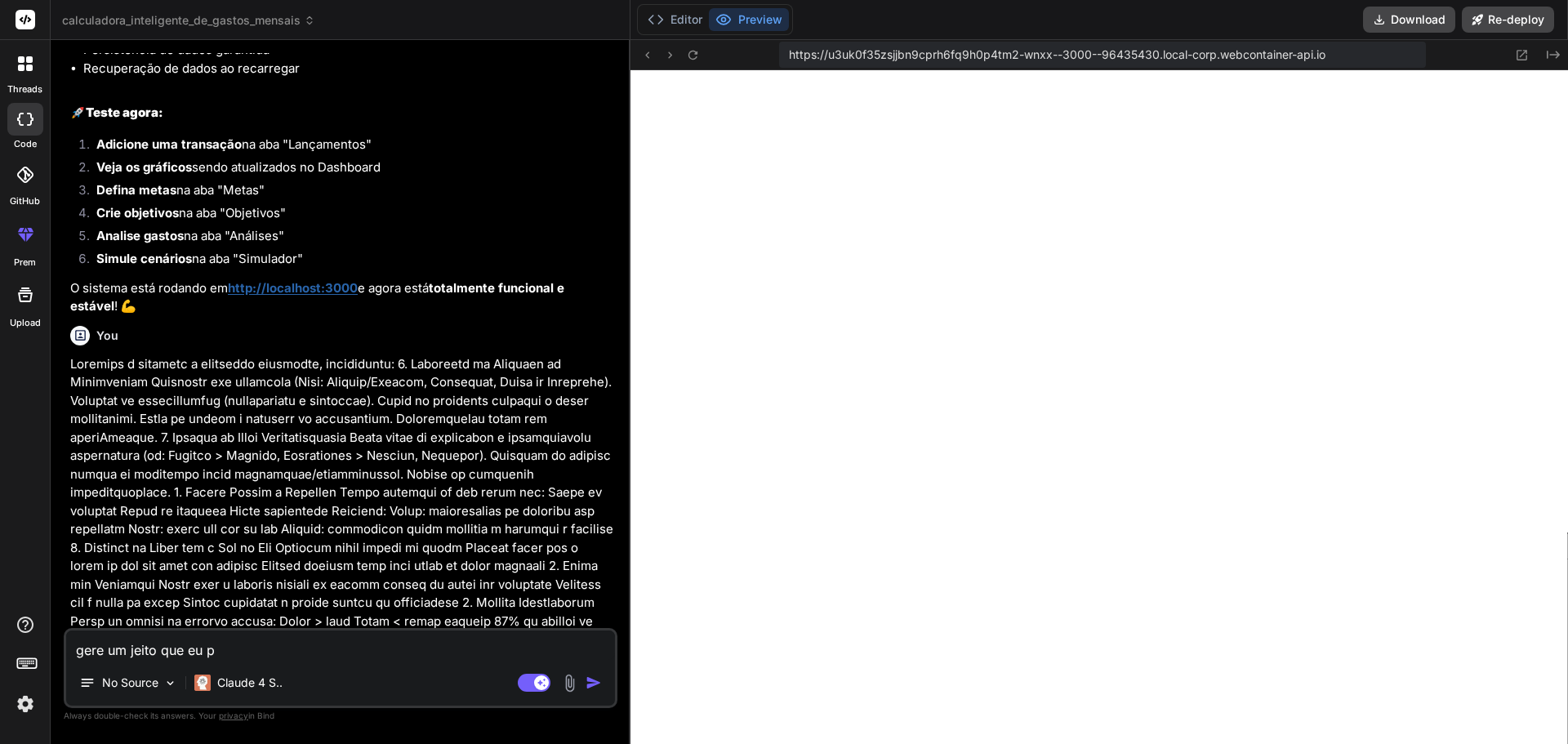 type on "gere um jeito que eu" 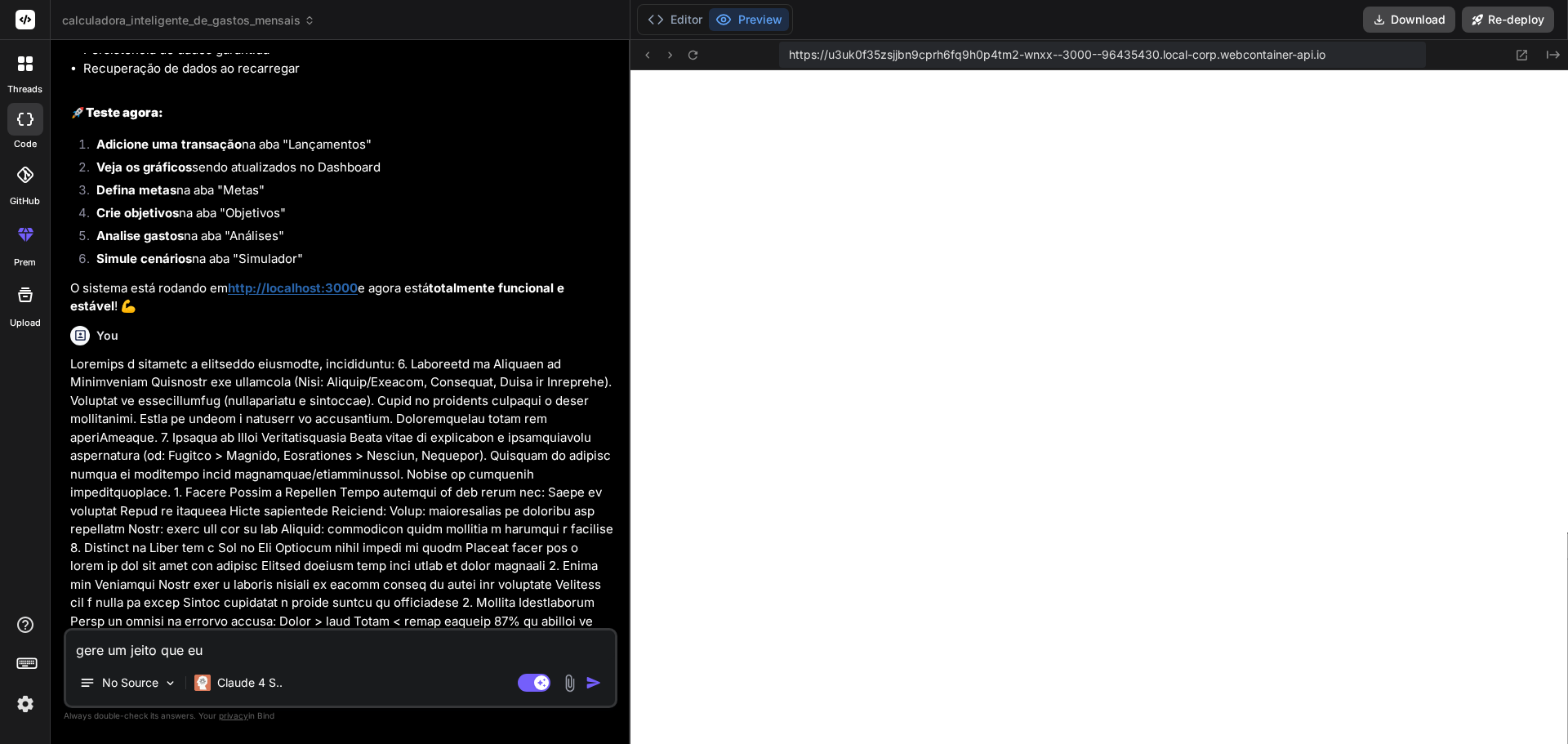 type on "gere um jeito que eu" 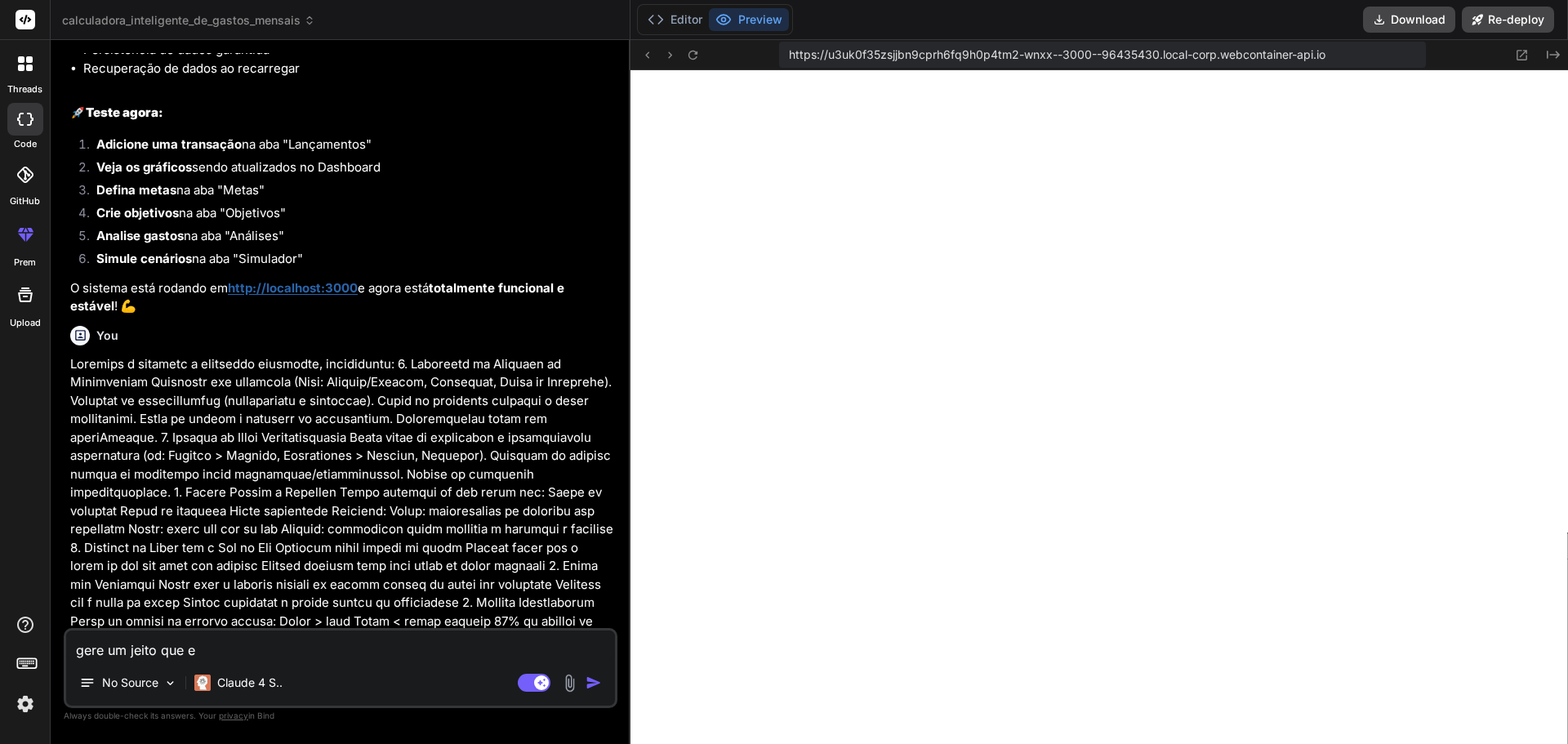 type on "gere um jeito que" 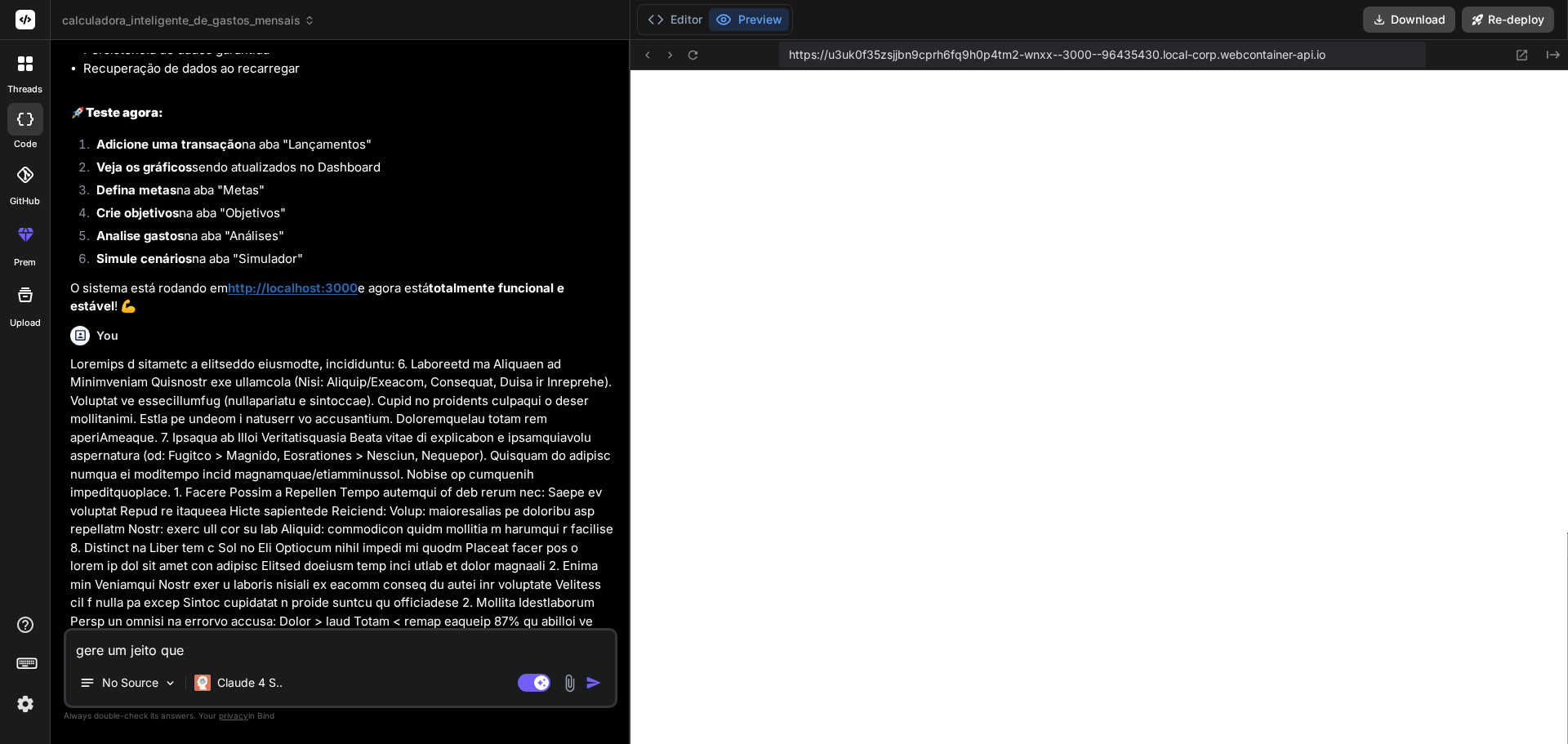type on "gere um jeito que" 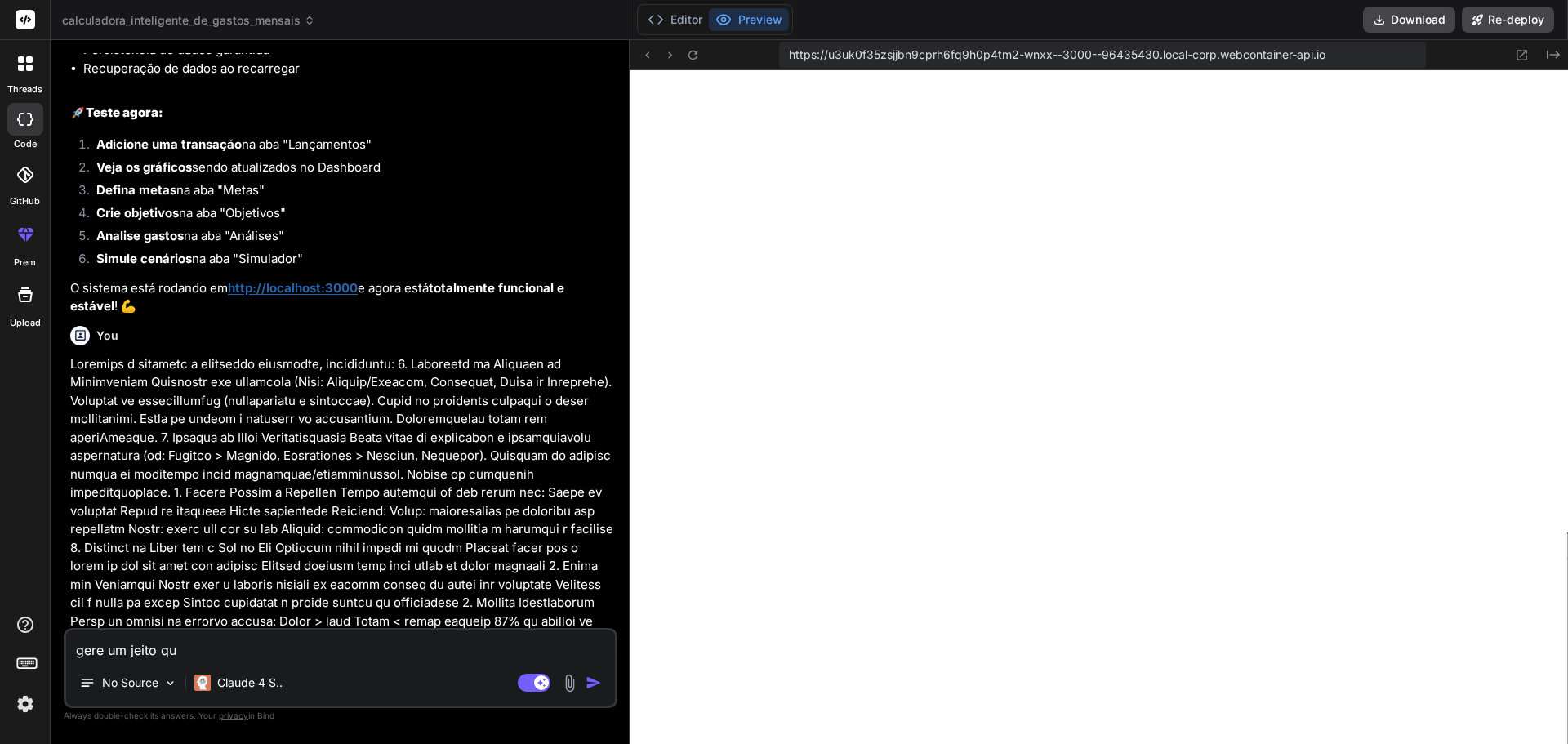 type on "gere um jeito q" 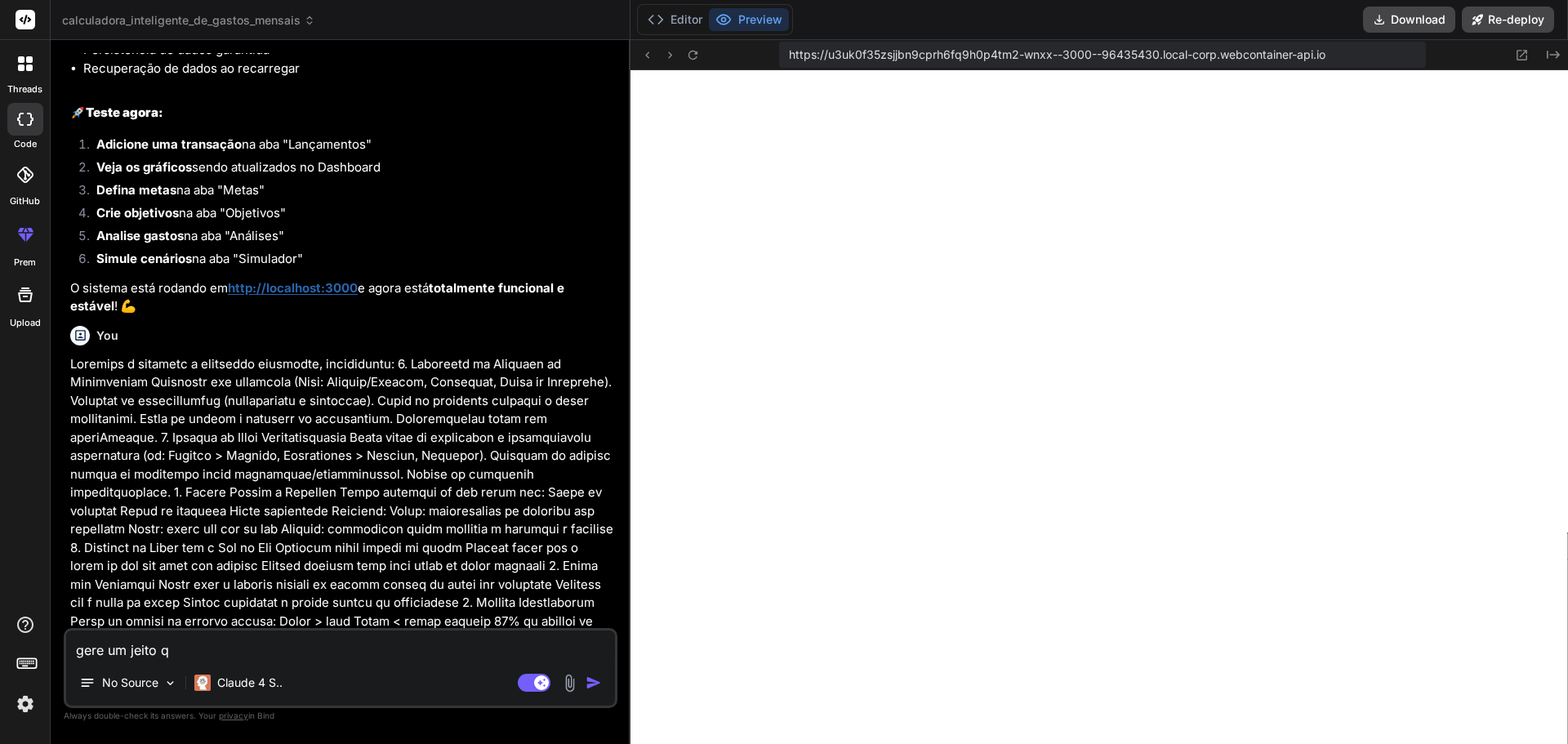 type on "gere um jeito" 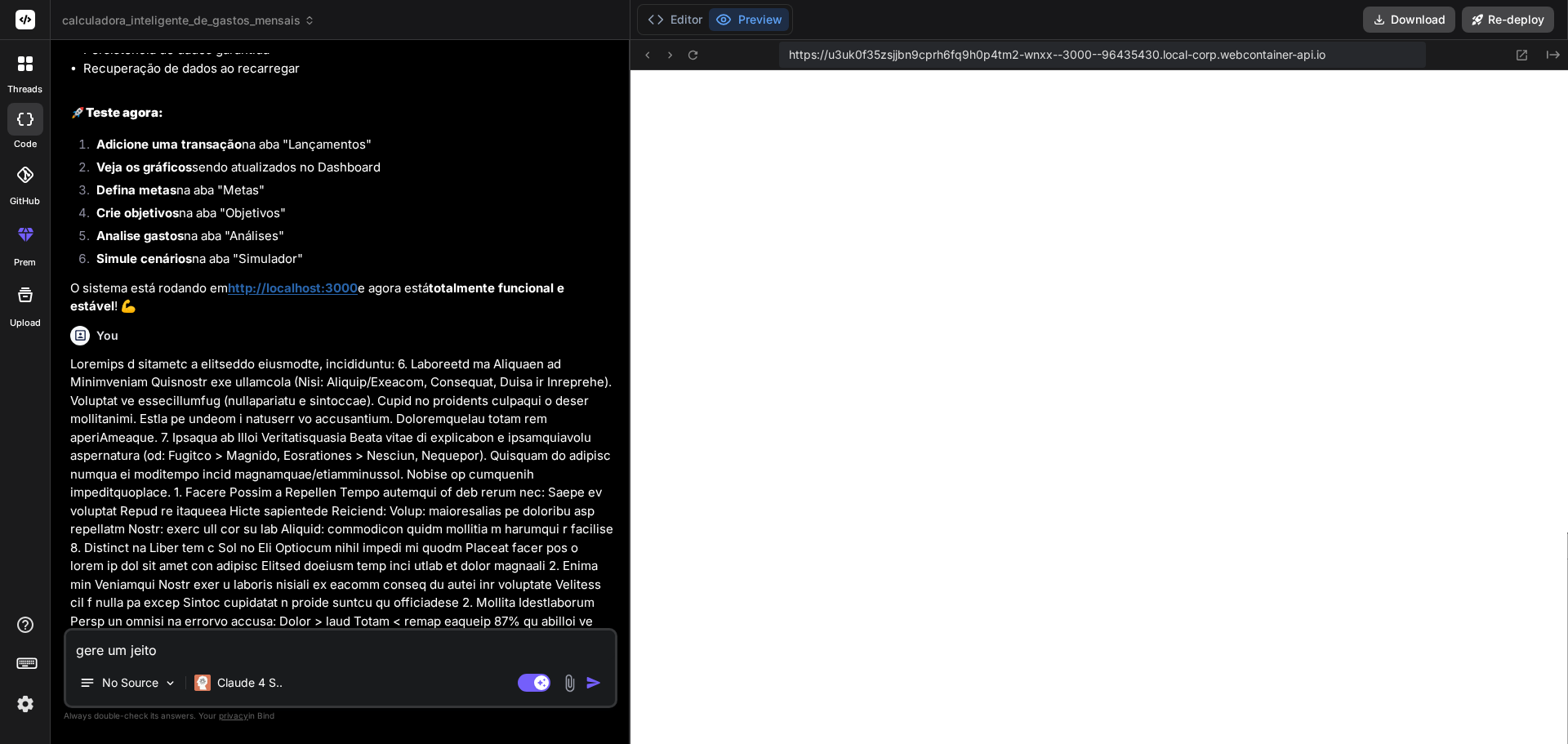 type on "gere um jeito" 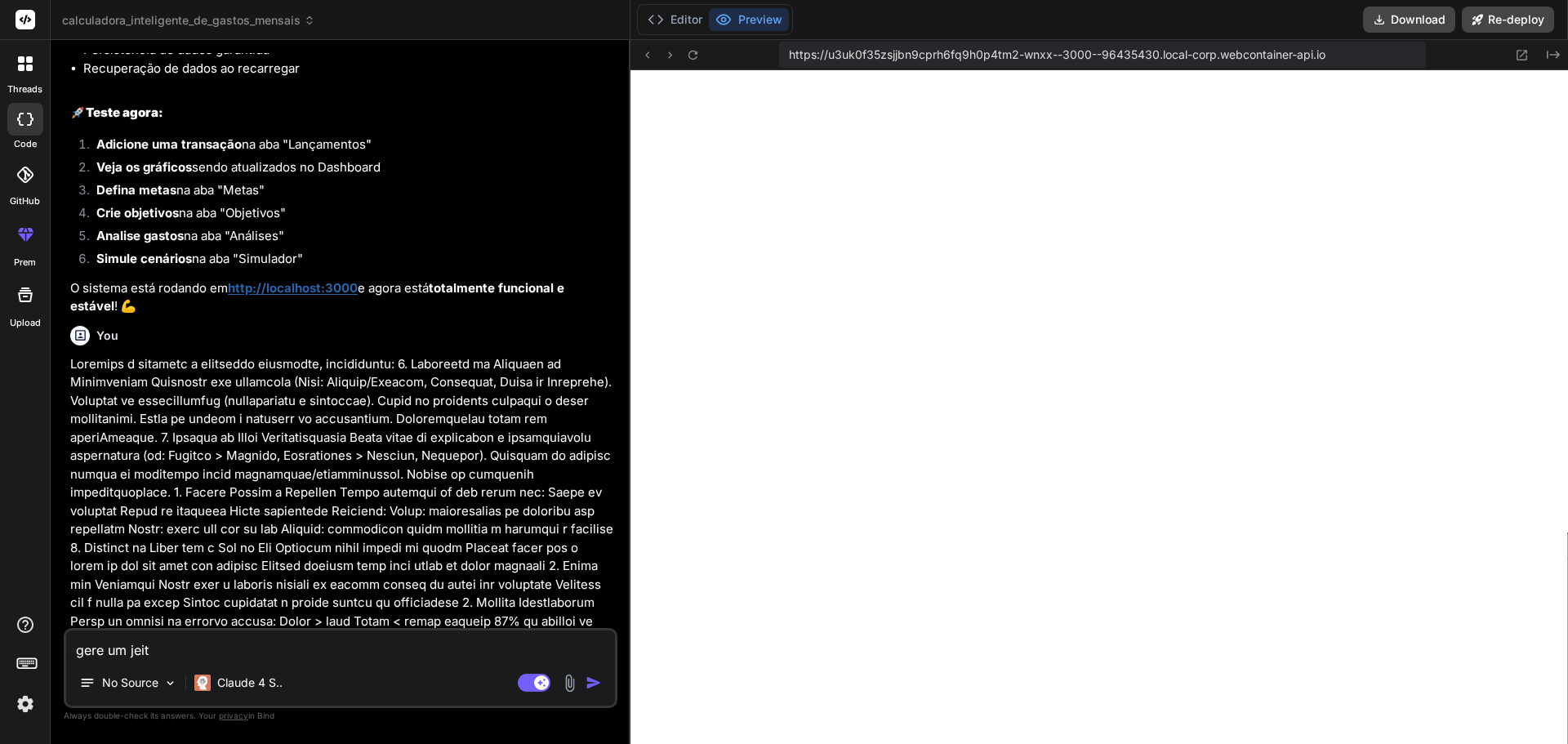 type on "gere um jei" 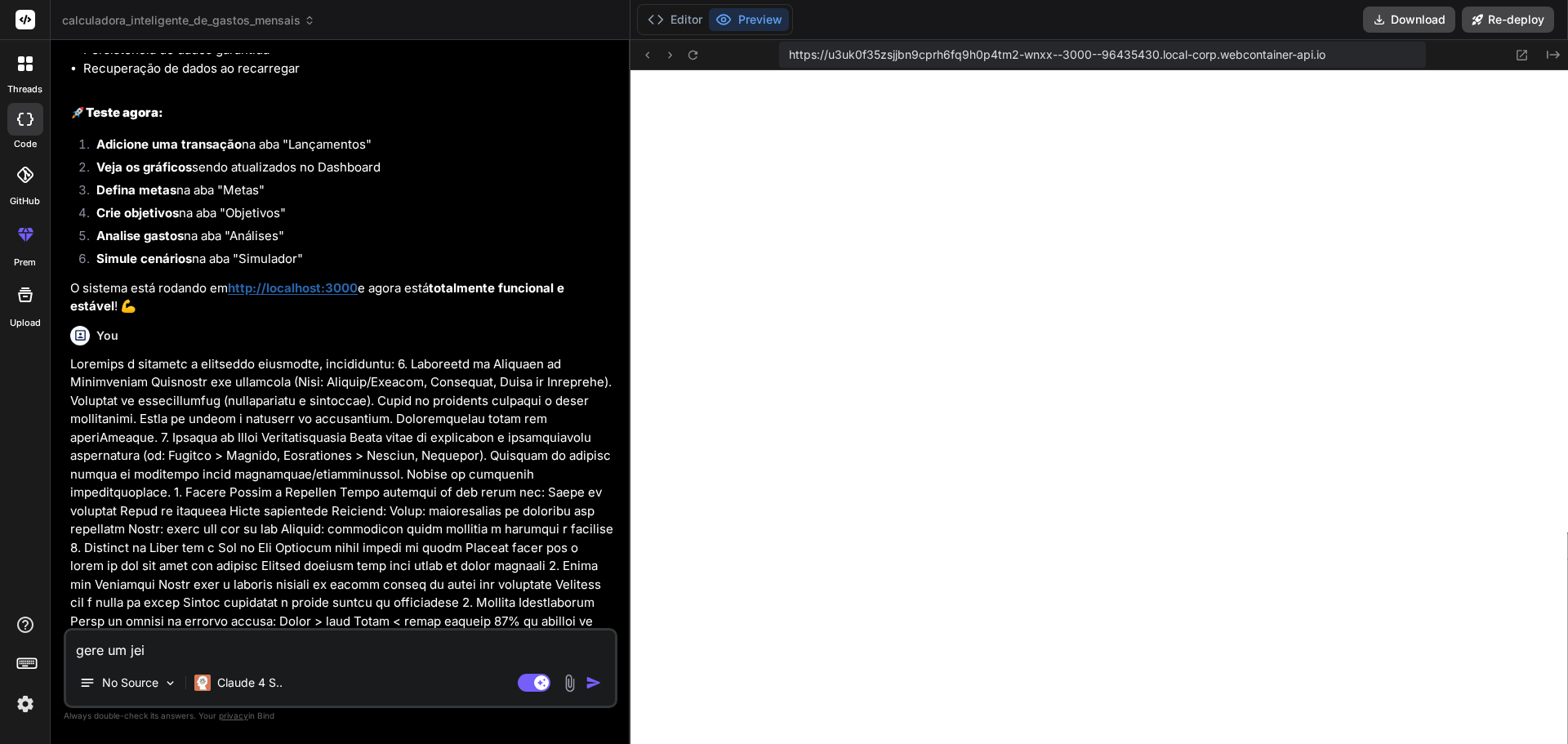 type on "gere um je" 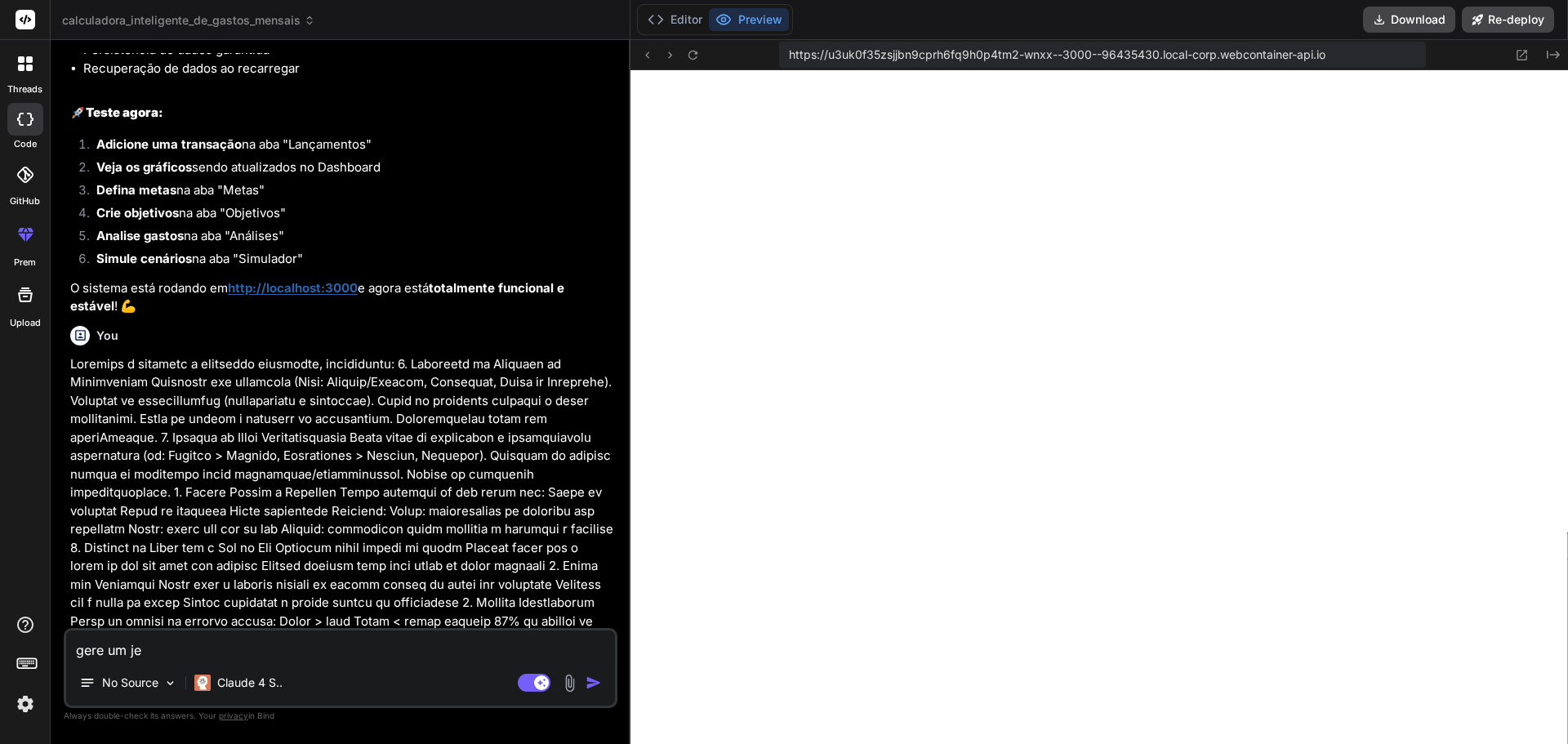 type on "gere um j" 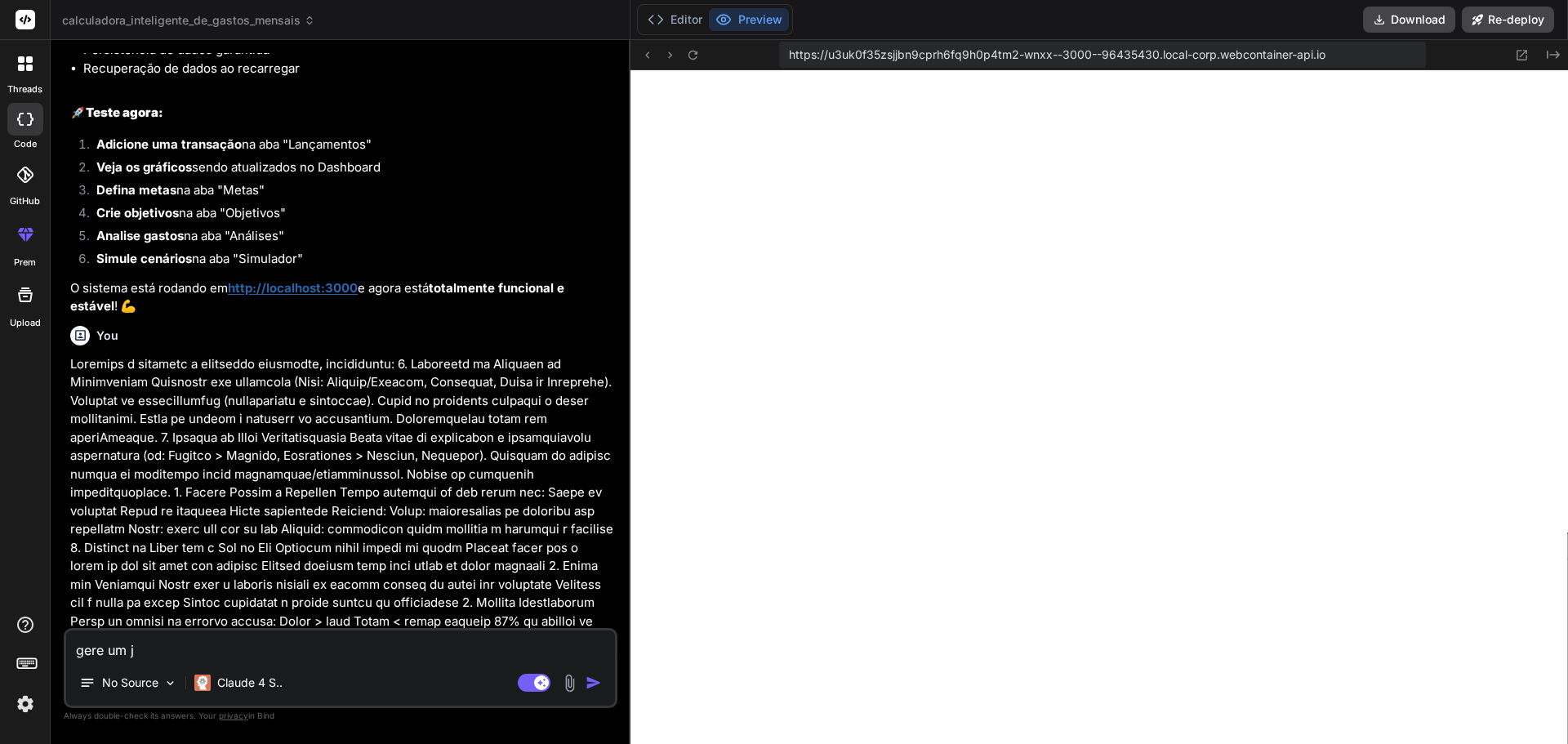 type on "gere um" 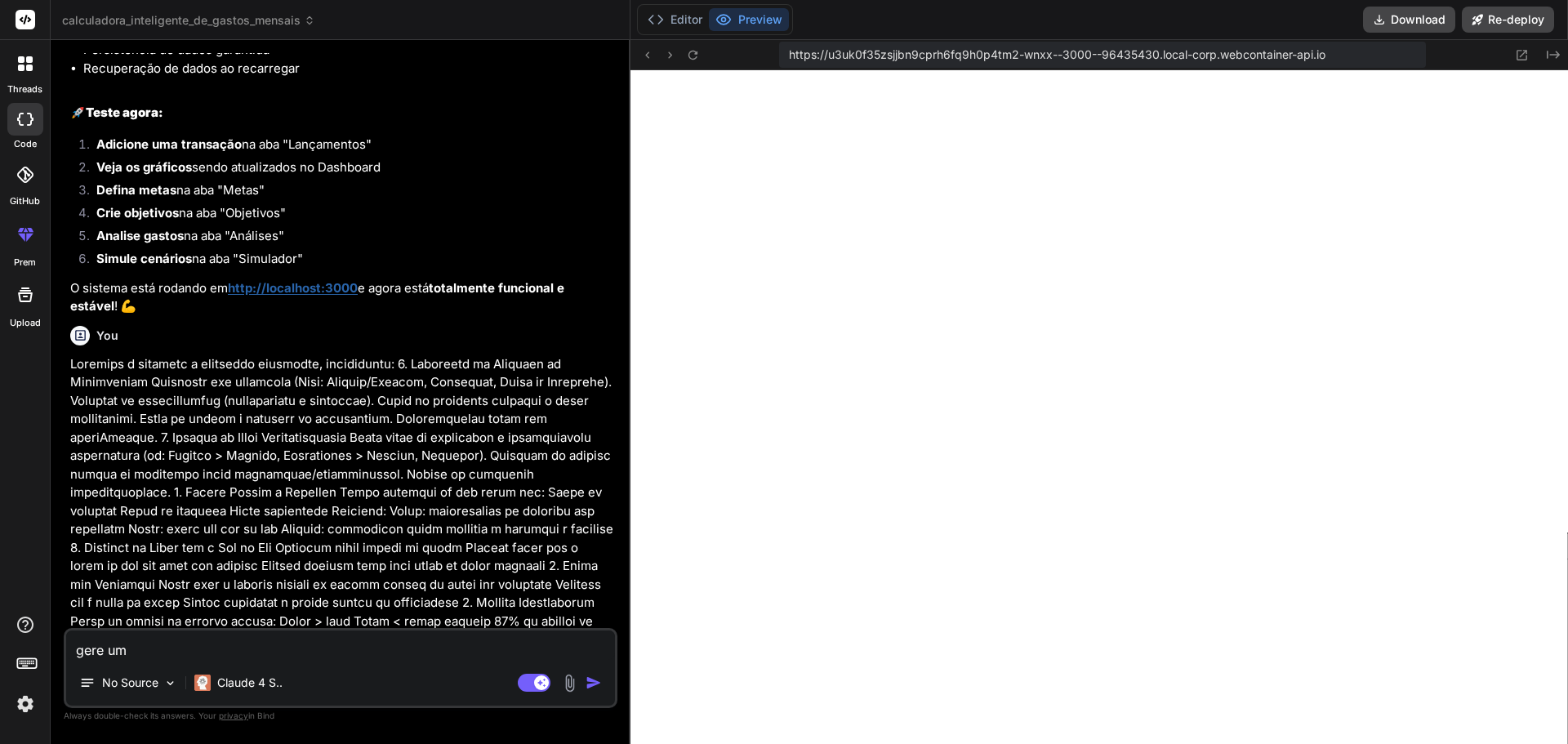 type on "gere um" 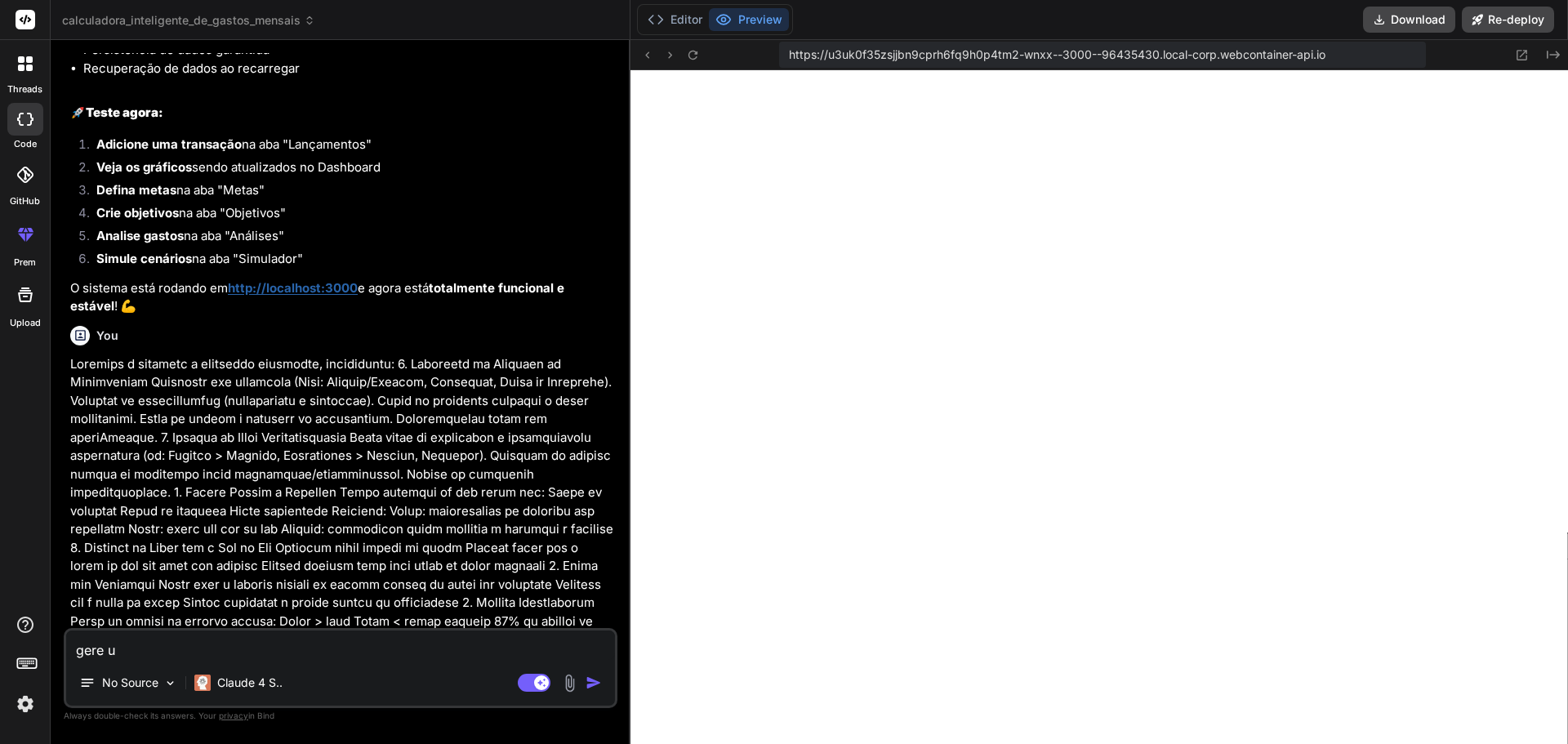 type on "gere" 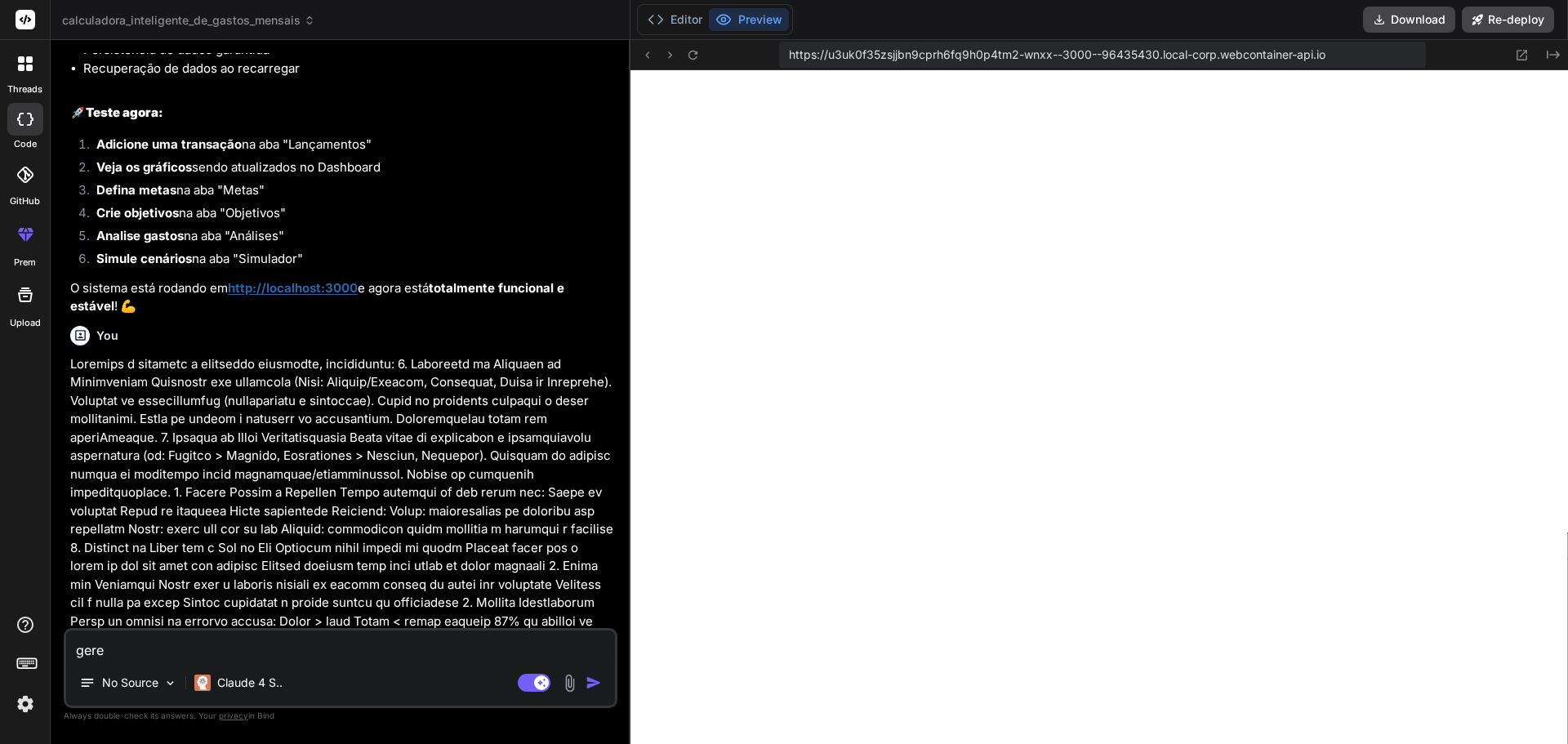 type on "gere" 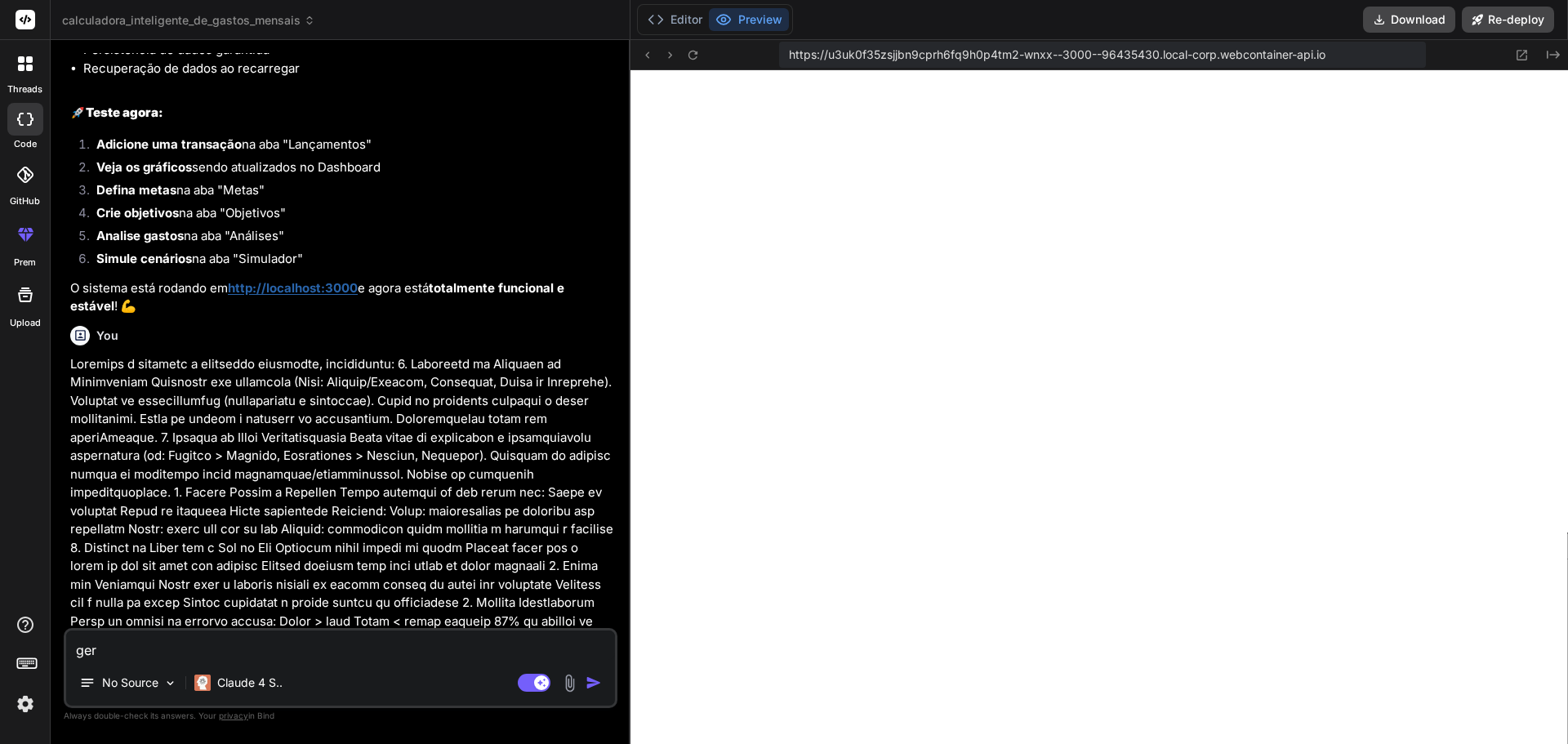 type on "ge" 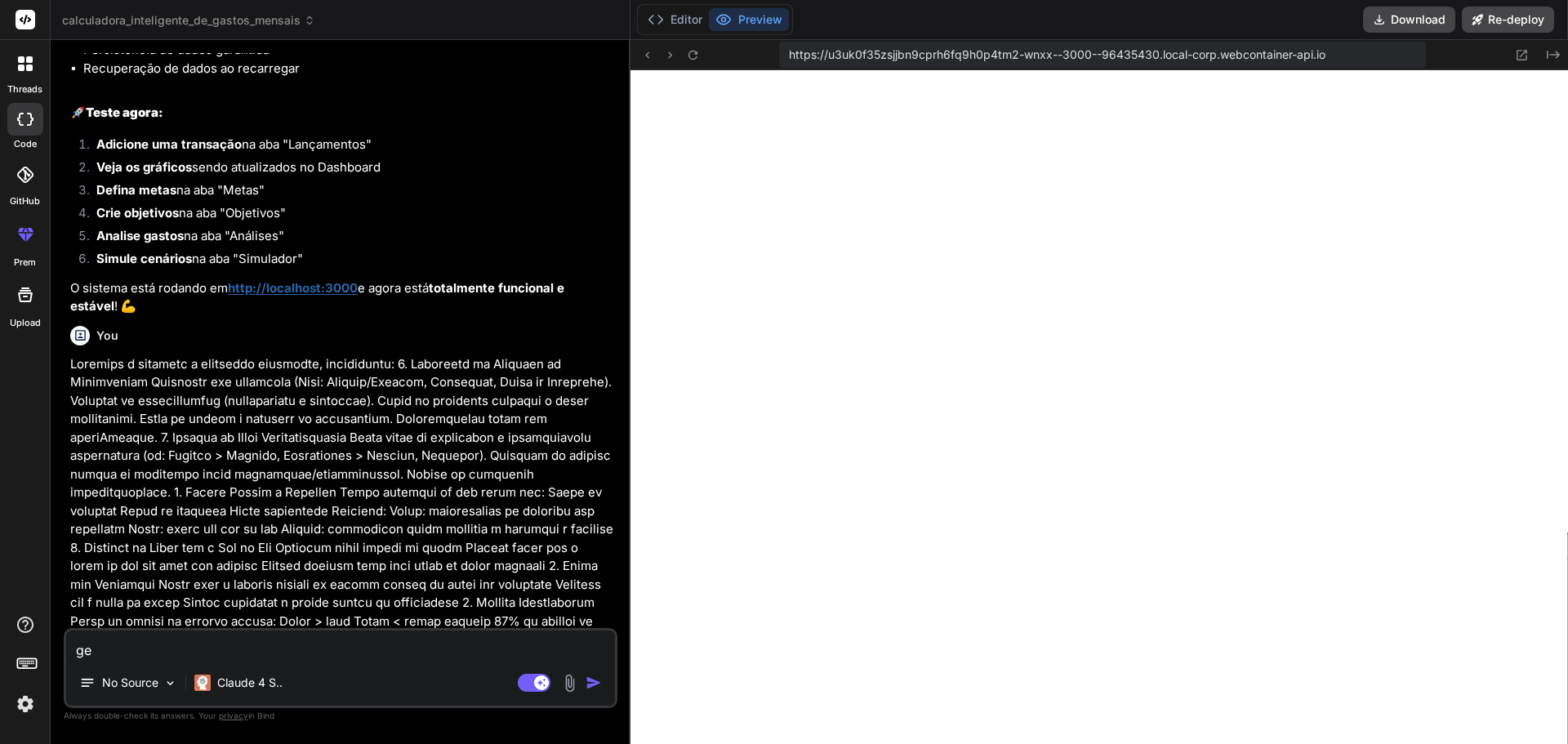 type on "g" 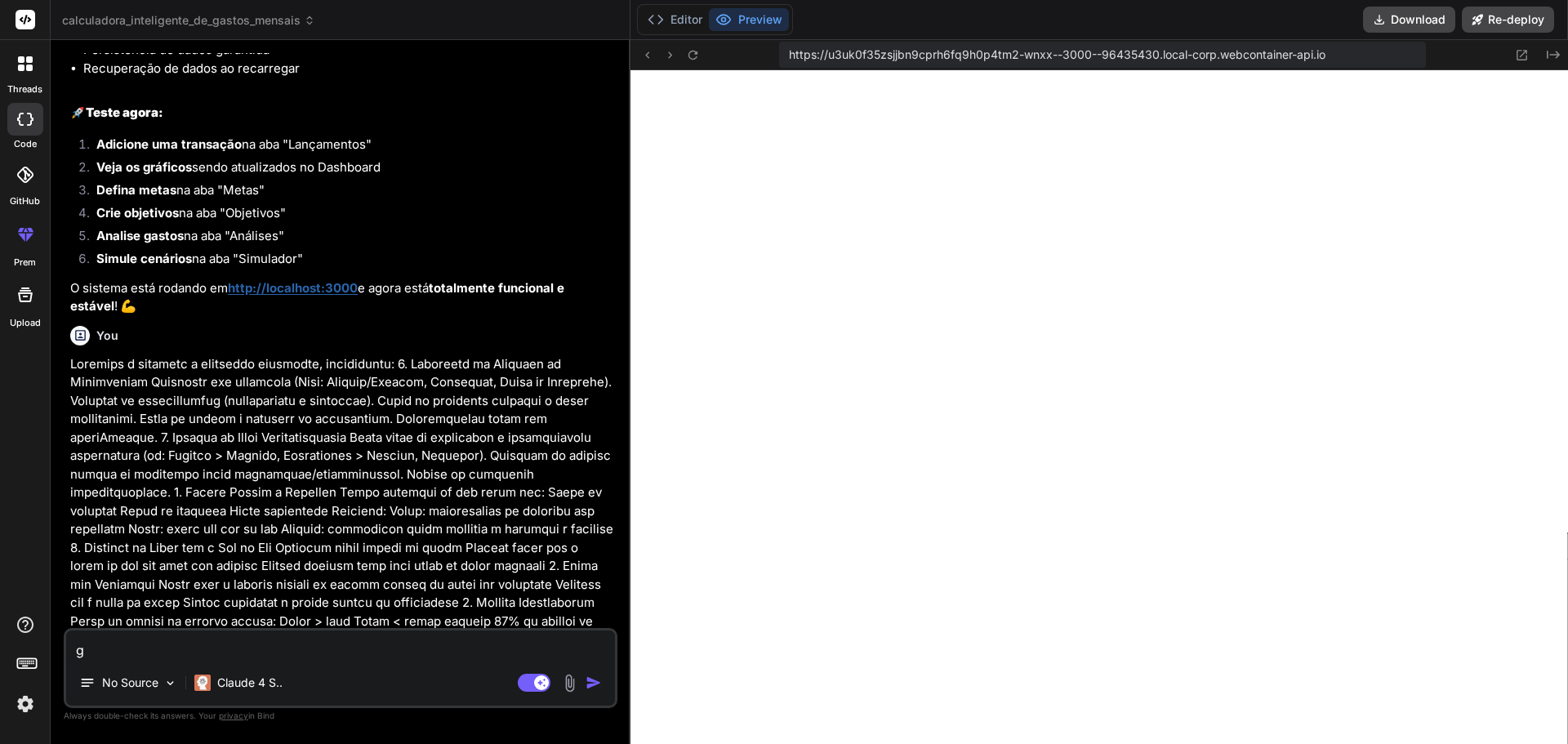 type 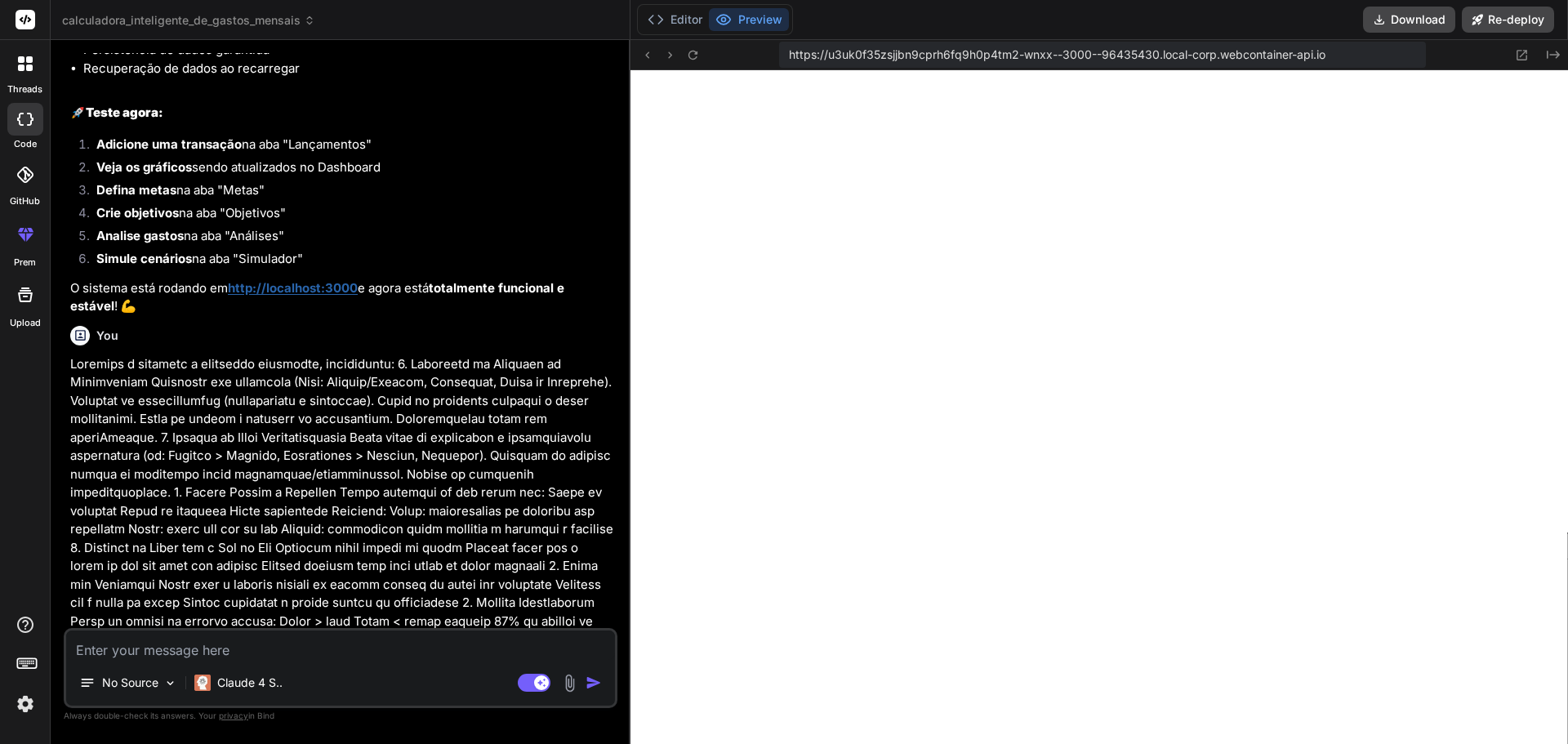 type on "i" 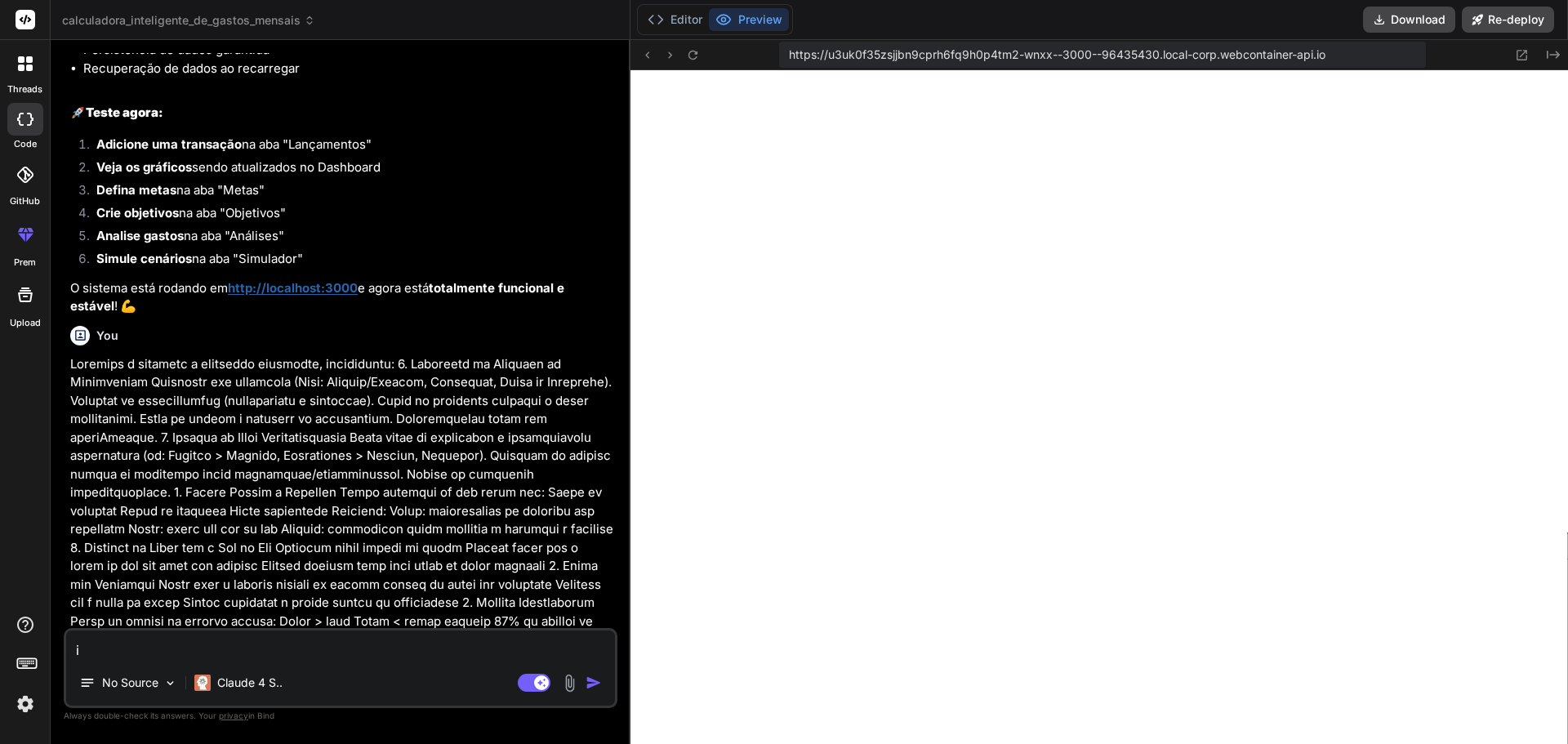 type on "in" 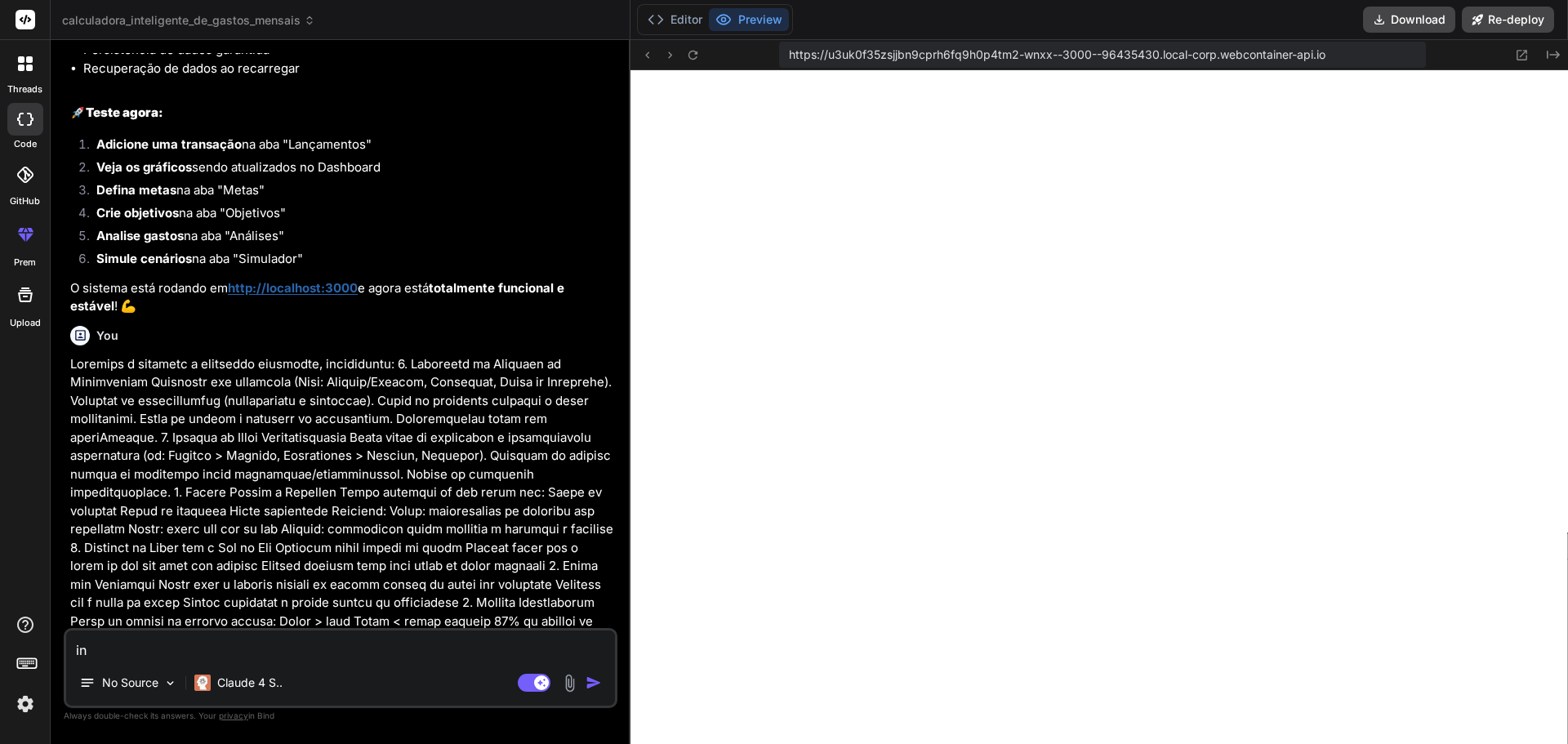 type on "inc" 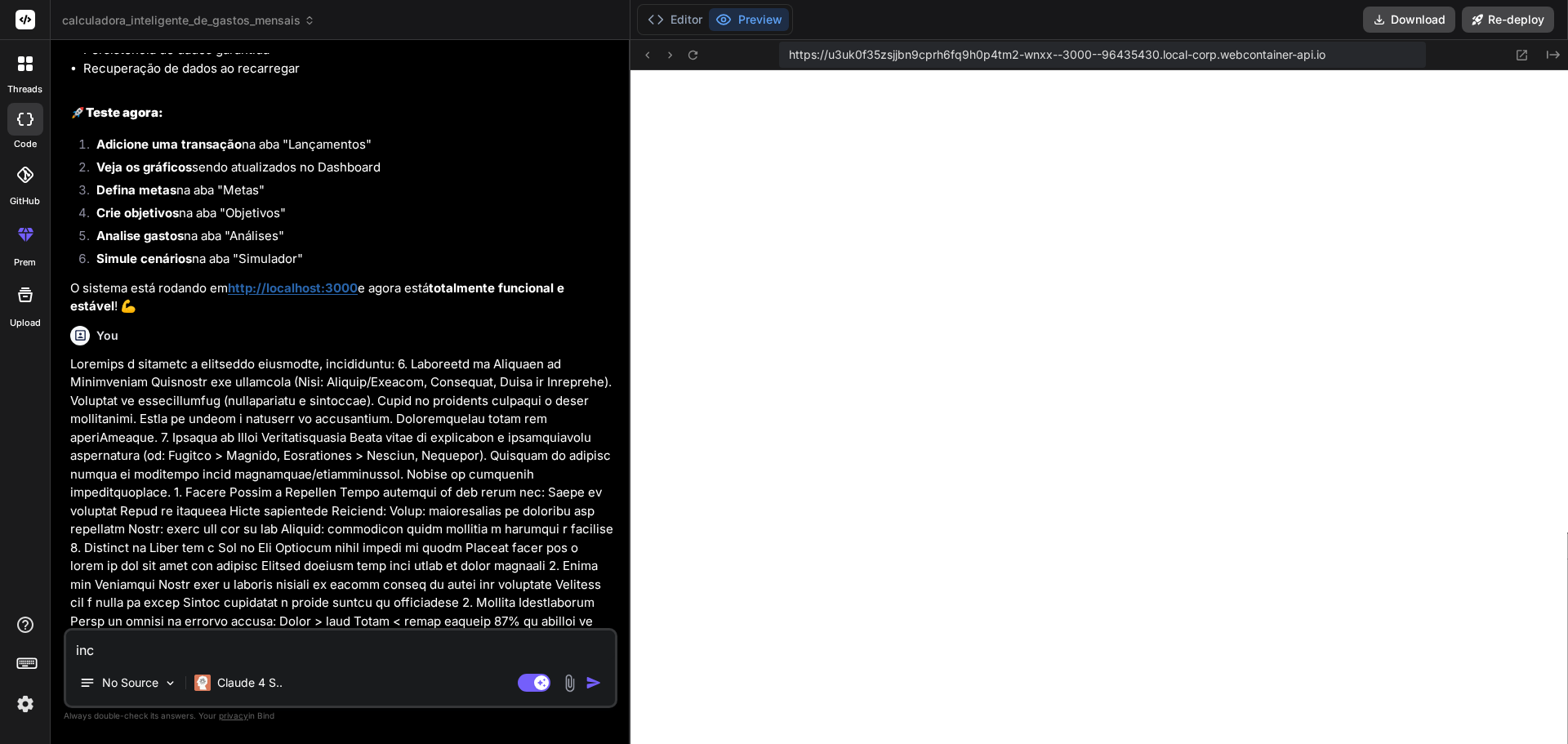 type on "incl" 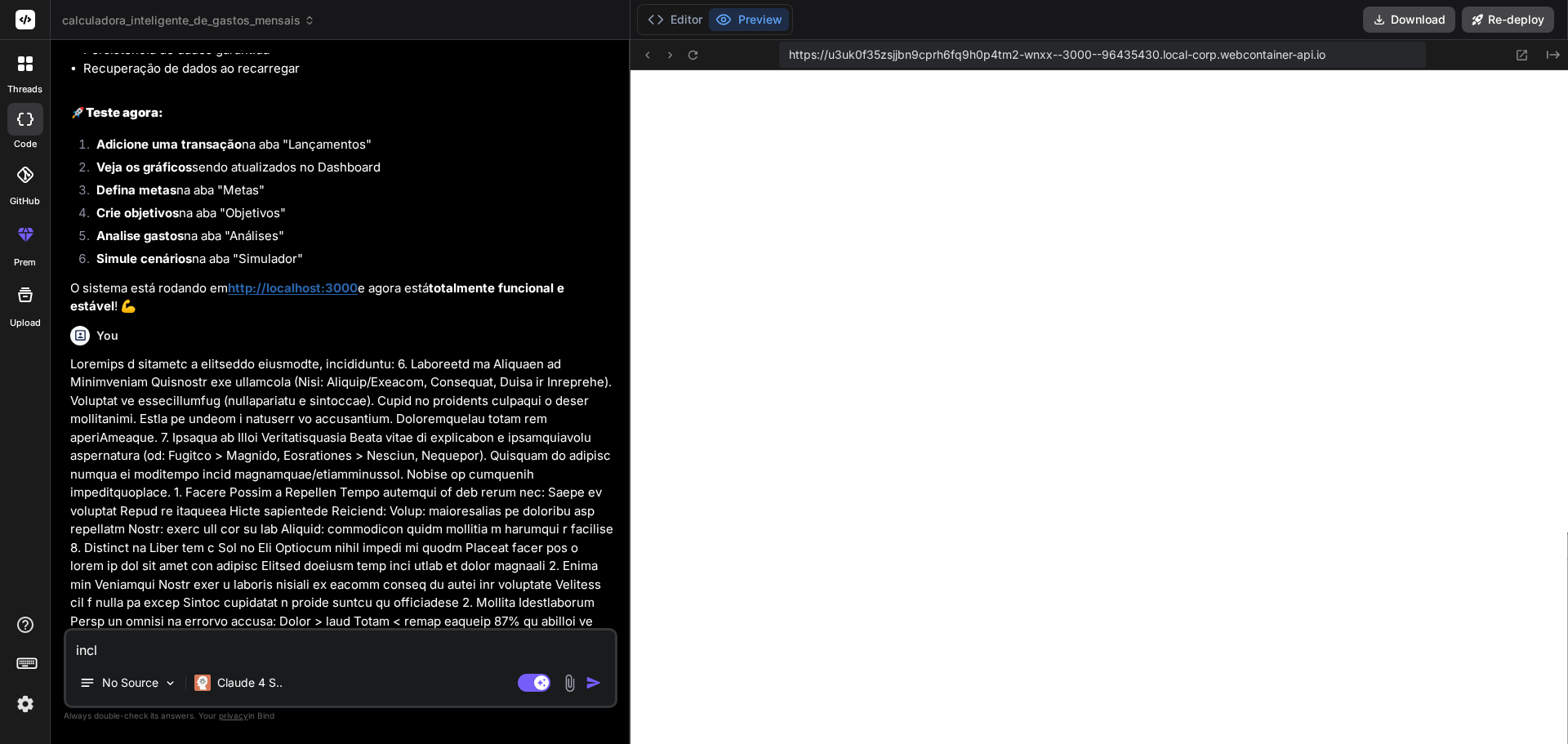 type on "inclu" 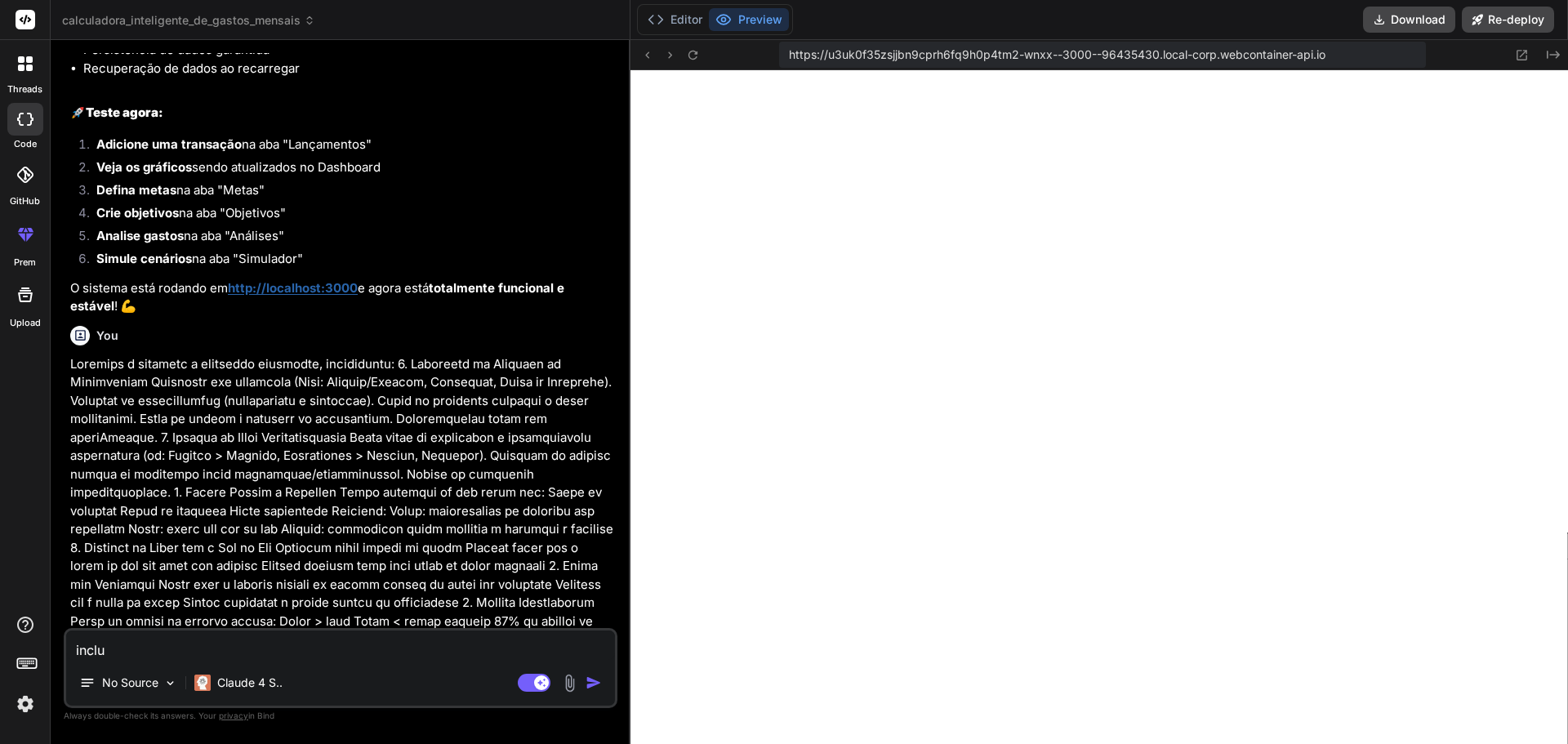 type on "inclua" 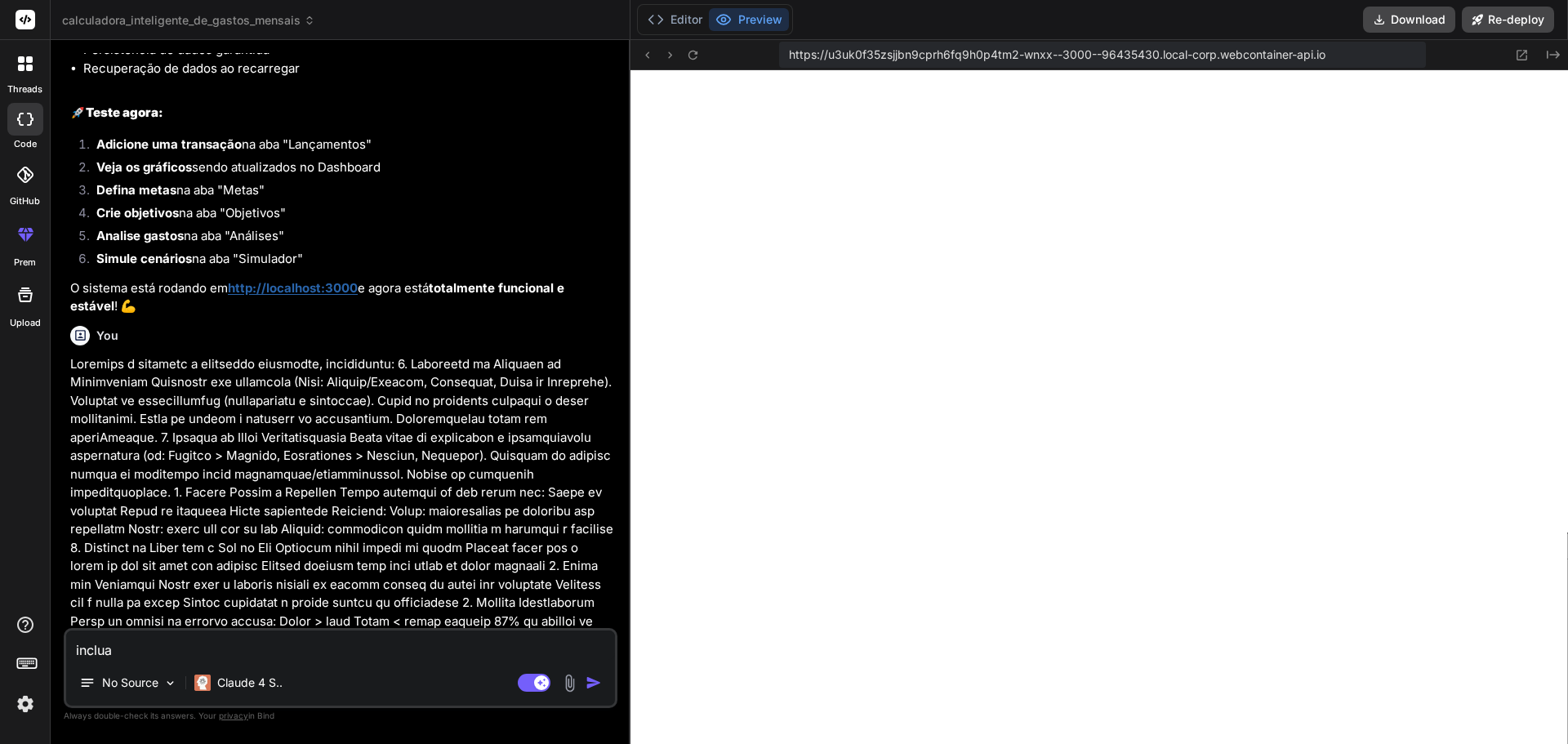 type on "inclua" 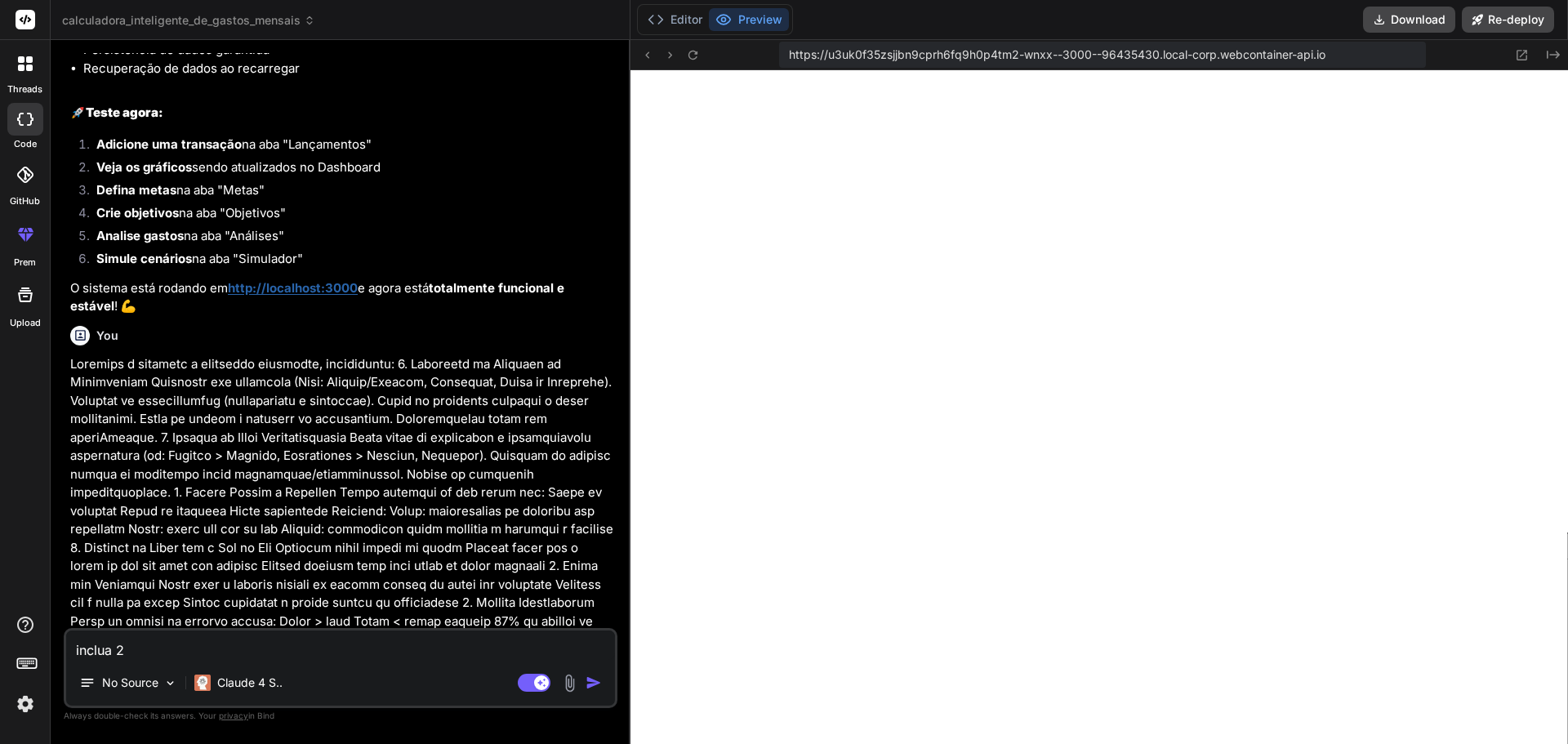 type on "inclua 2" 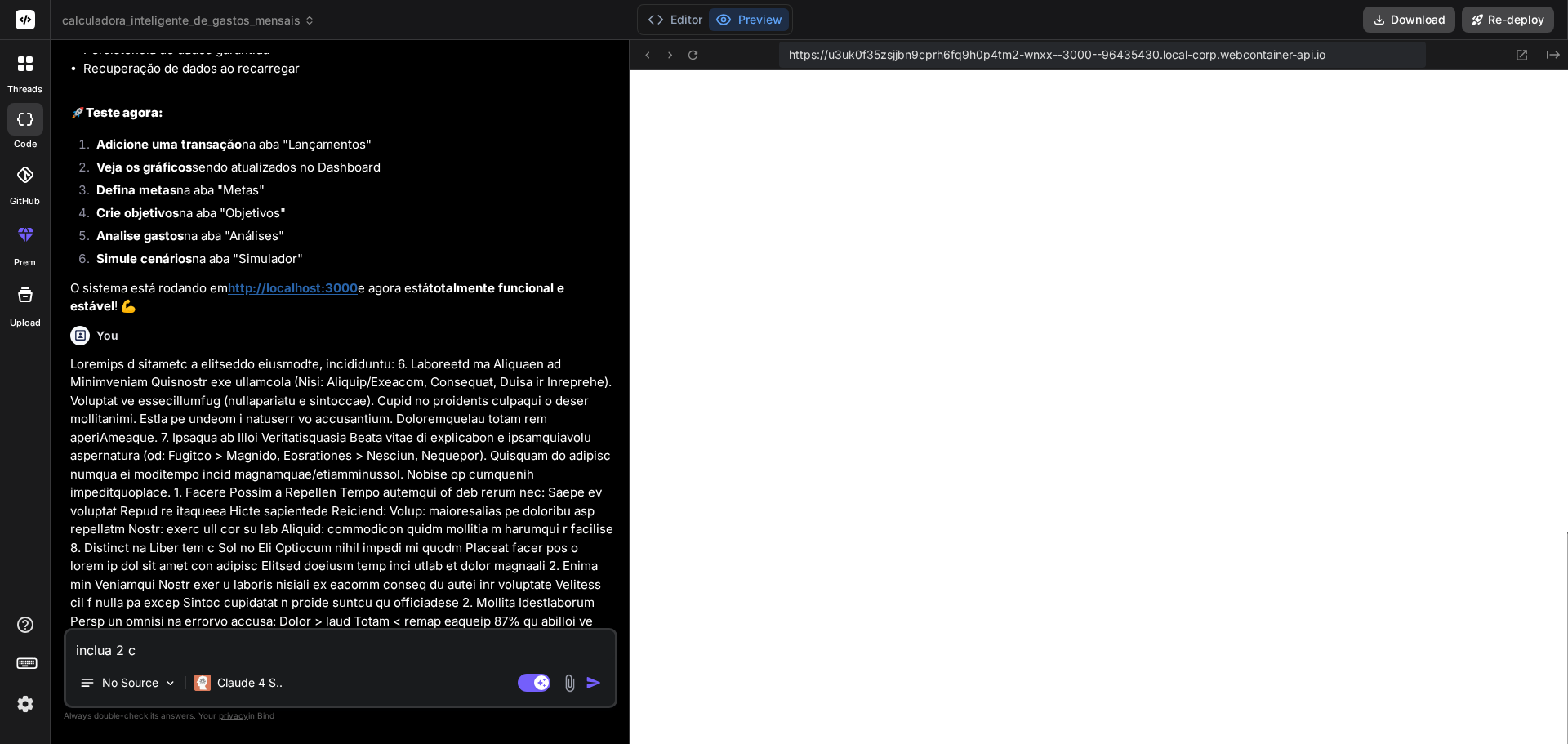 type on "inclua 2 co" 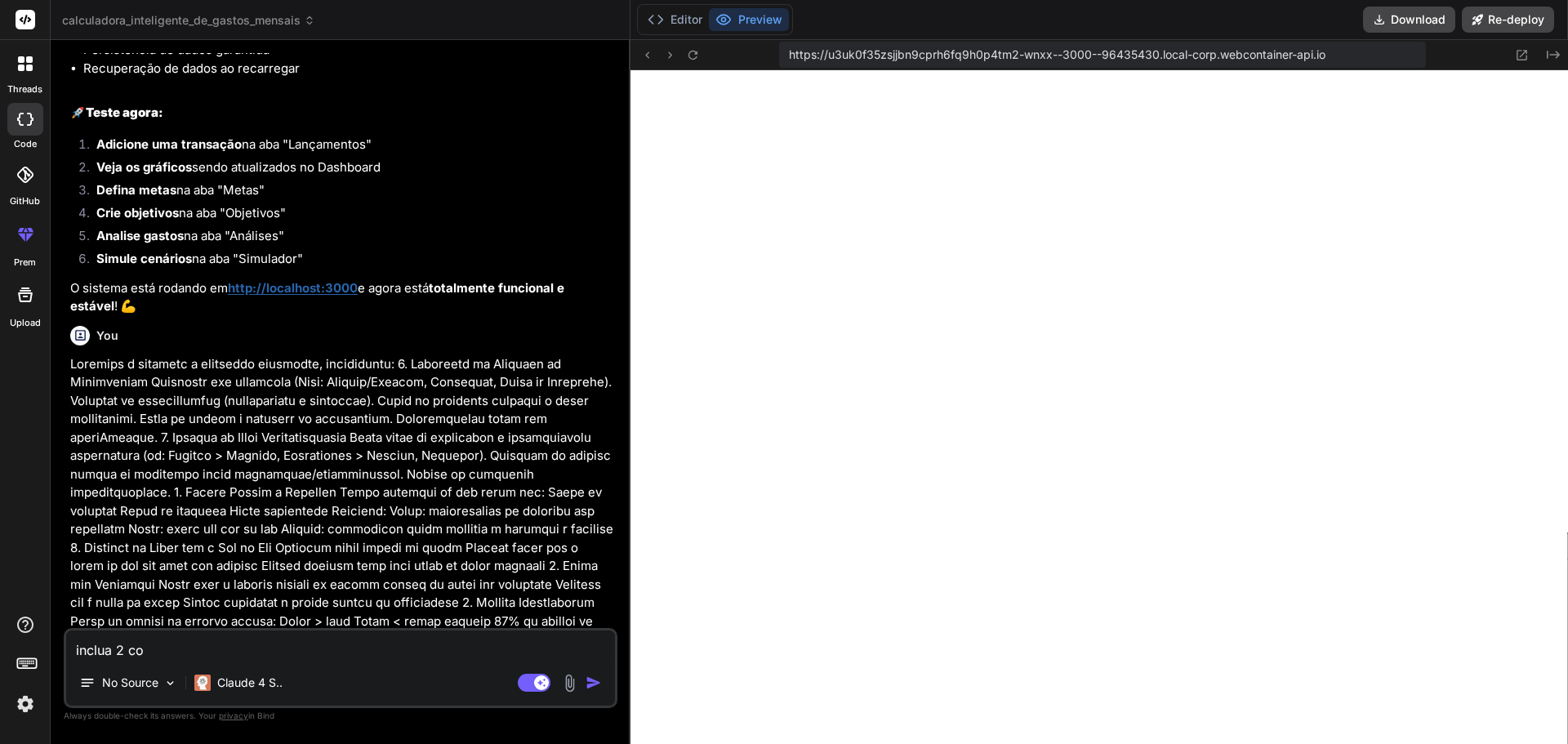 type on "x" 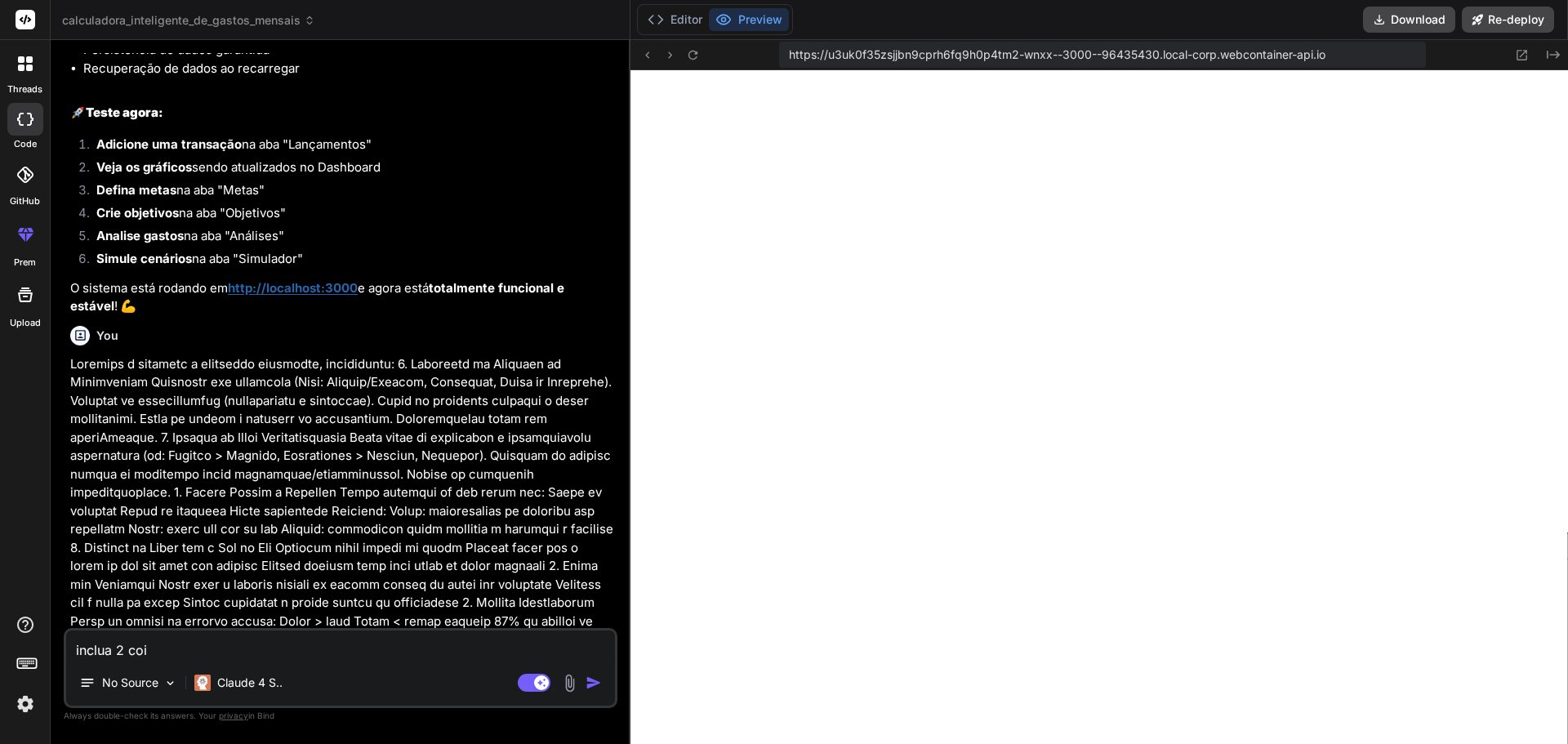 type on "inclua 2 cois" 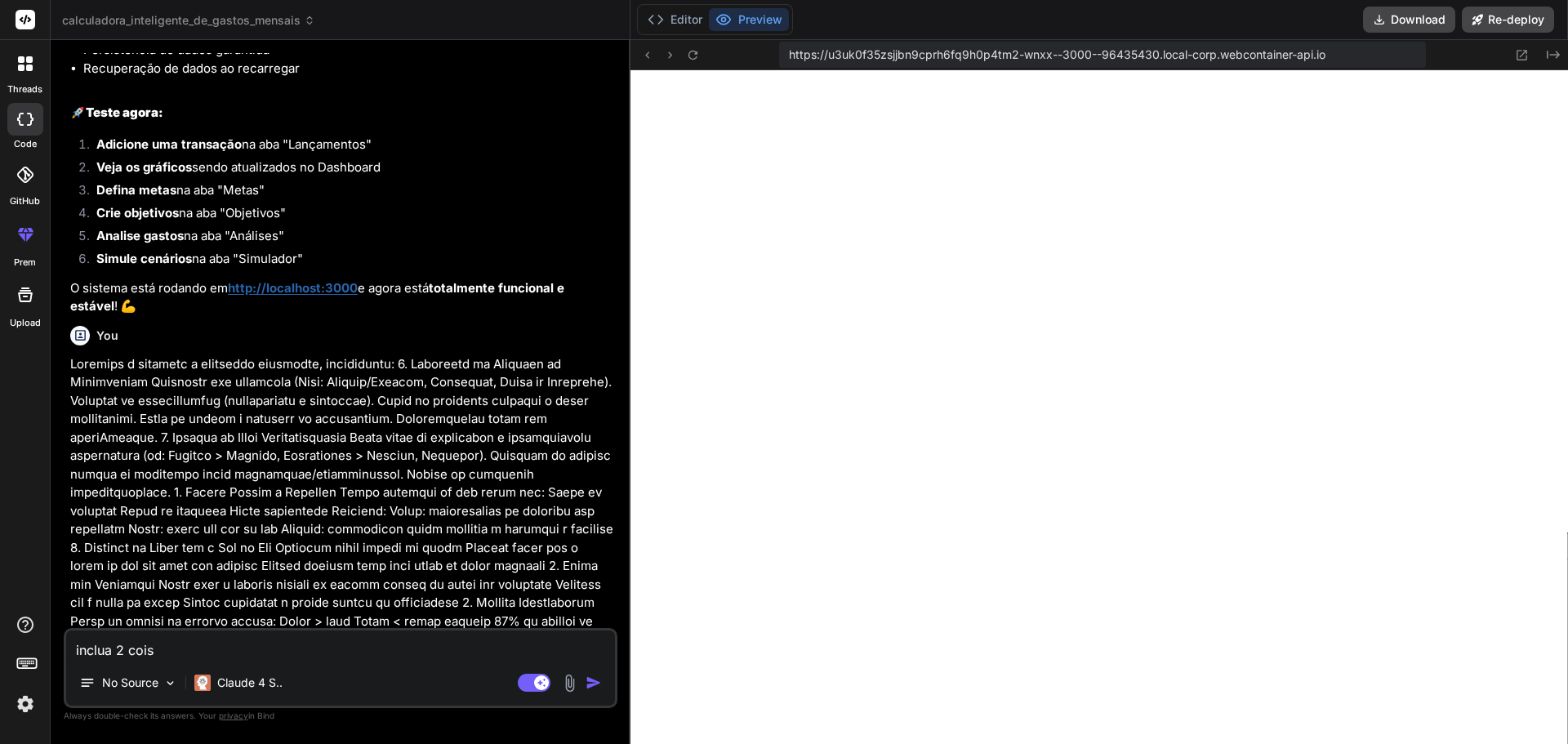 type on "x" 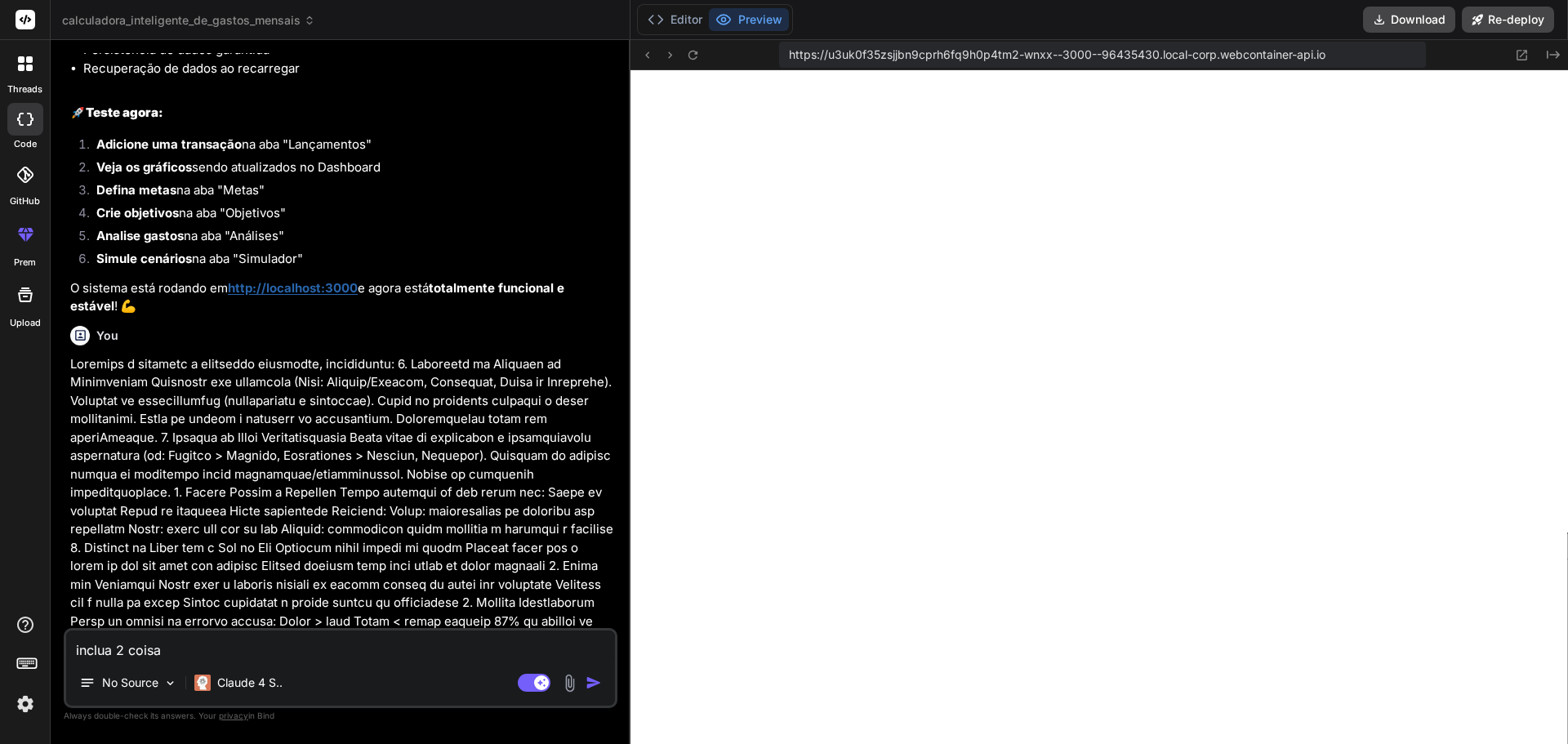type on "inclua 2 coisas" 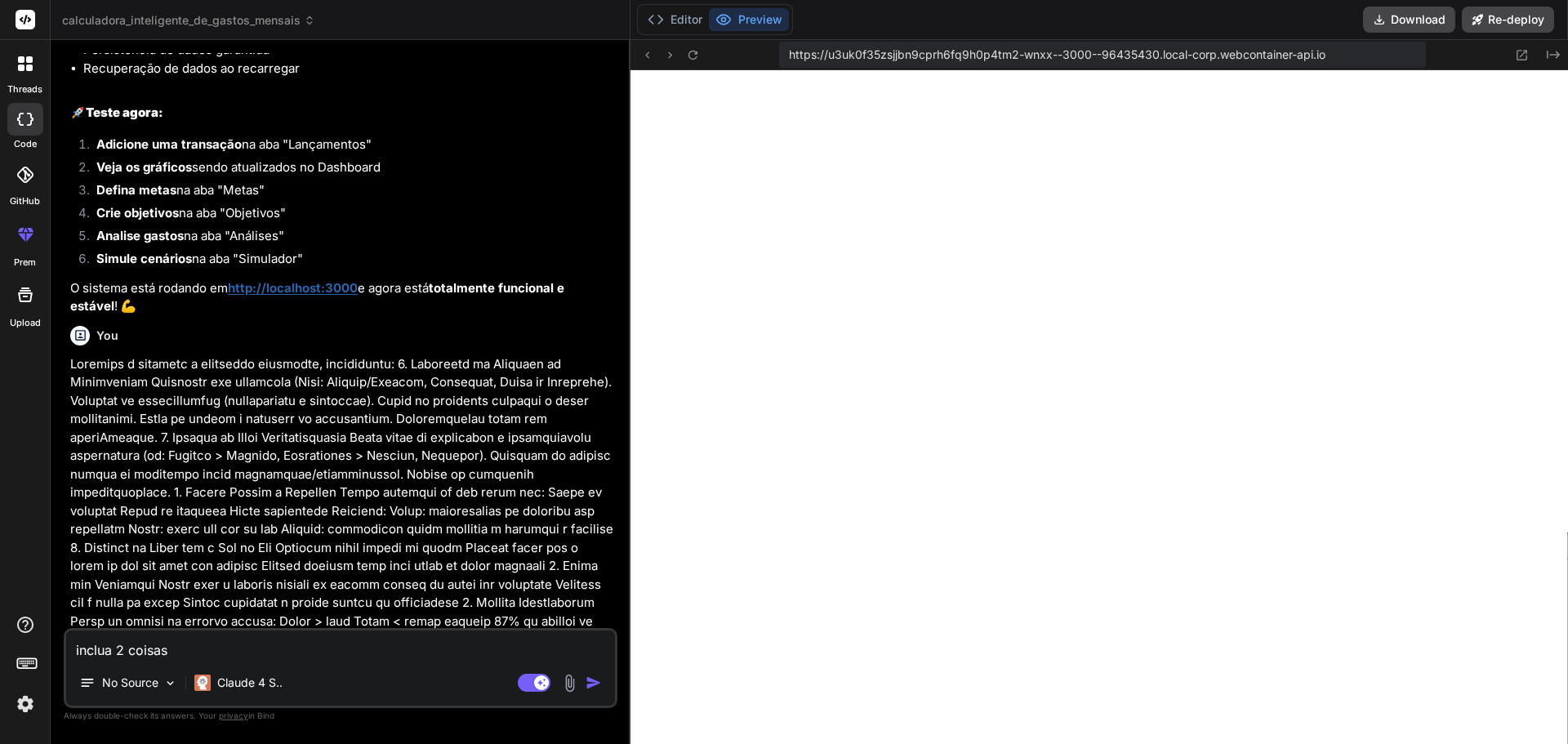 type on "inclua 2 coisas," 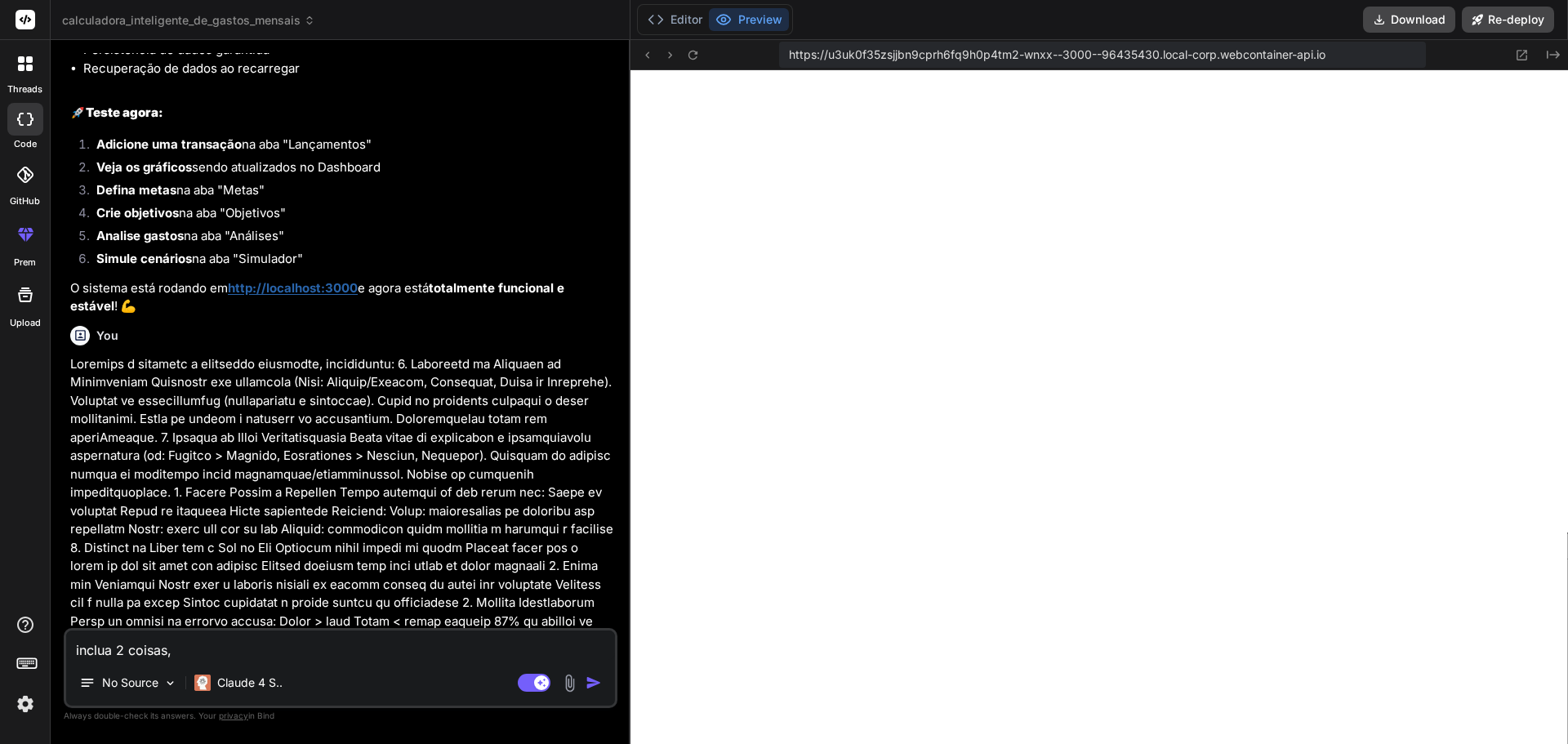 type on "inclua 2 coisas," 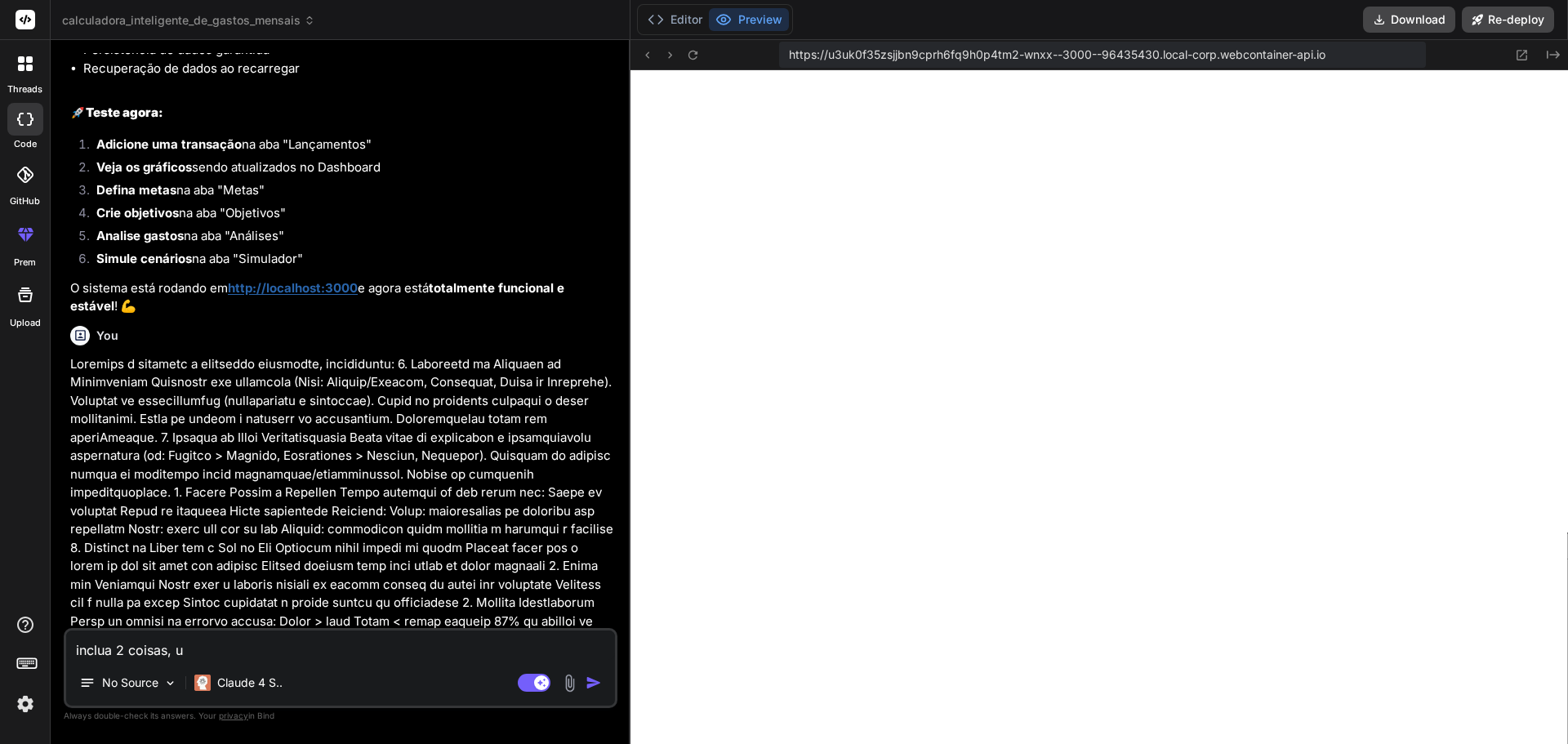 type on "inclua 2 coisas, um" 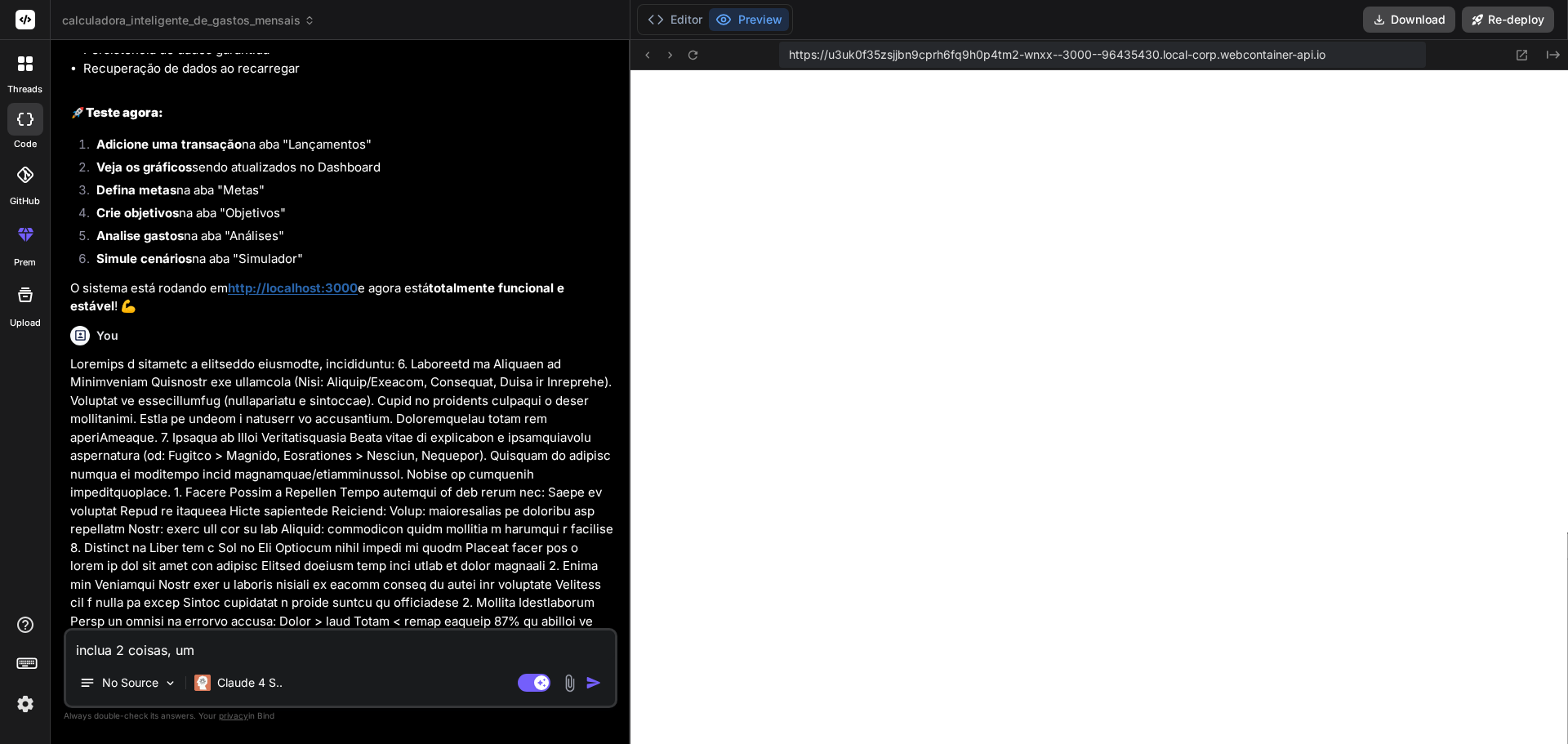 type on "inclua 2 coisas, uma" 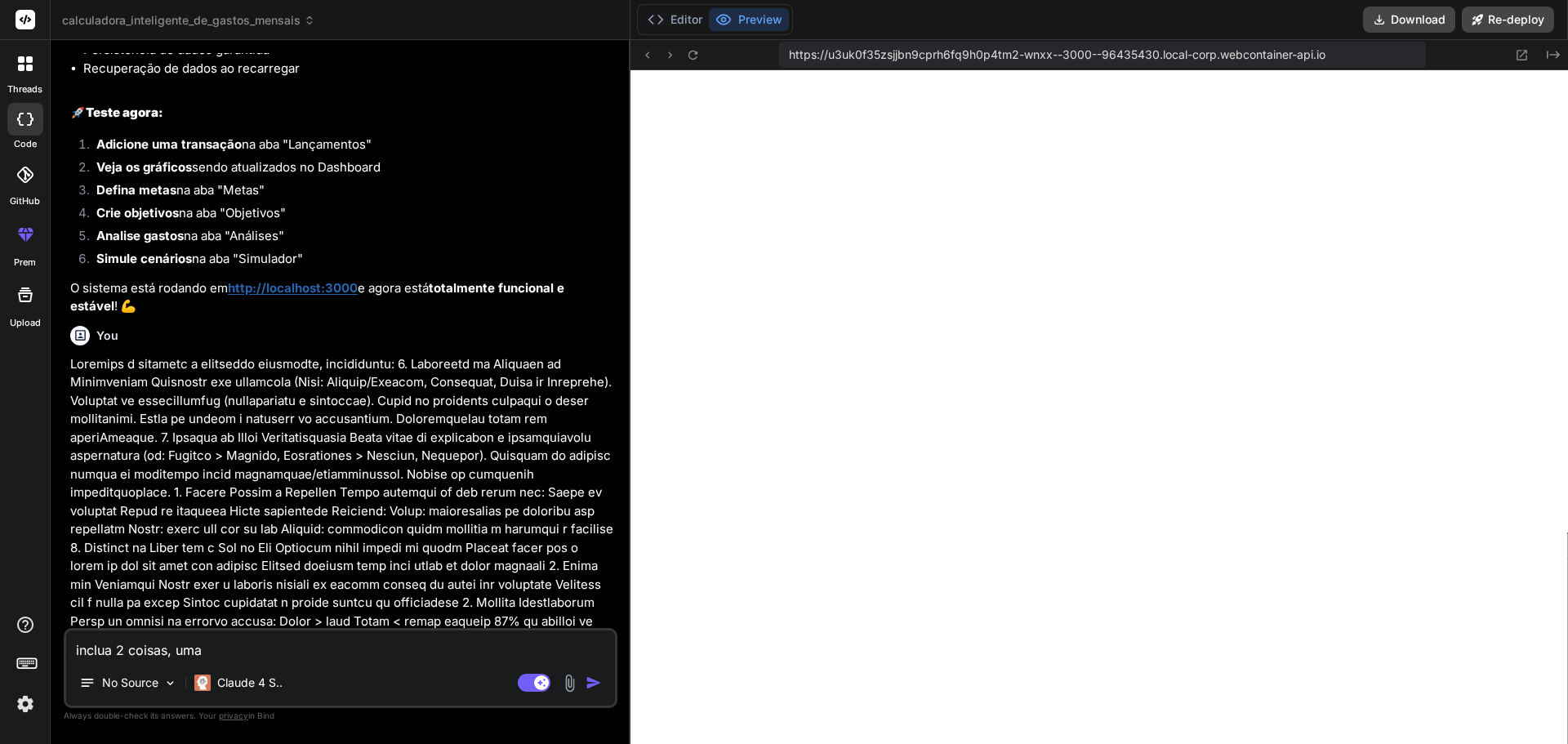 type on "inclua 2 coisas, uma" 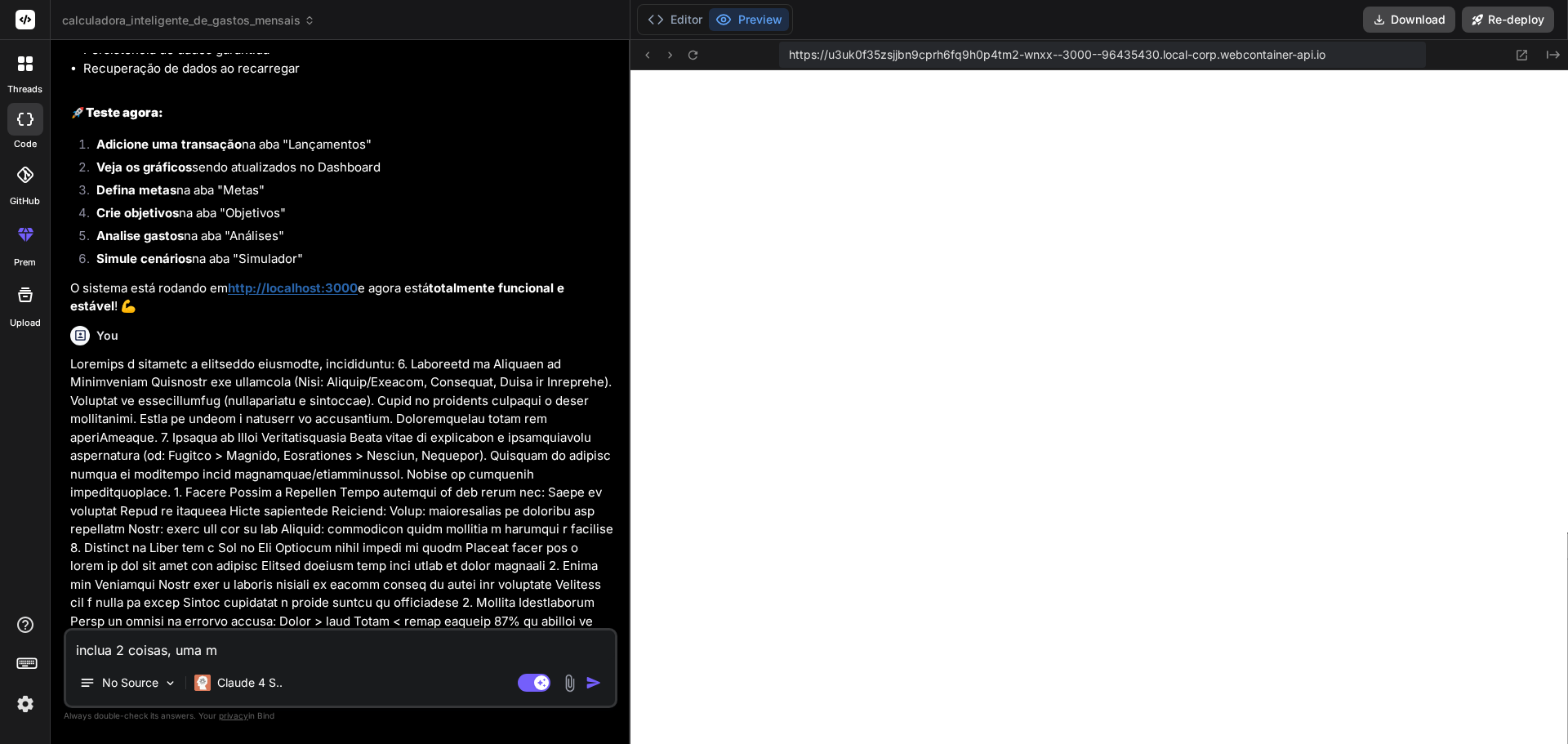 type on "inclua 2 coisas, uma ma" 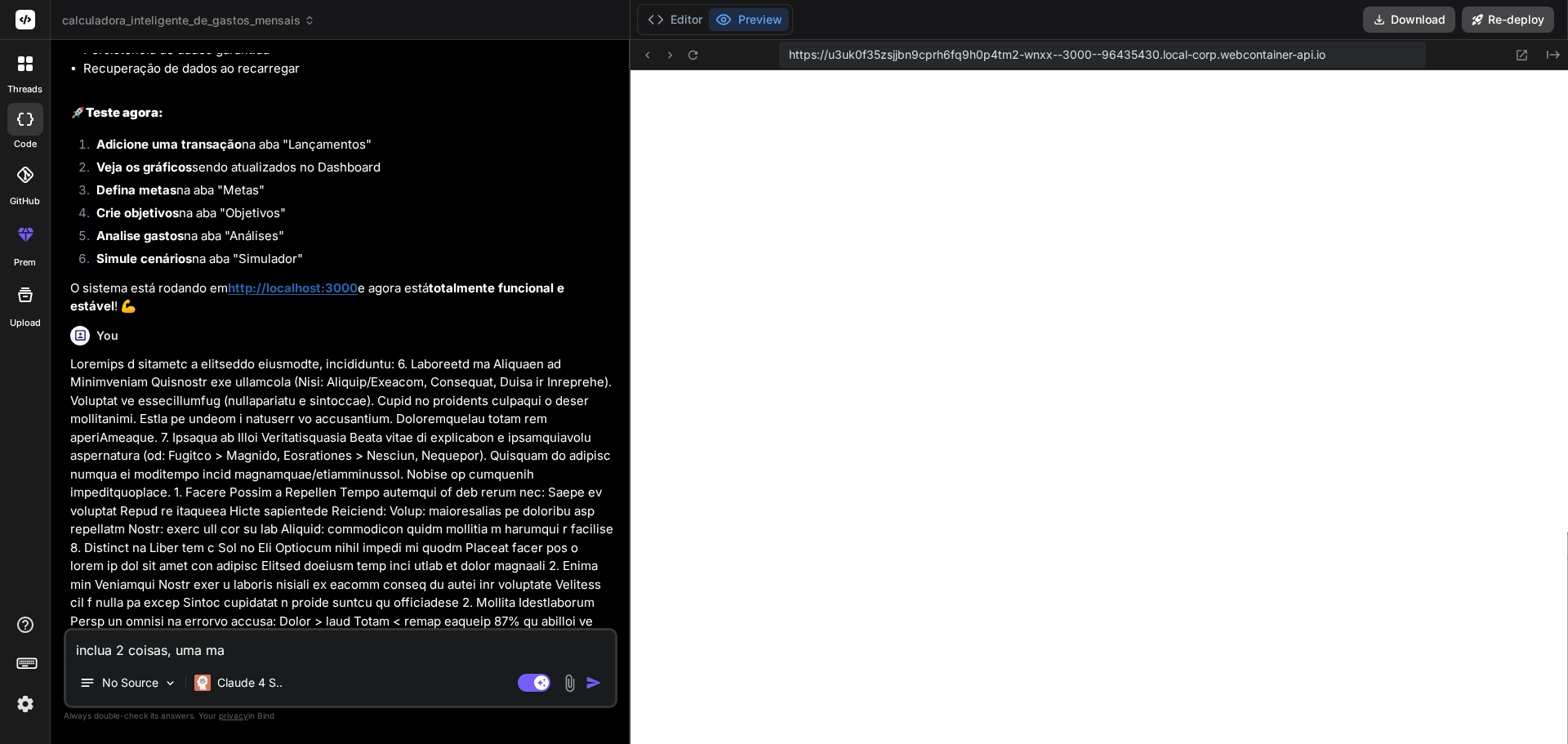 type on "inclua 2 coisas, uma man" 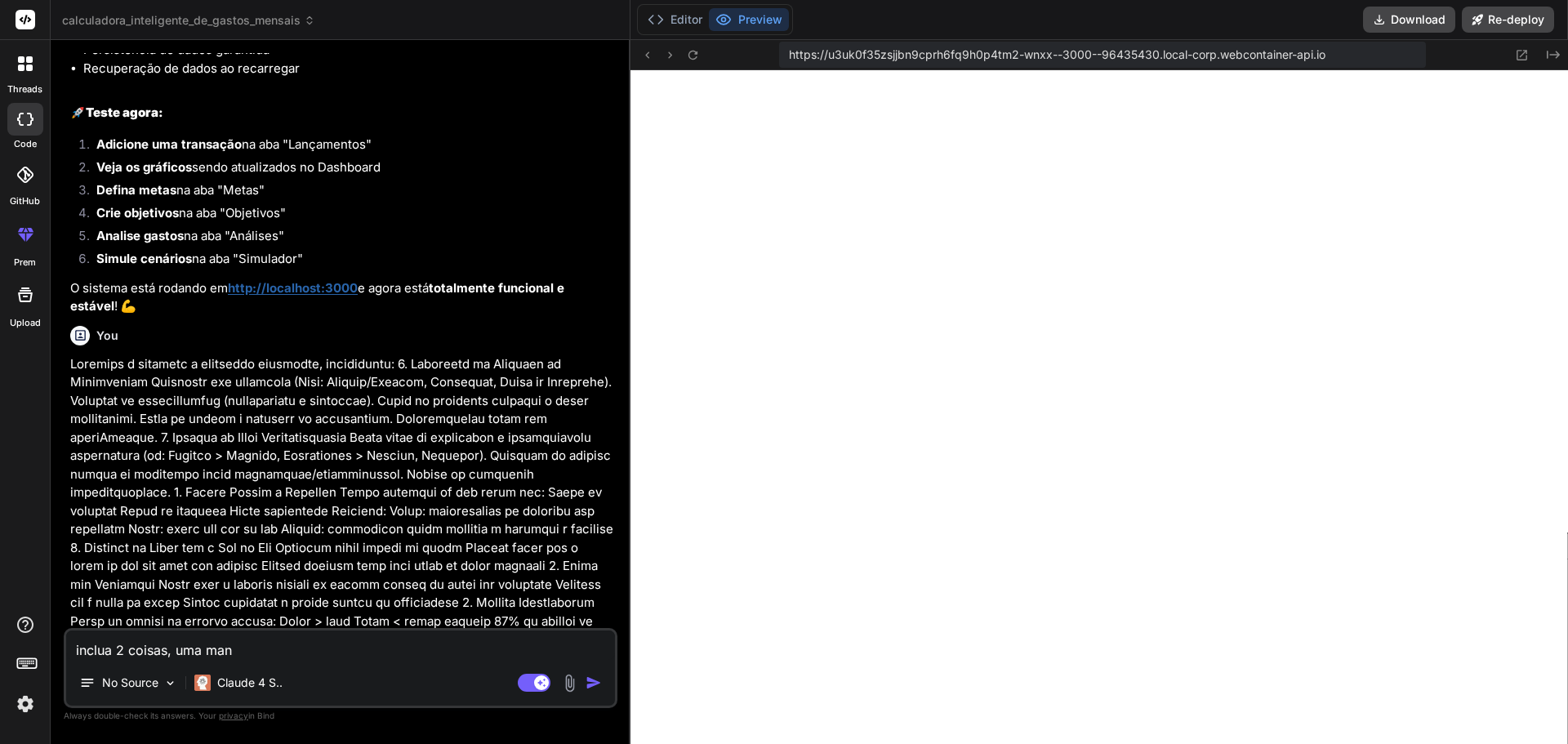 type on "inclua 2 coisas, uma mane" 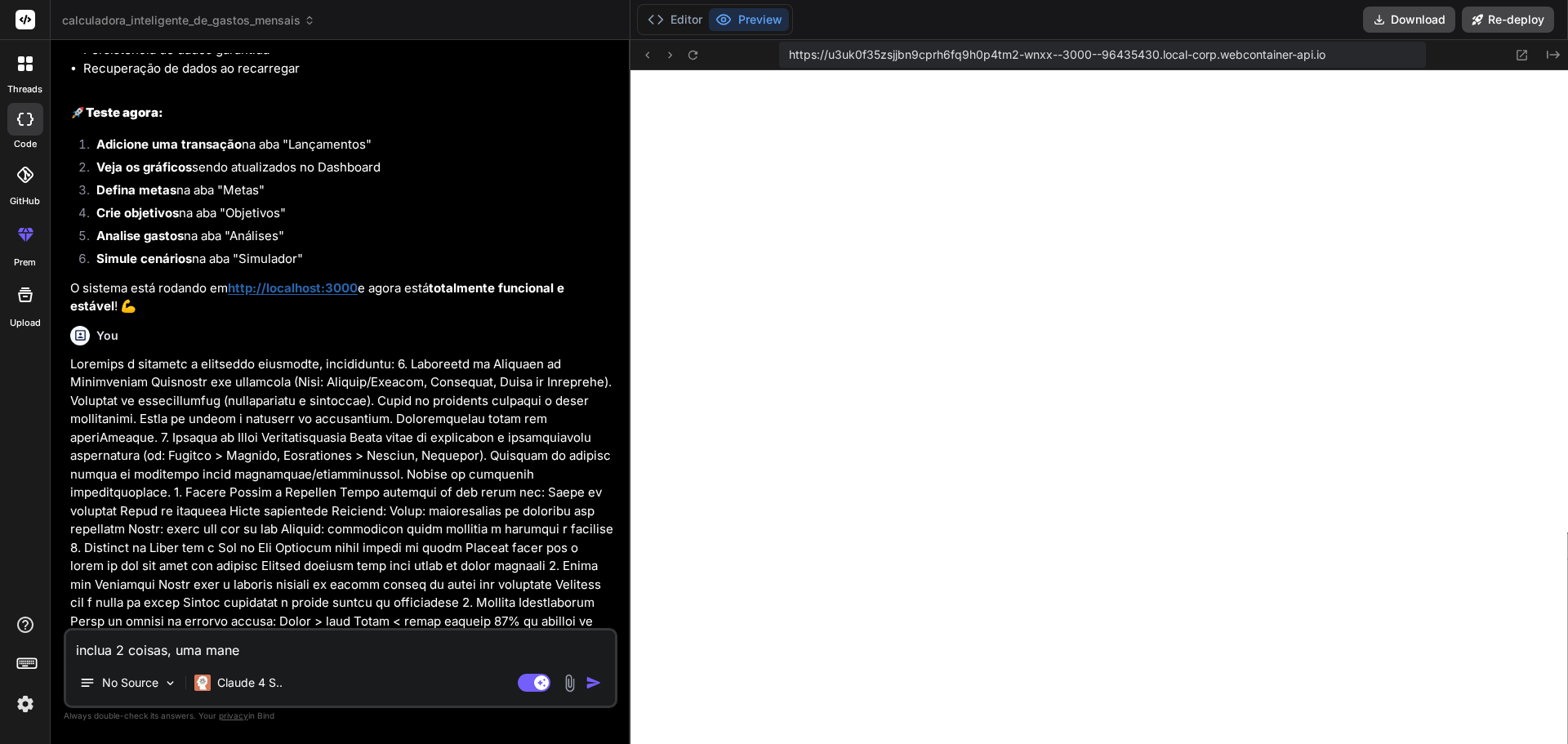 type on "inclua 2 coisas, uma manei" 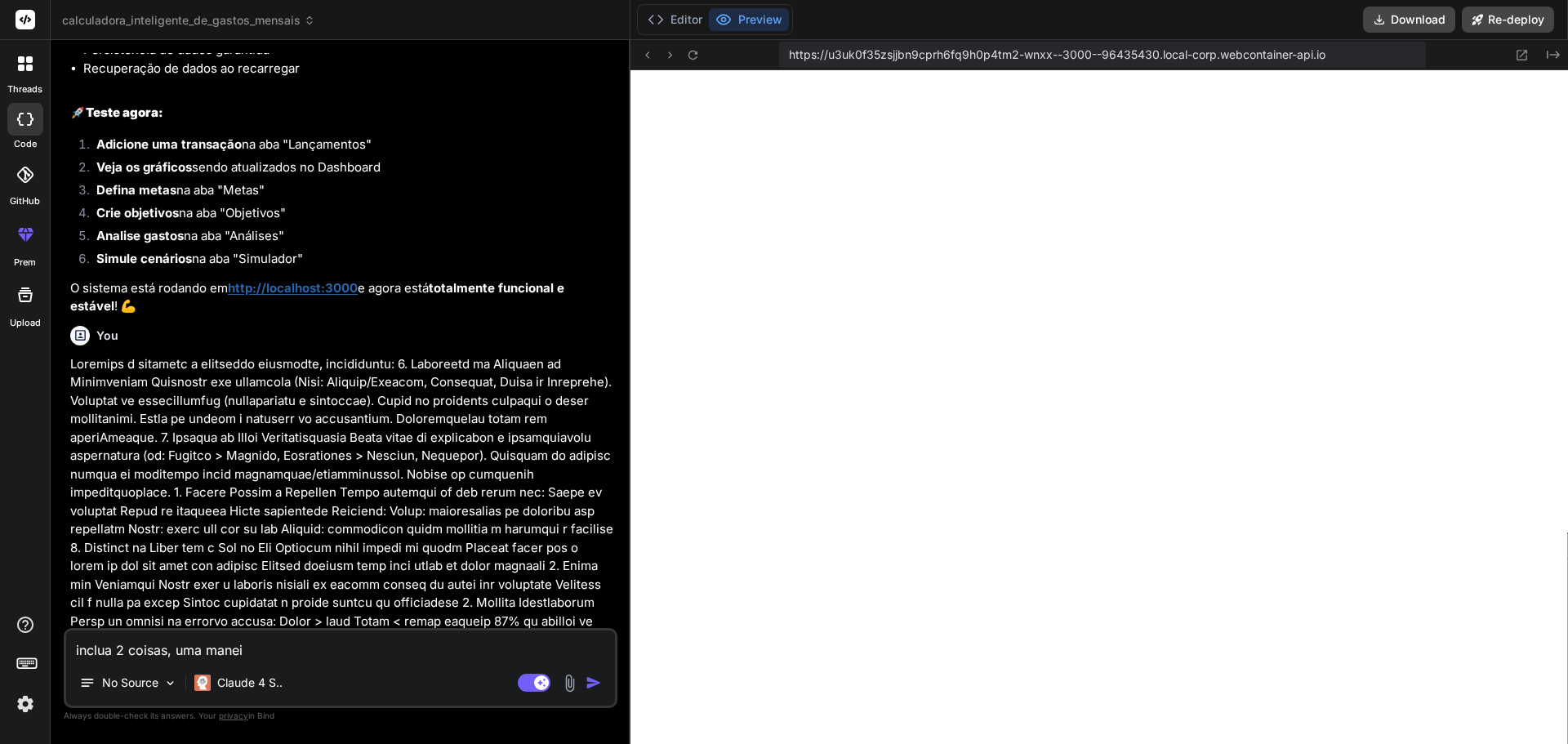 type on "inclua 2 coisas, uma maneir" 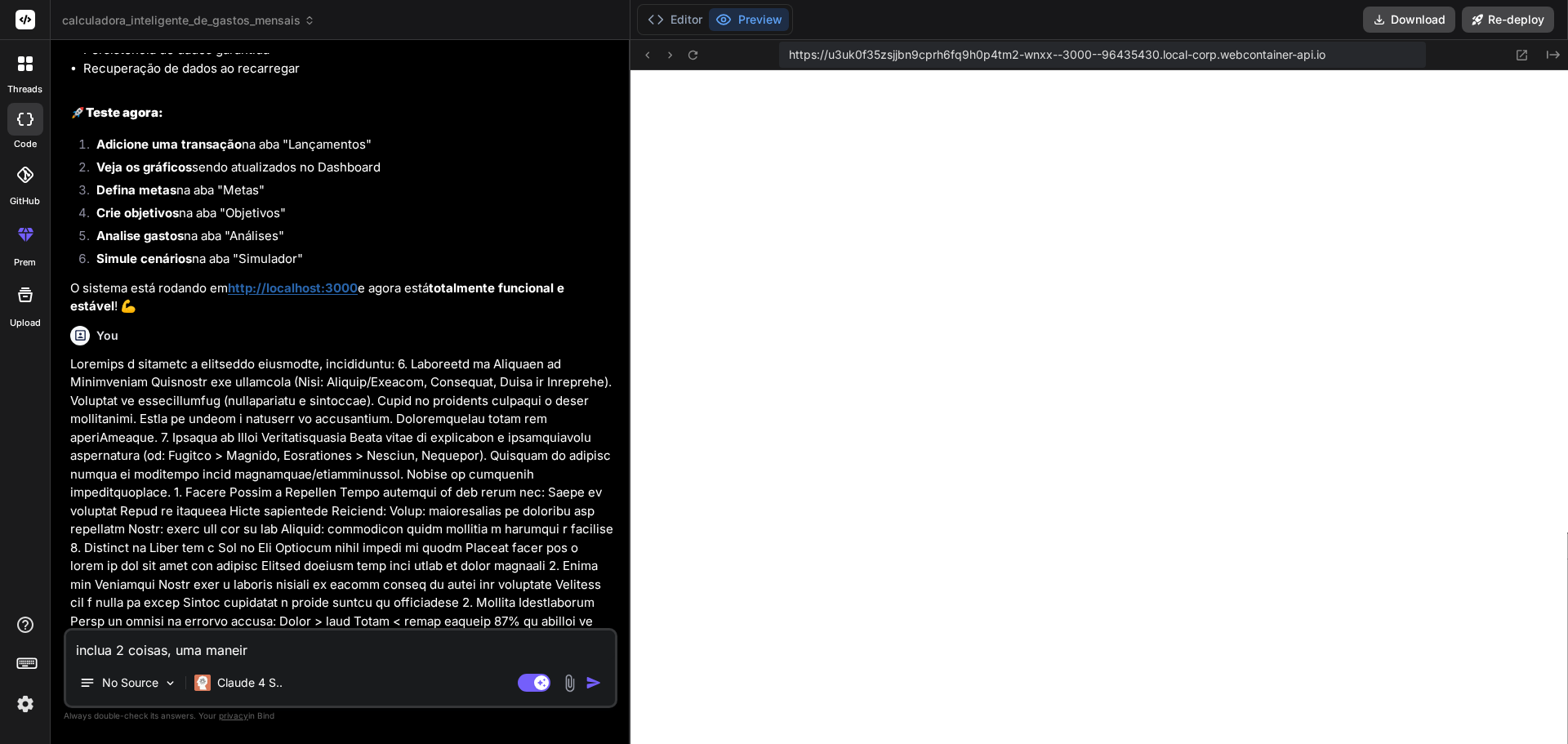 type on "inclua 2 coisas, uma maneira" 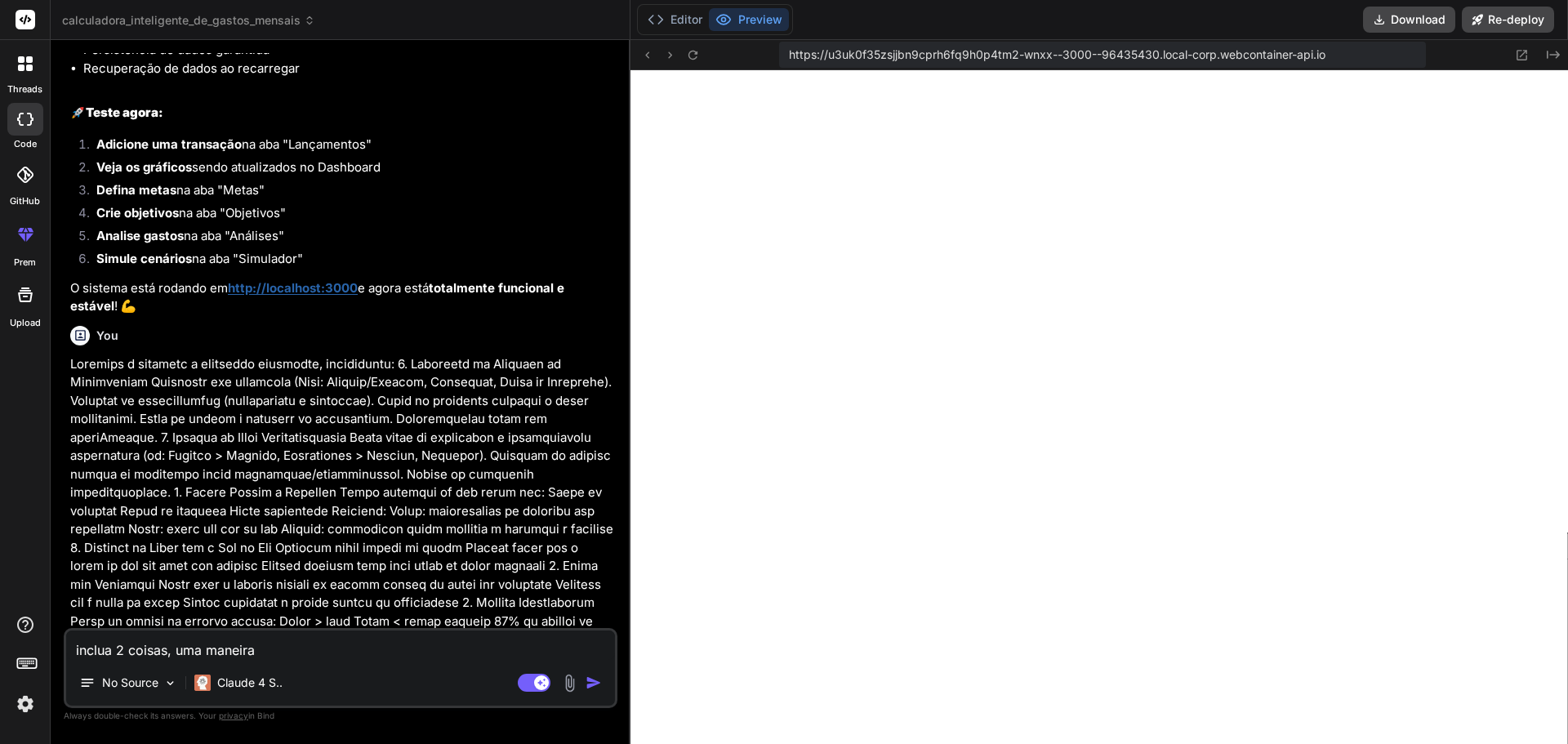 type on "inclua 2 coisas, uma maneira" 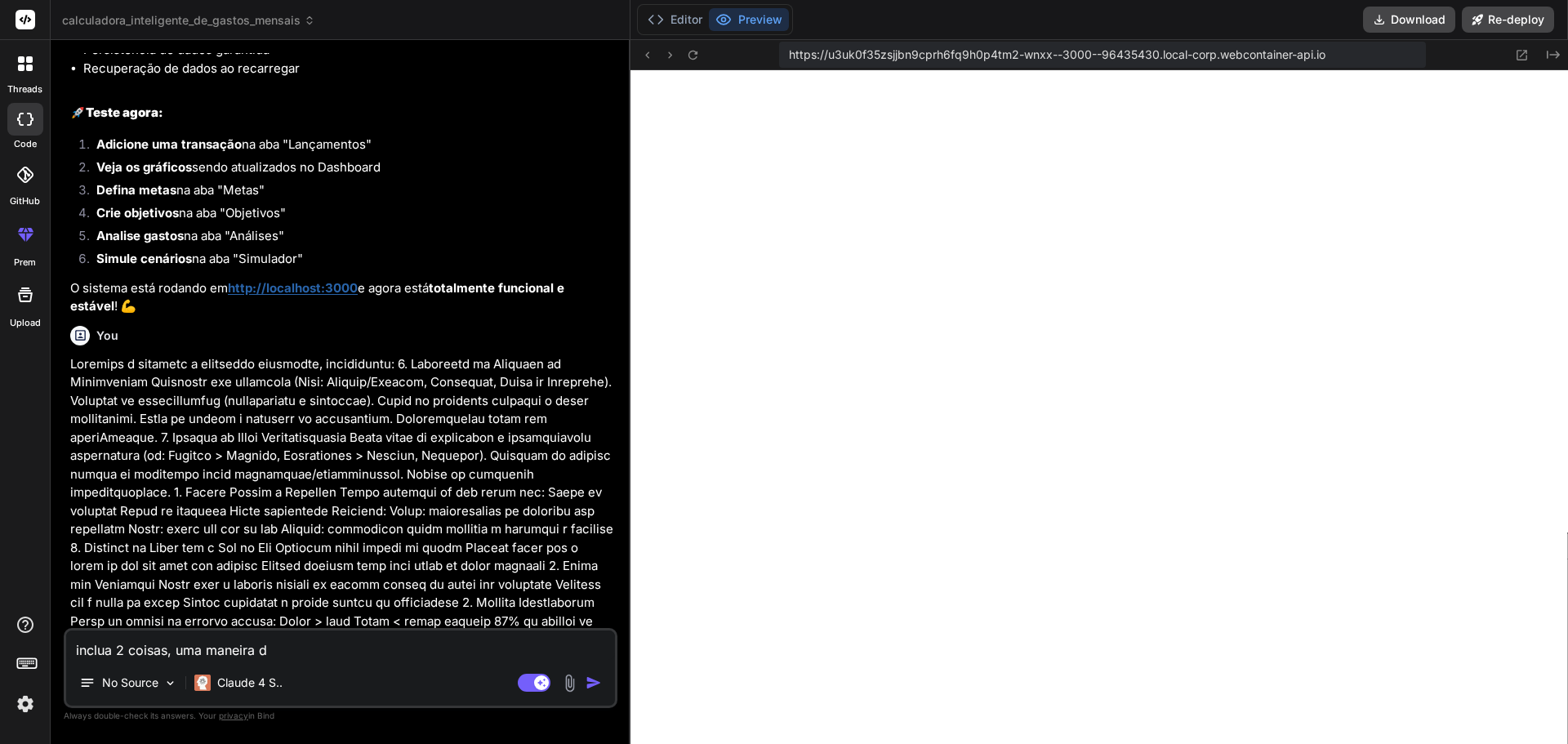 type on "inclua 2 coisas, uma maneira de" 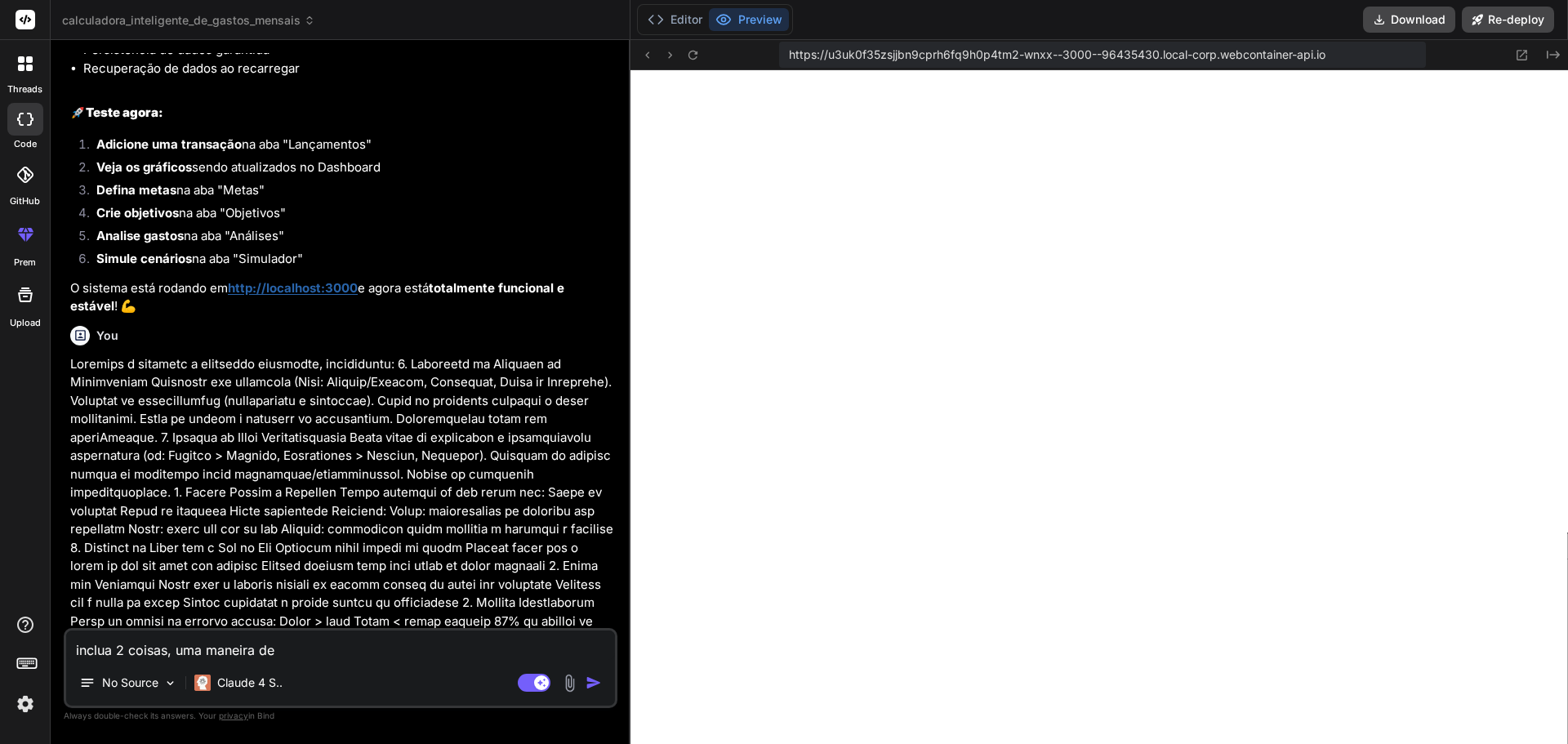type on "inclua 2 coisas, uma maneira de" 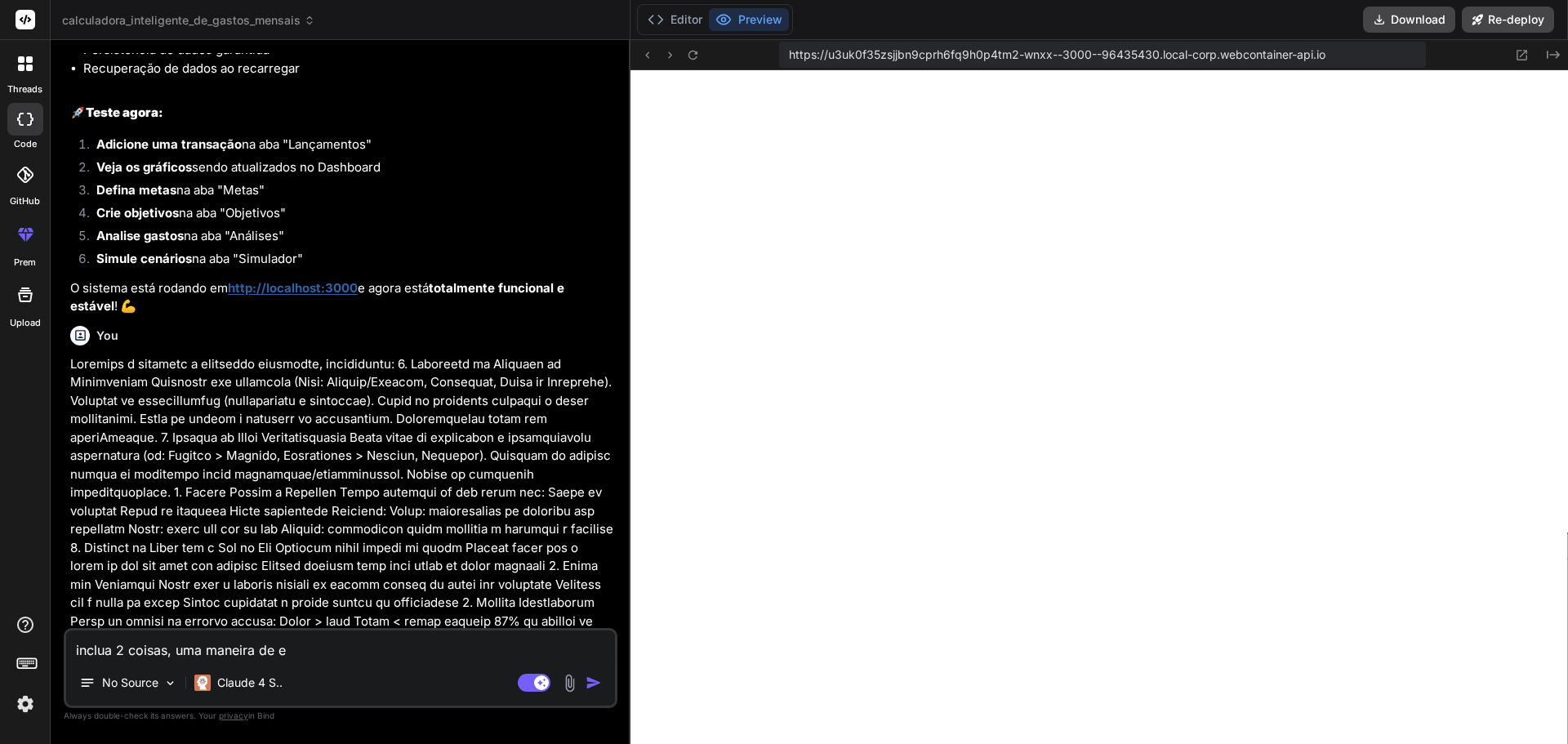 type on "inclua 2 coisas, uma maneira de eu" 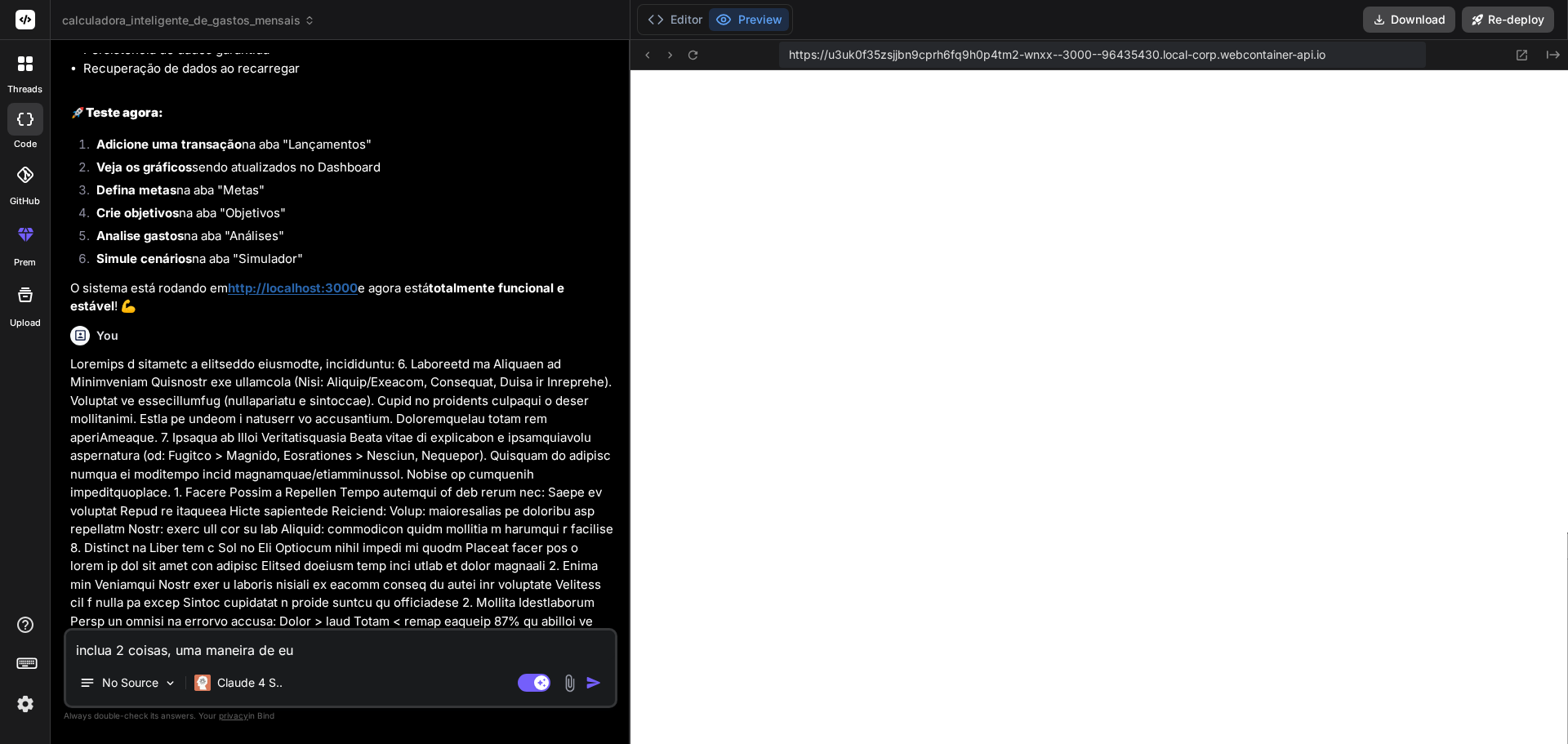 type on "inclua 2 coisas, uma maneira de eu" 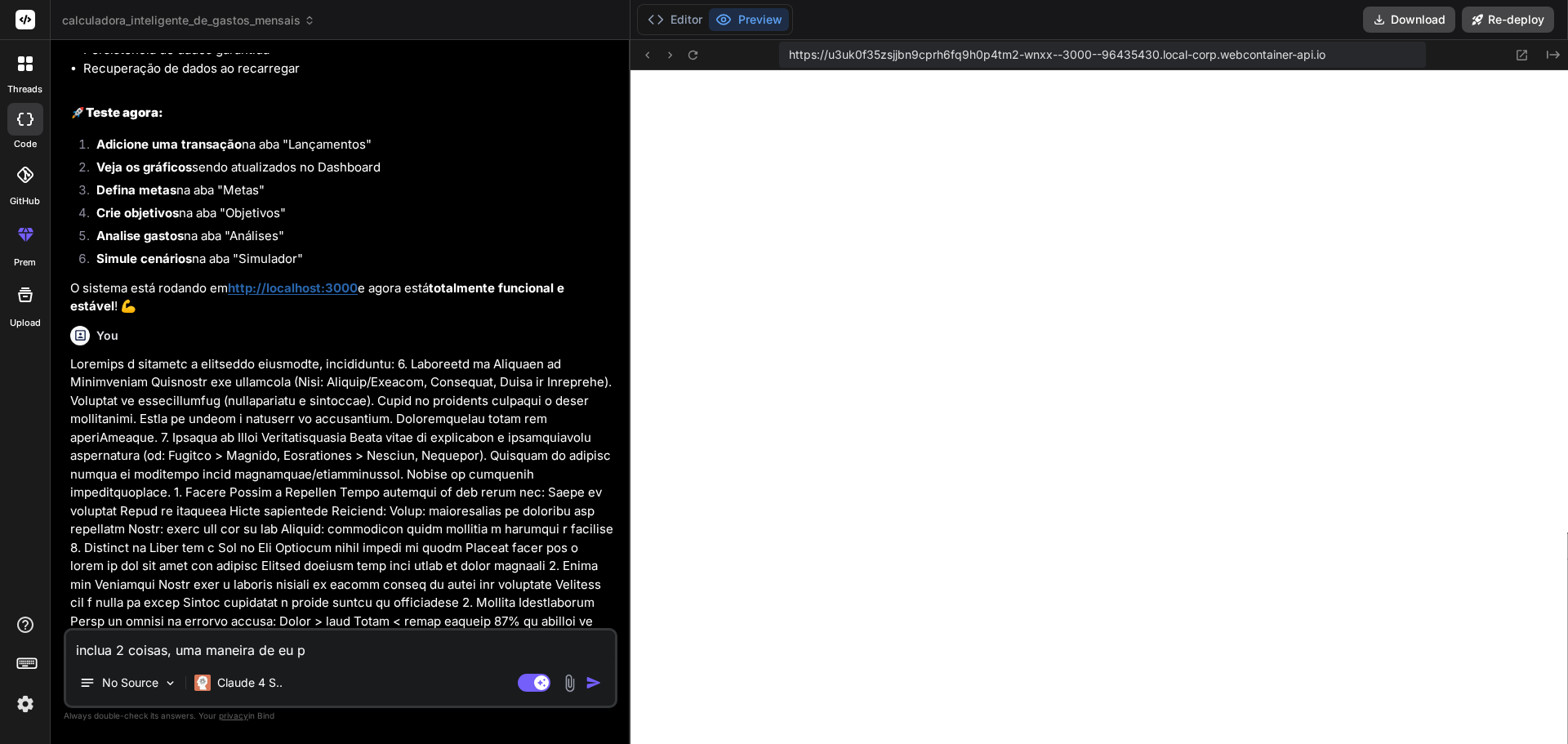 type on "x" 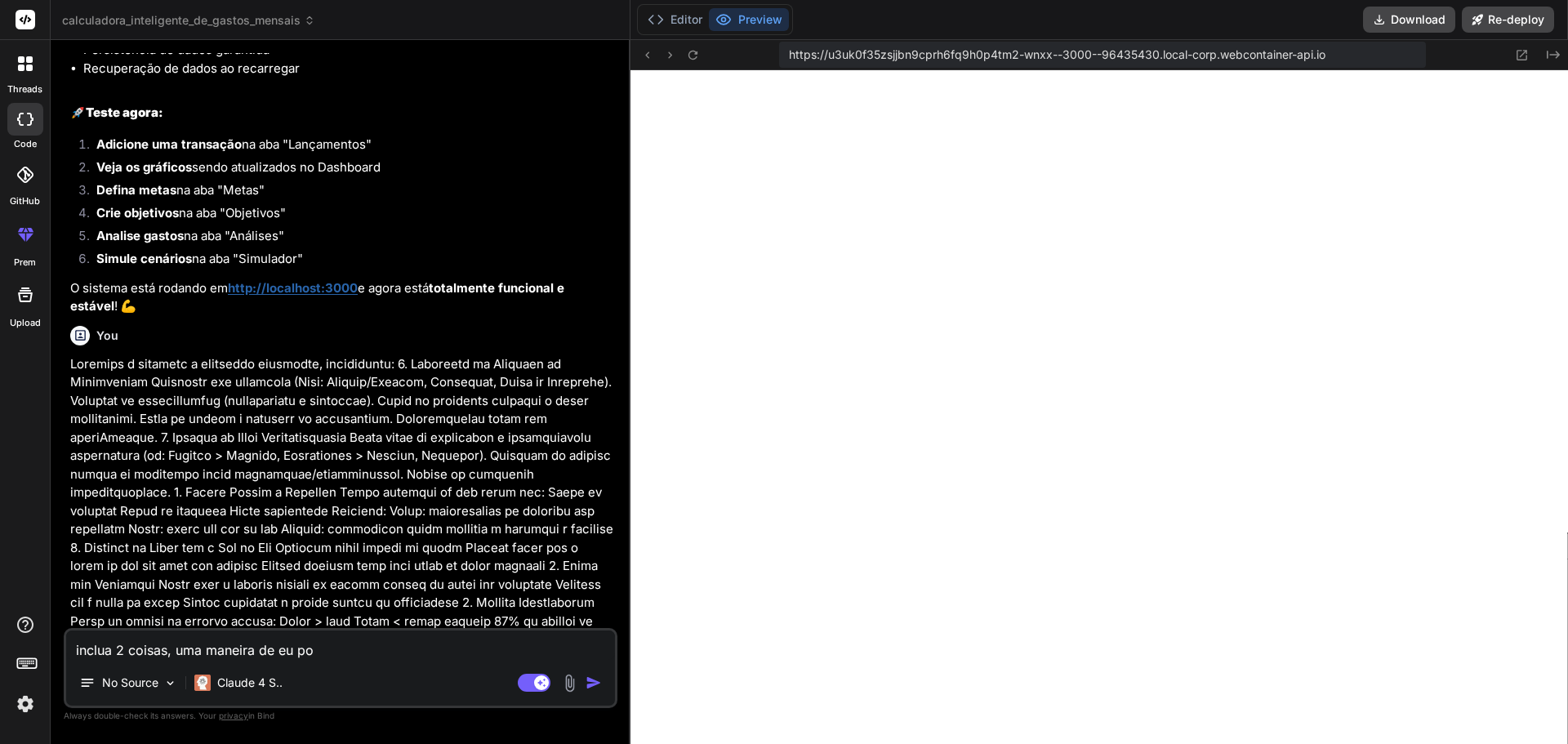 type on "inclua 2 coisas, uma maneira de eu pod" 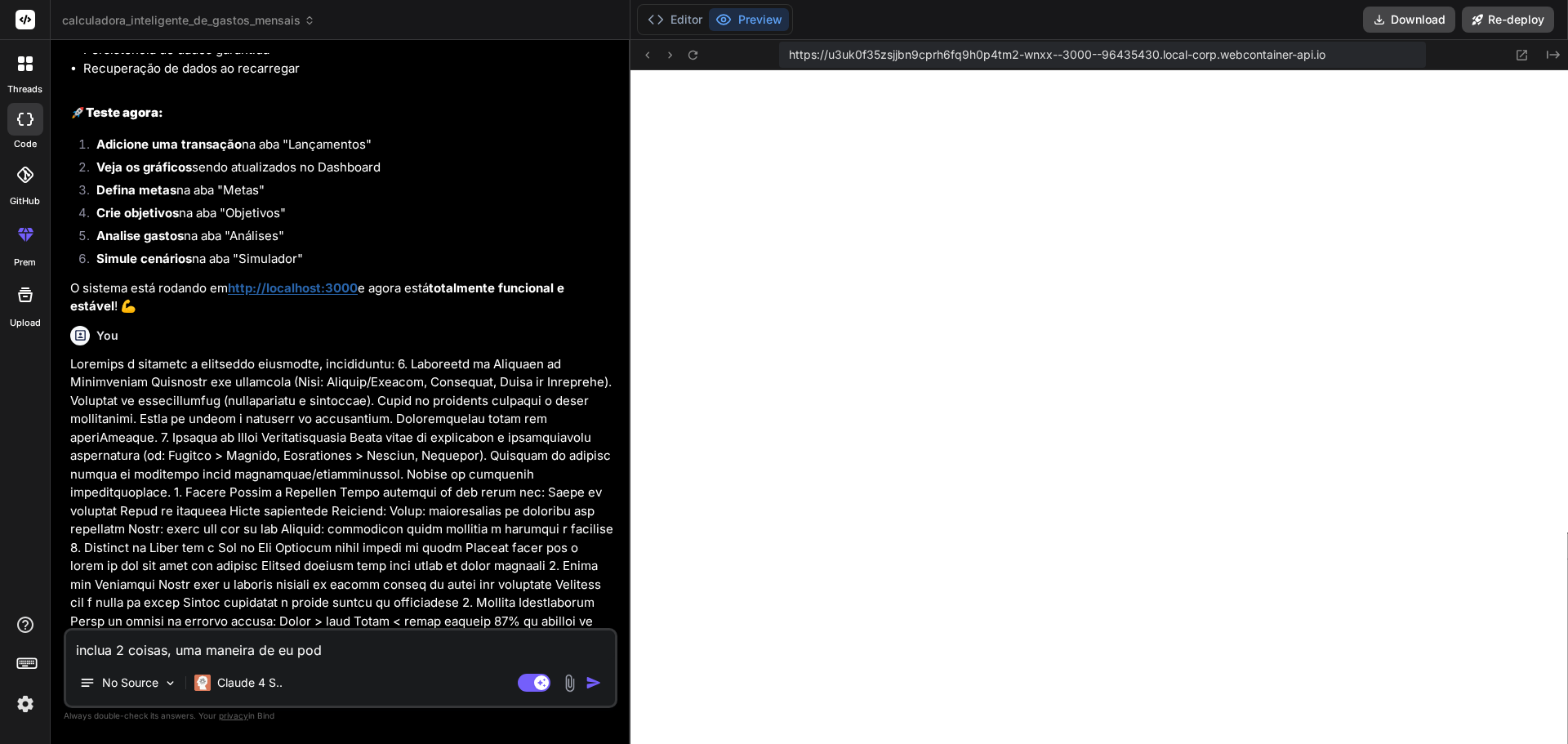 type on "inclua 2 coisas, uma maneira de eu pode" 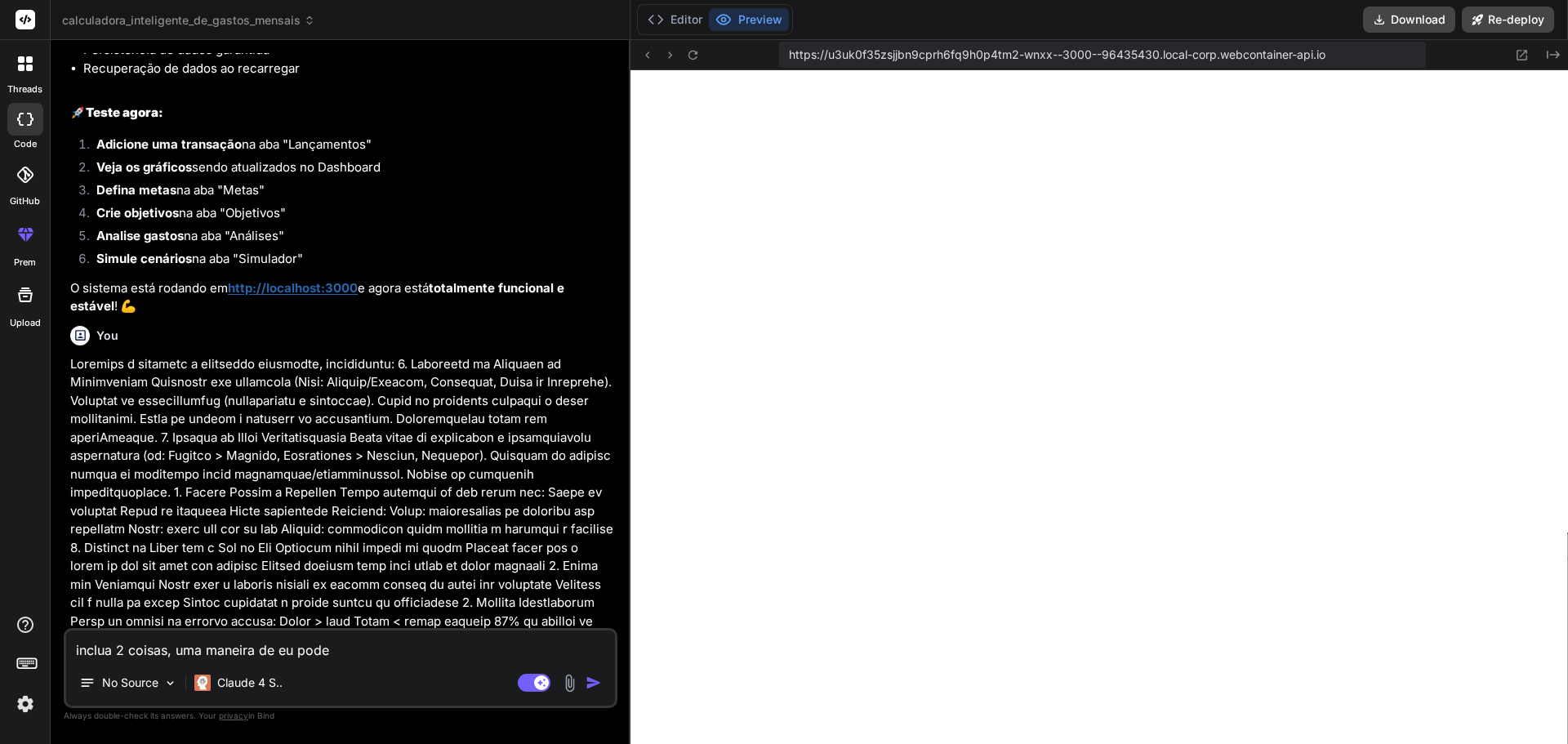 type on "inclua 2 coisas, uma maneira de eu poder" 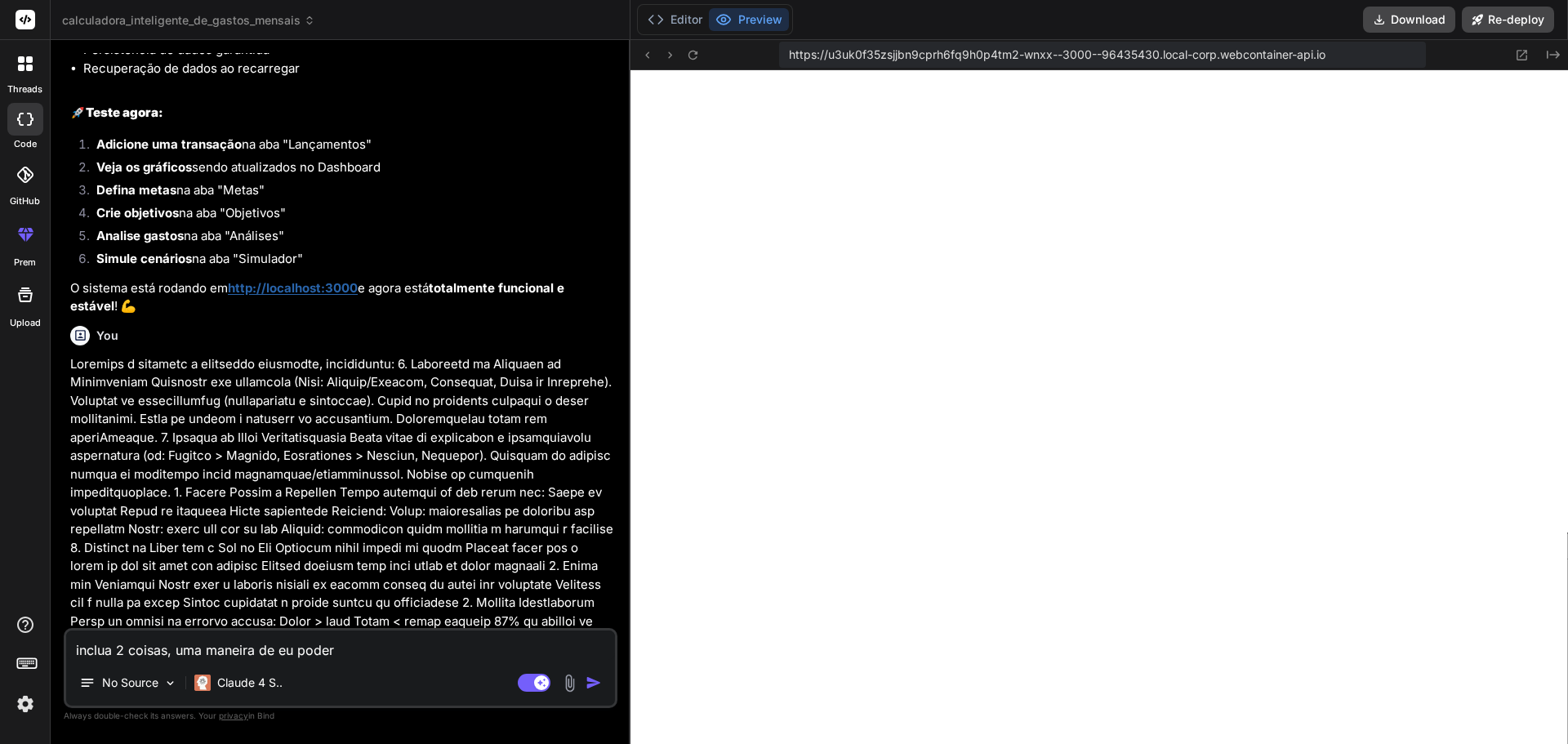 type on "inclua 2 coisas, uma maneira de eu poder" 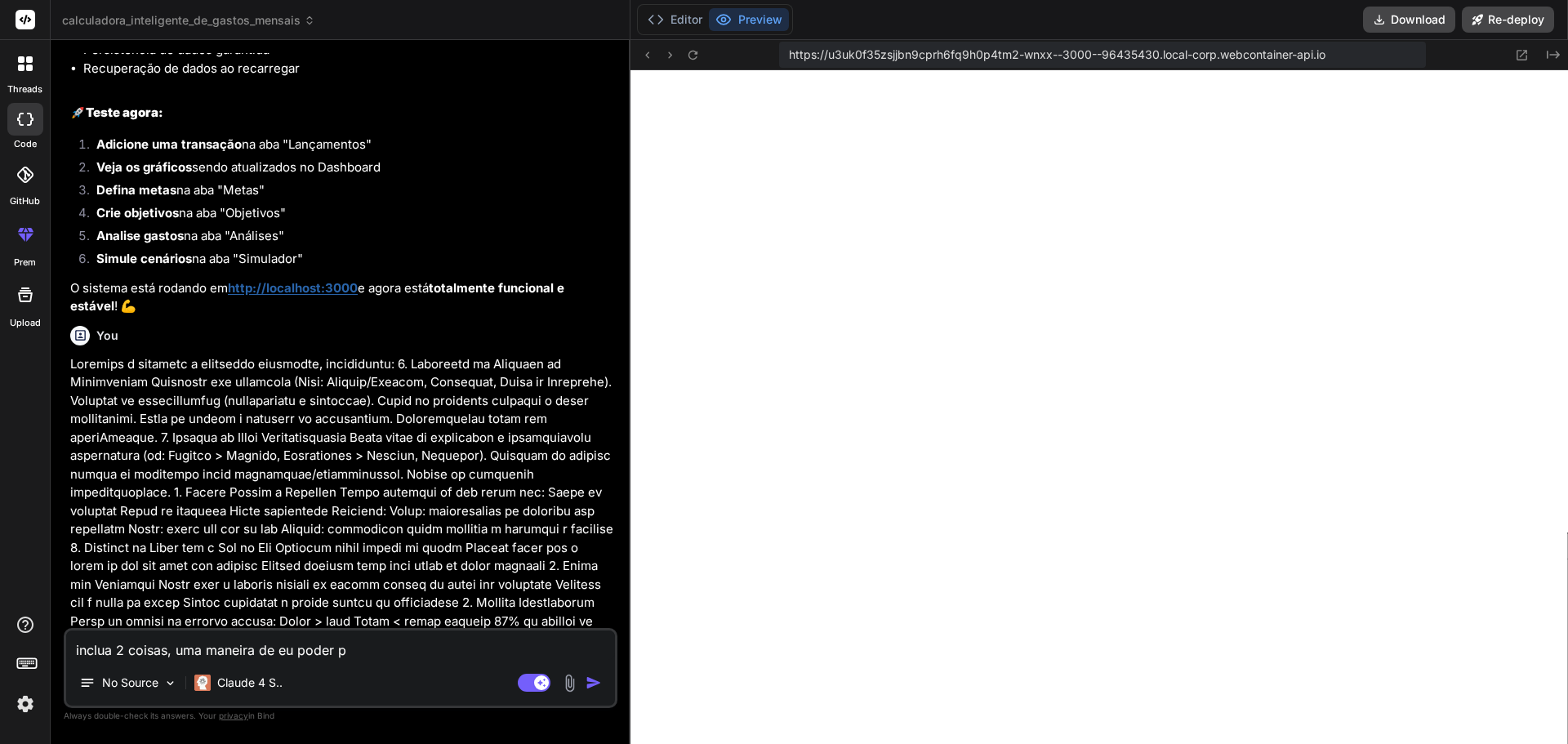 type on "inclua 2 coisas, uma maneira de eu poder pr" 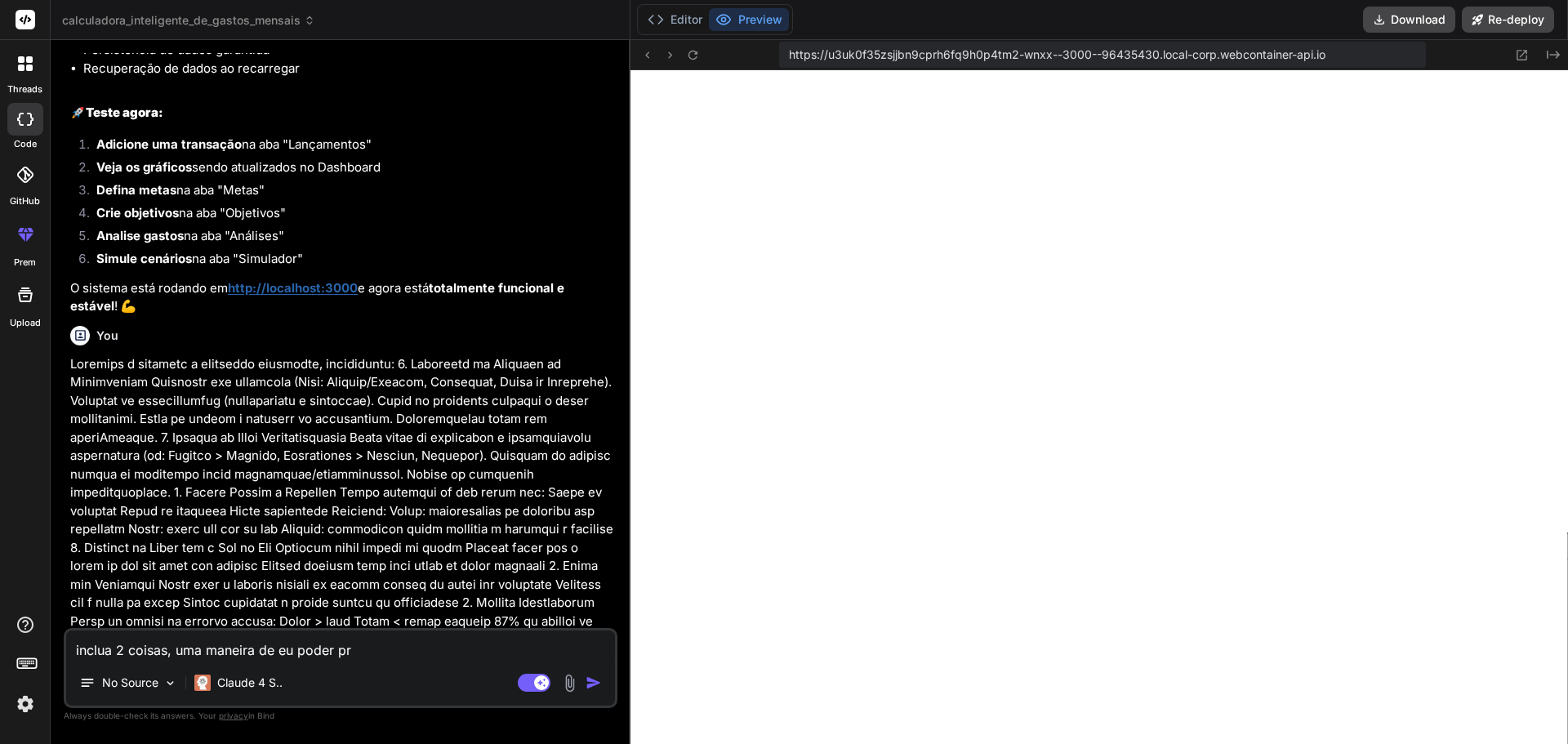type on "inclua 2 coisas, uma maneira de eu poder pre" 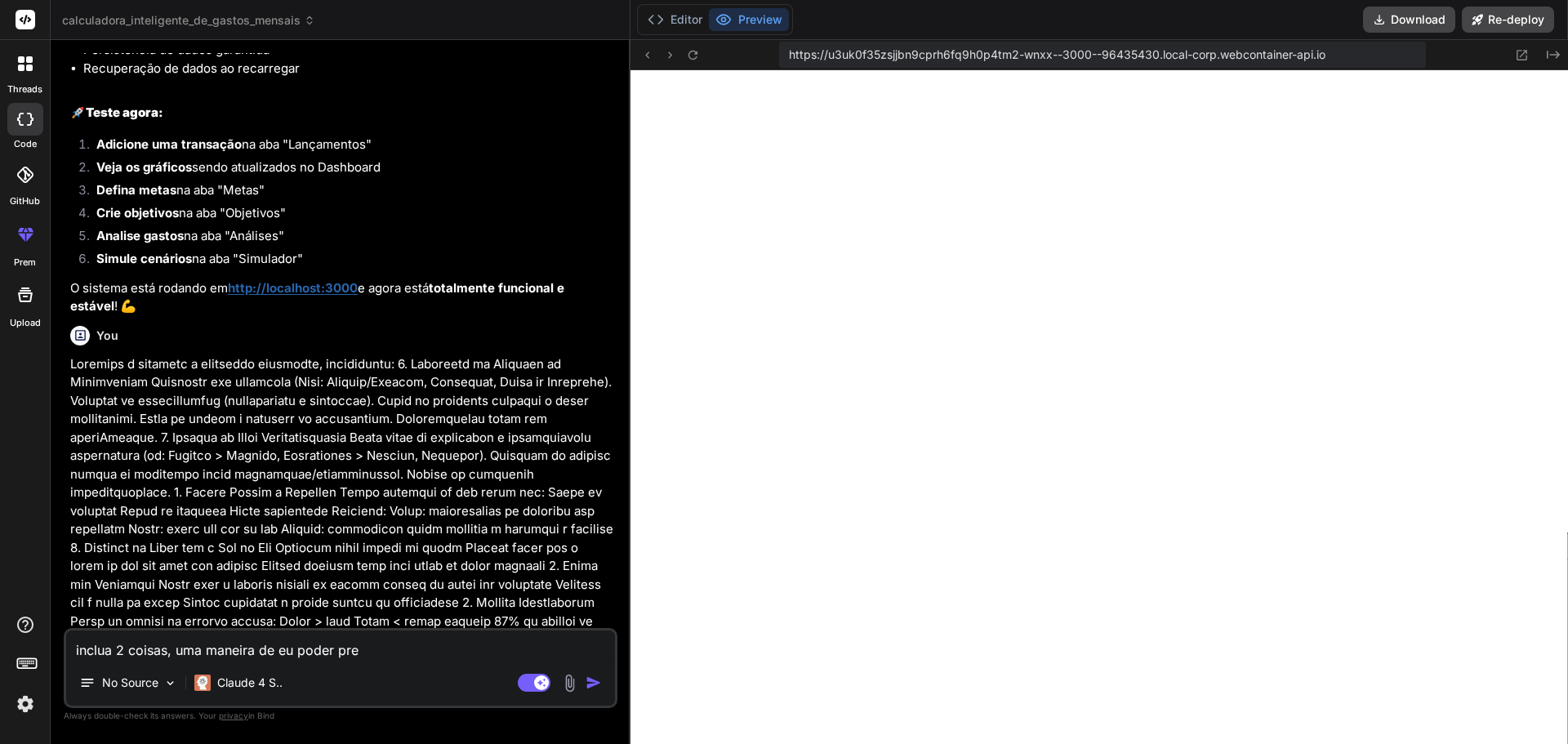 type on "inclua 2 coisas, uma maneira de eu poder pree" 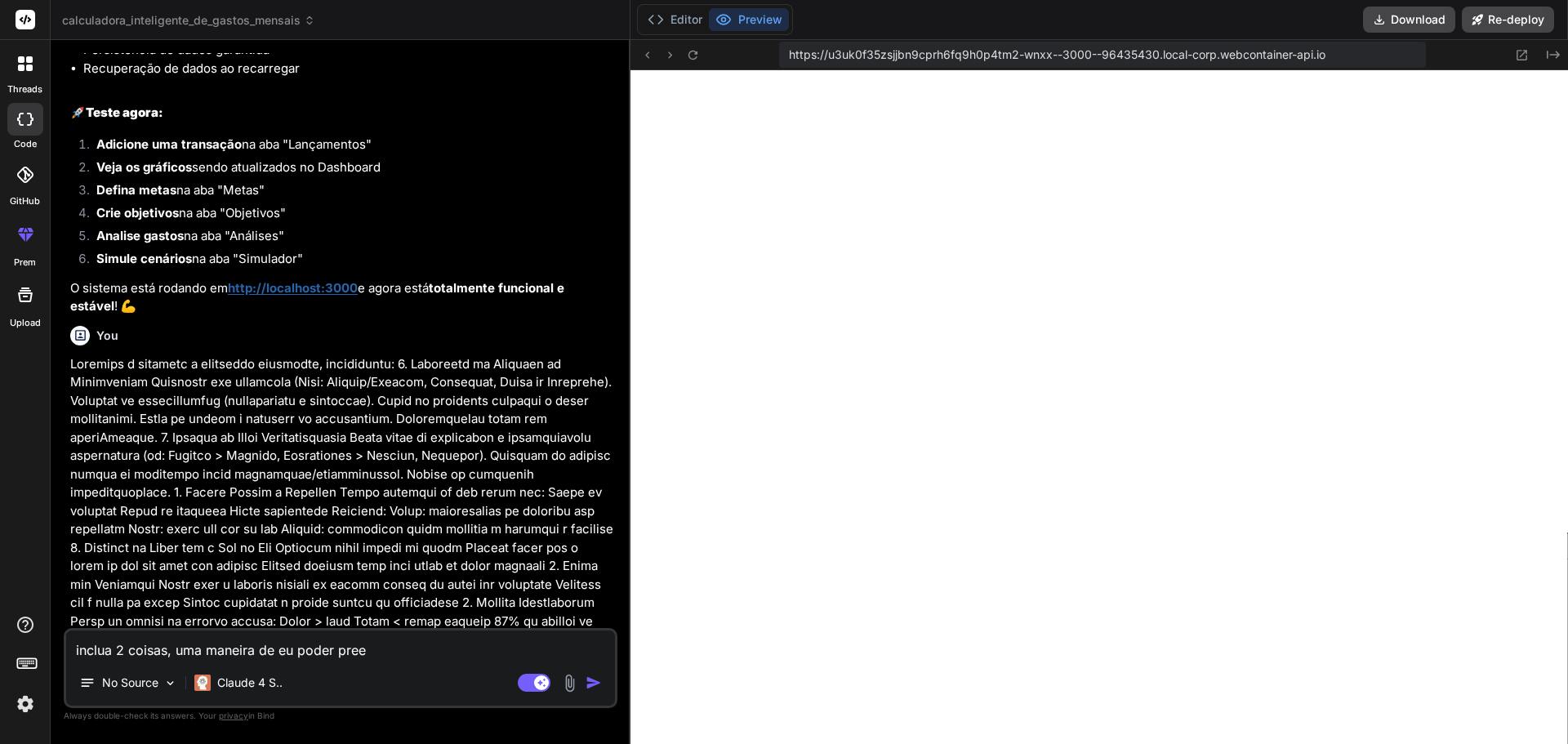 type on "inclua 2 coisas, uma maneira de eu preen" 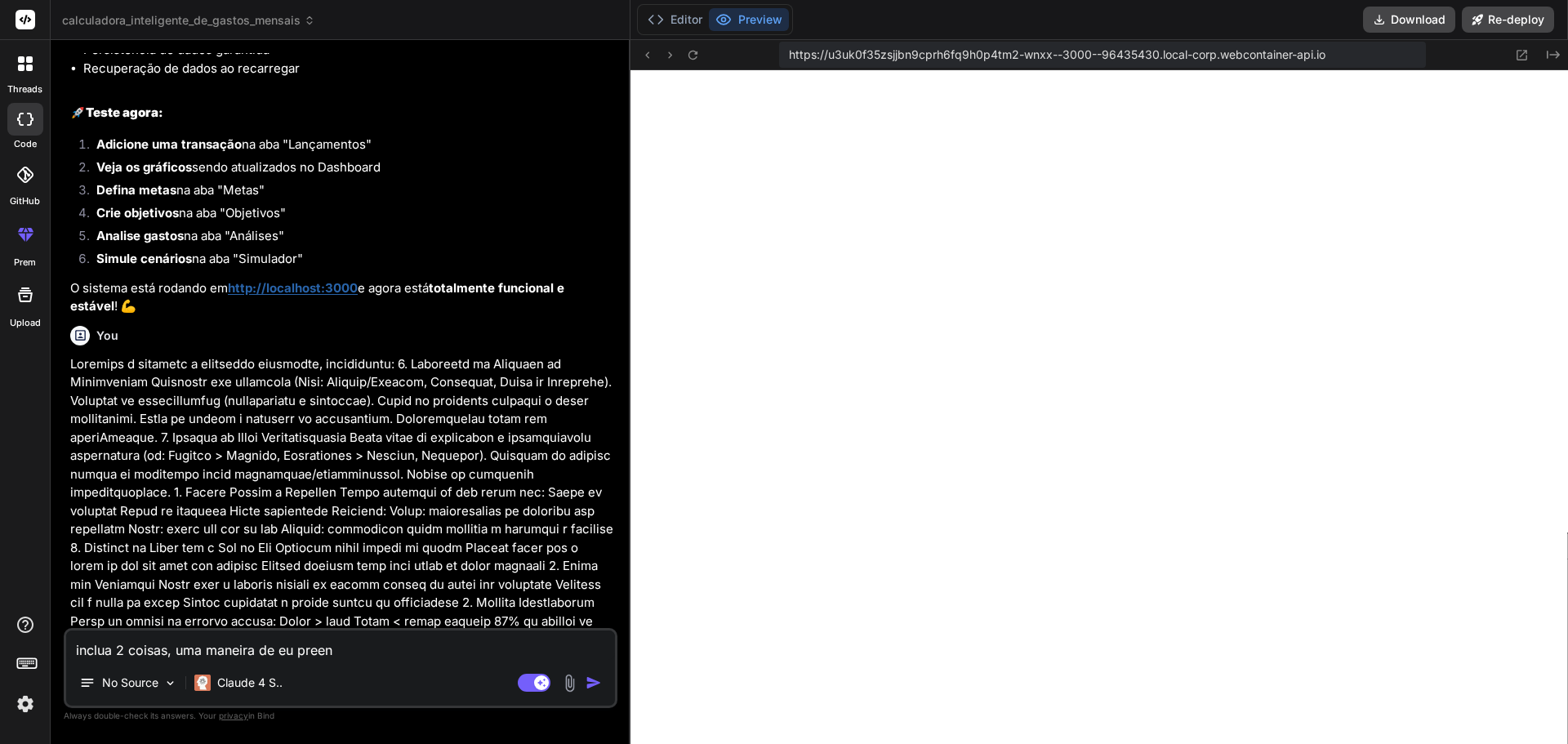 type on "inclua 2 coisas, uma maneira de eu poder preenc" 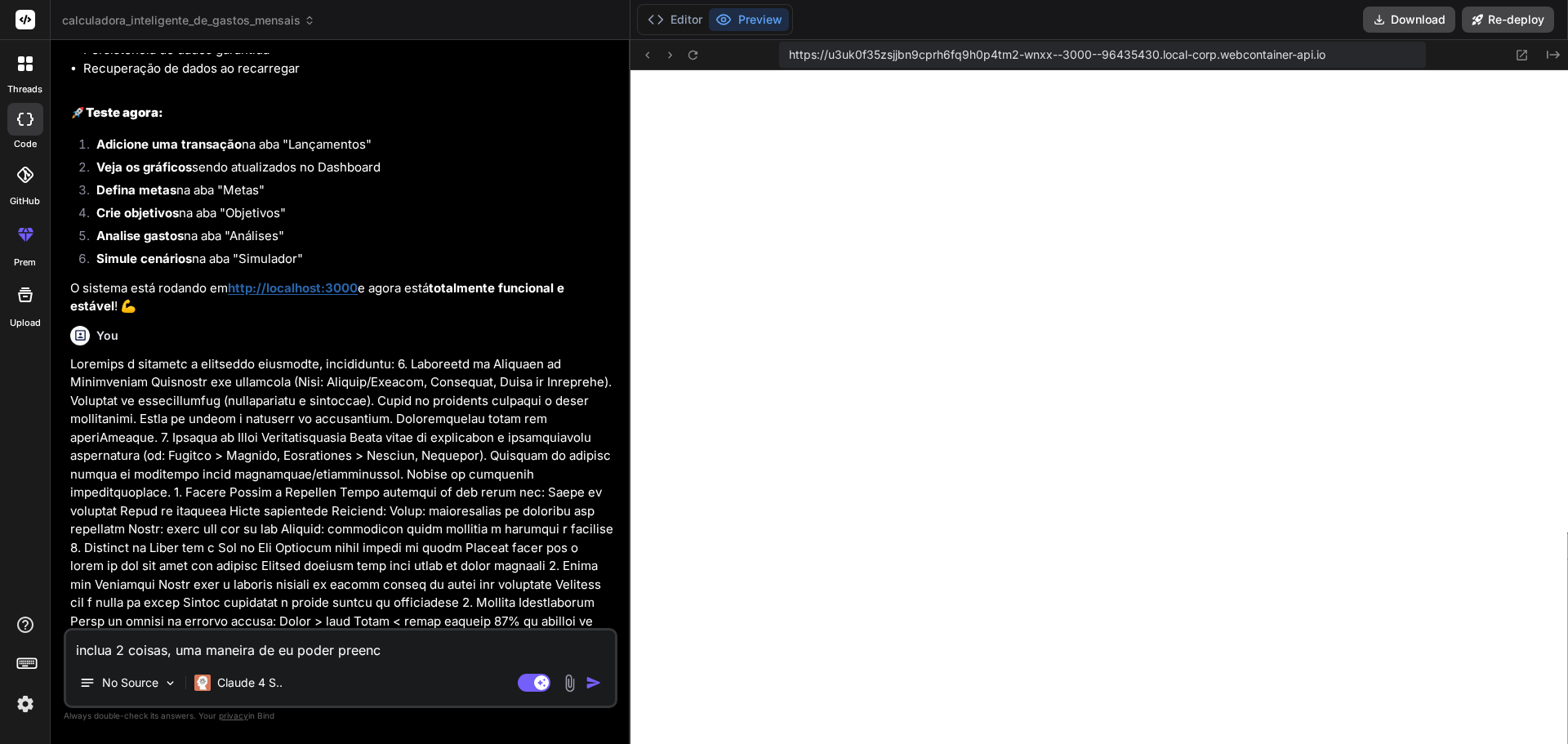 type on "inclua 2 coisas, uma maneira de eu poder preench" 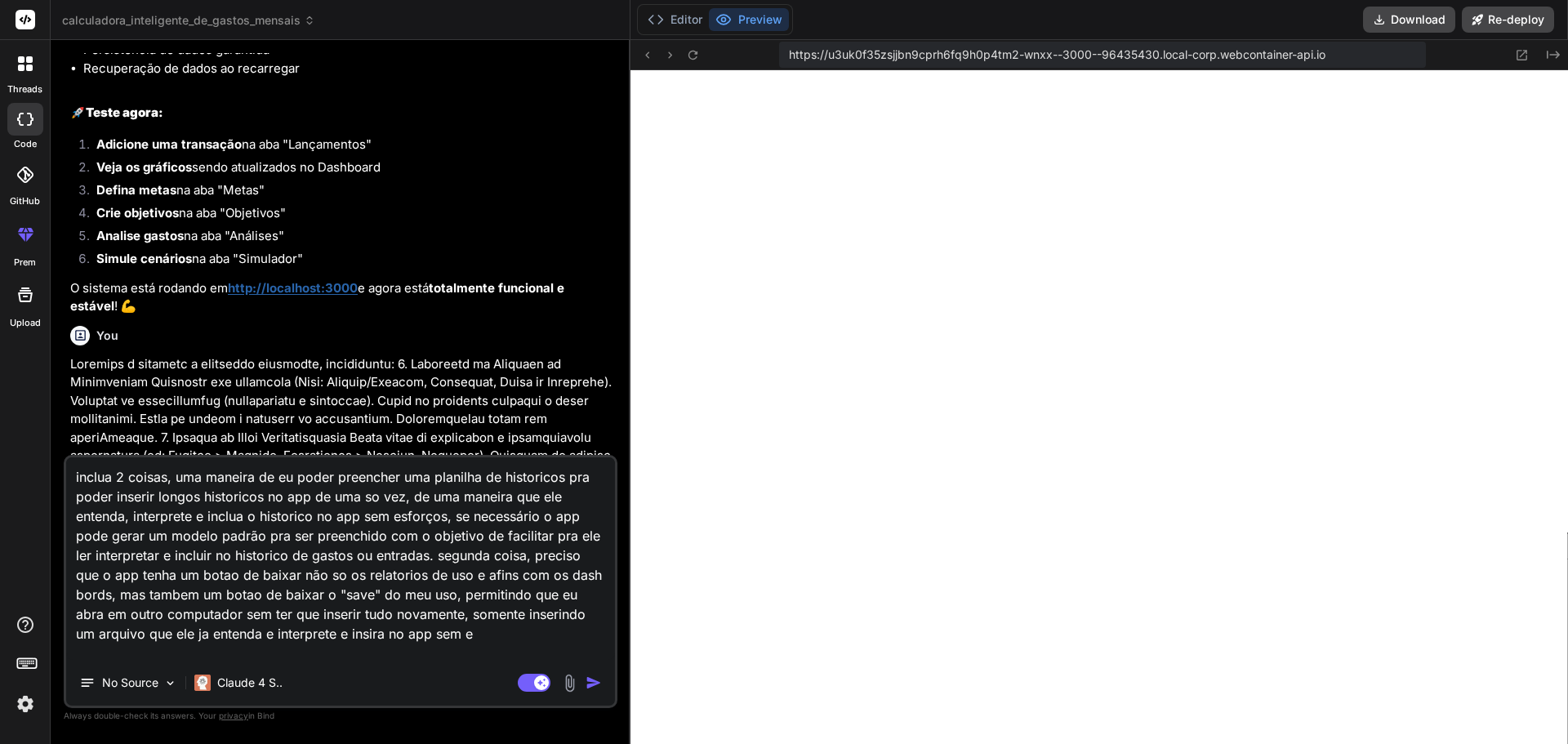 scroll, scrollTop: 2, scrollLeft: 0, axis: vertical 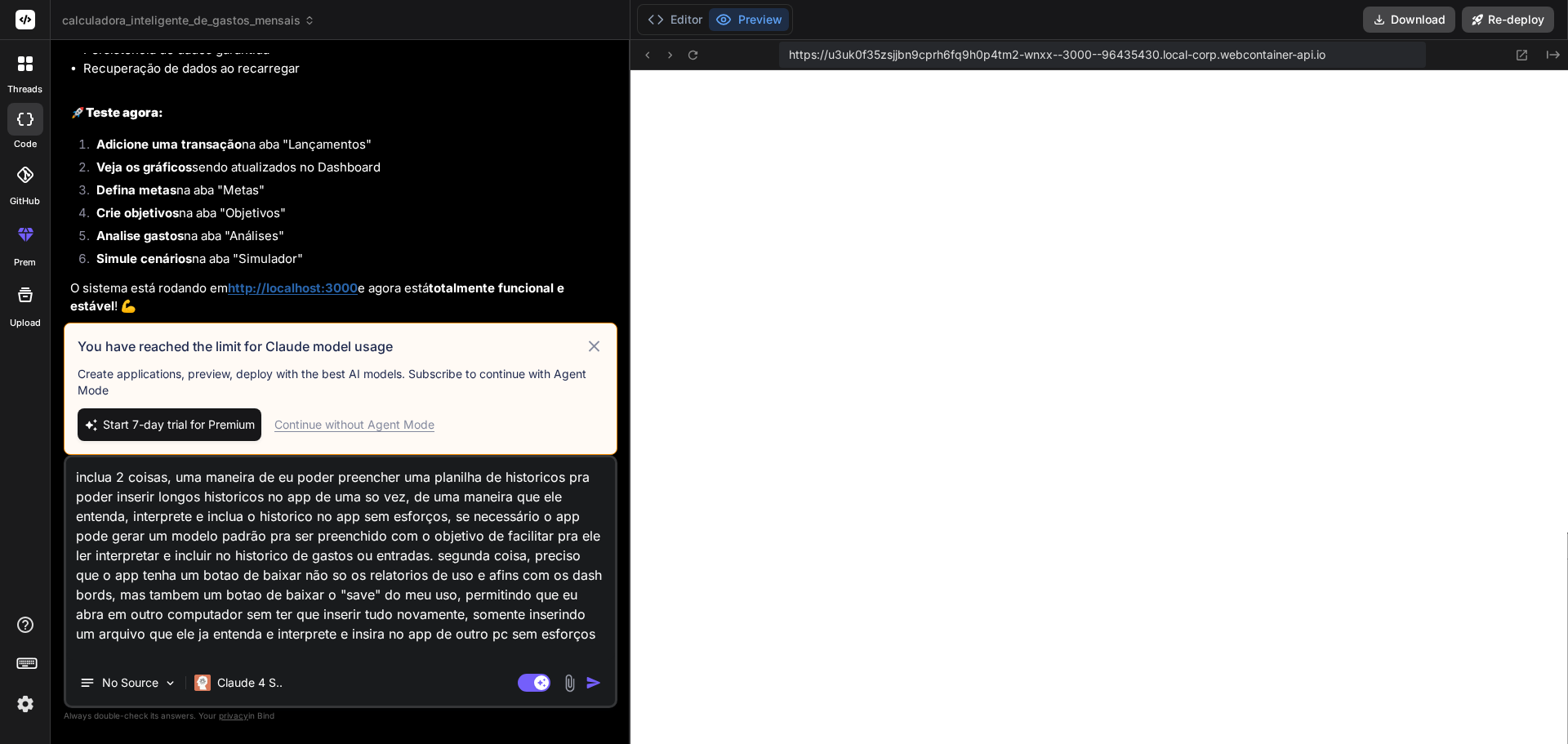 drag, startPoint x: 274, startPoint y: 648, endPoint x: 266, endPoint y: 638, distance: 12.80625 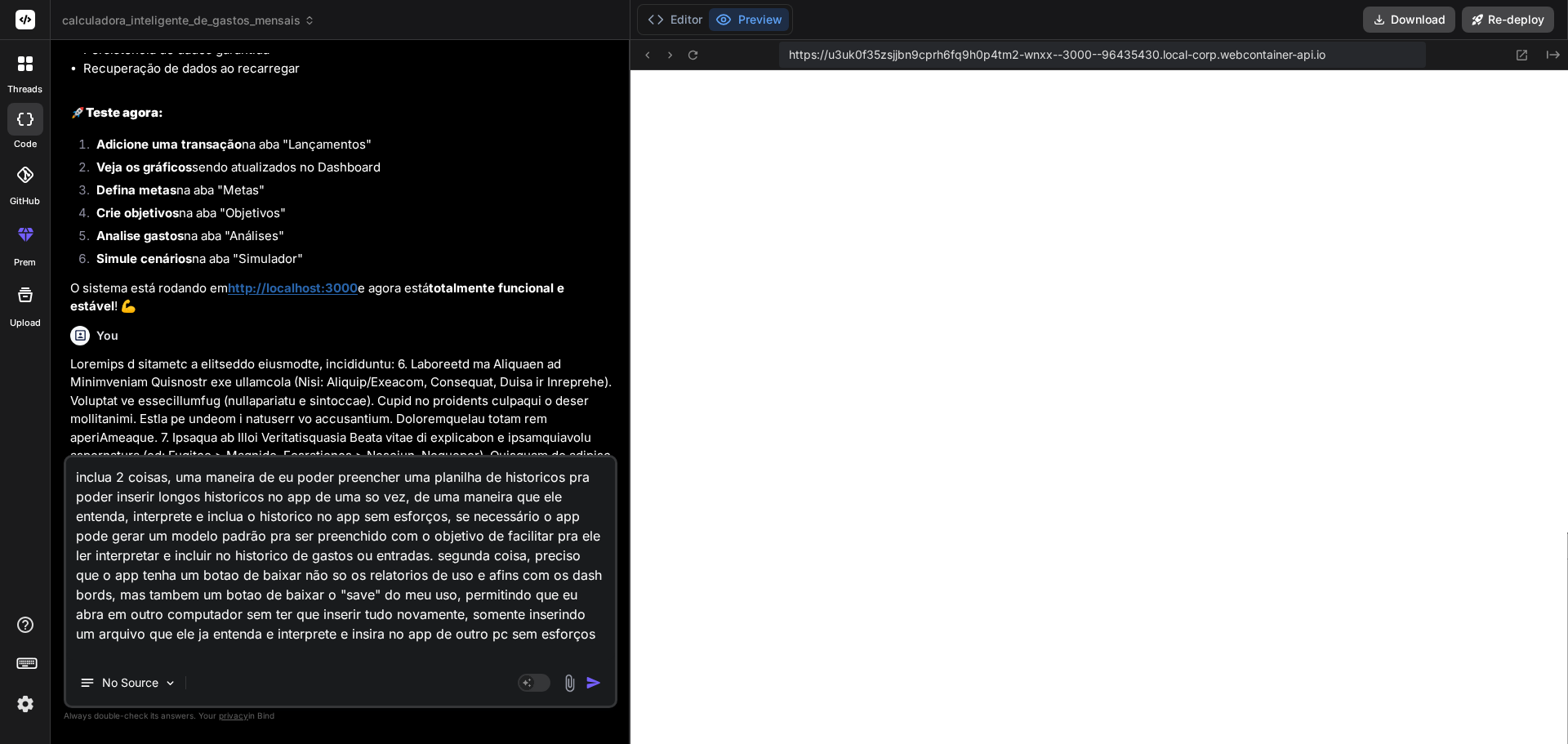 click on "inclua 2 coisas, uma maneira de eu poder preencher uma planilha de historicos pra poder inserir longos historicos no app de uma so vez, de uma maneira que ele entenda, interprete e inclua o historico no app sem esforços, se necessário o app pode gerar um modelo padrão pra ser preenchido com o objetivo de facilitar pra ele ler interpretar e incluir no historico de gastos ou entradas. segunda coisa, preciso que o app tenha um botao de baixar não so os relatorios de uso e afins com os dash bords, mas tambem um botao de baixar o "save" do meu uso, permitindo que eu abra em outro computador sem ter que inserir tudo novamente, somente inserindo um arquivo que ele ja entenda e interprete e insira no app de outro pc sem esforços" at bounding box center (341, 559) 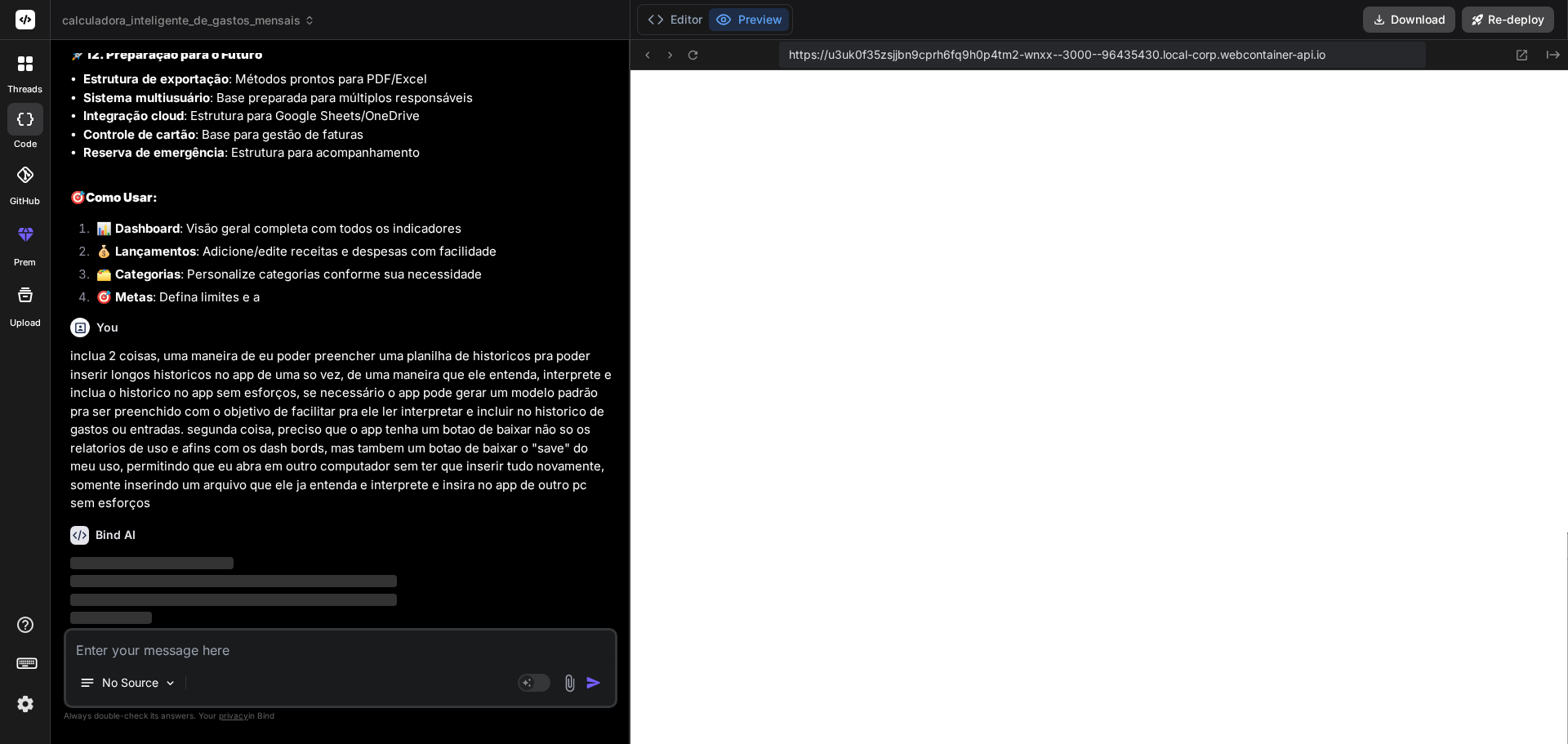 scroll, scrollTop: 6881, scrollLeft: 0, axis: vertical 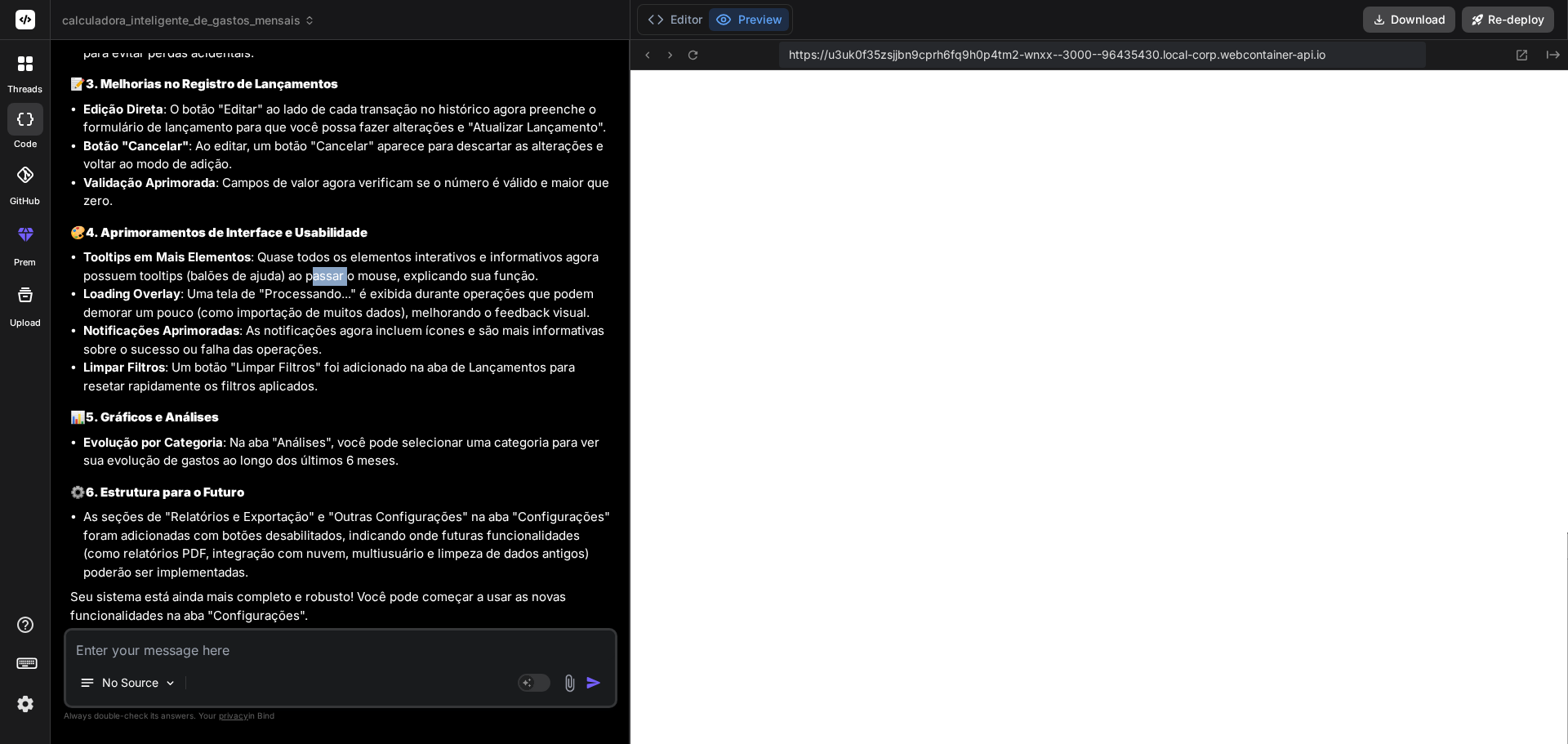 drag, startPoint x: 312, startPoint y: 296, endPoint x: 352, endPoint y: 295, distance: 40.0125 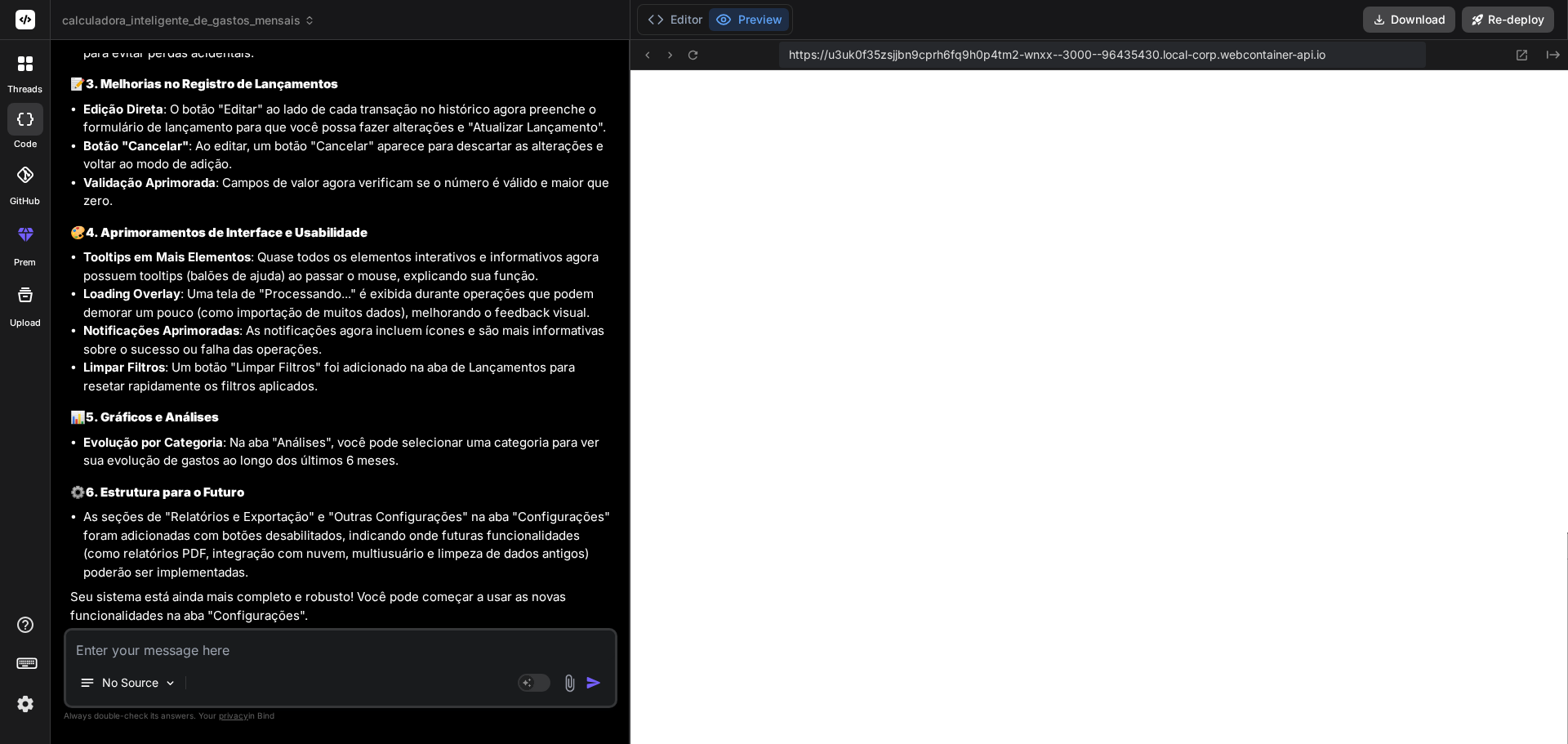 click on "Loading Overlay : Uma tela de "Processando..." é exibida durante operações que podem demorar um pouco (como importação de muitos dados), melhorando o feedback visual." at bounding box center [349, 303] 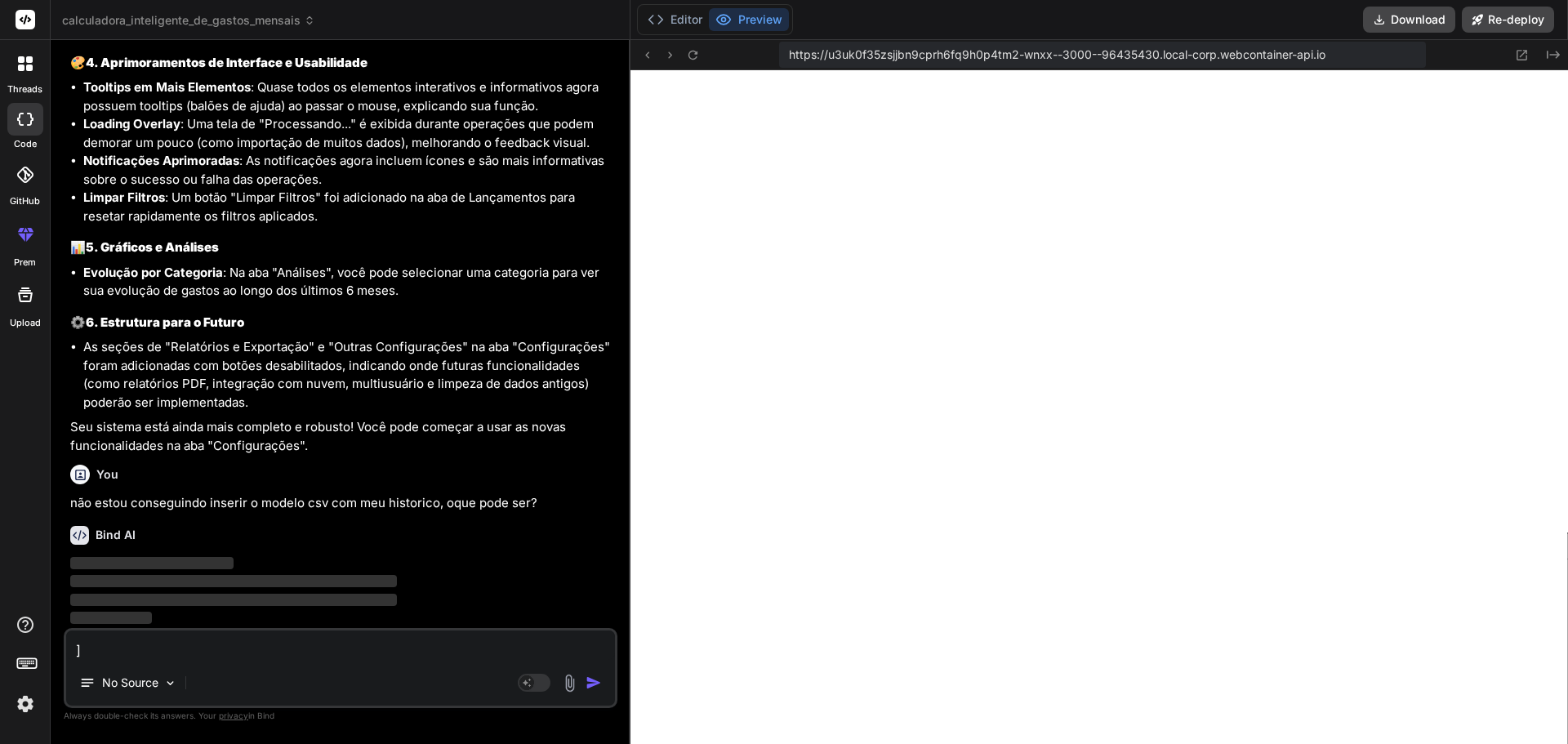 scroll, scrollTop: 8385, scrollLeft: 0, axis: vertical 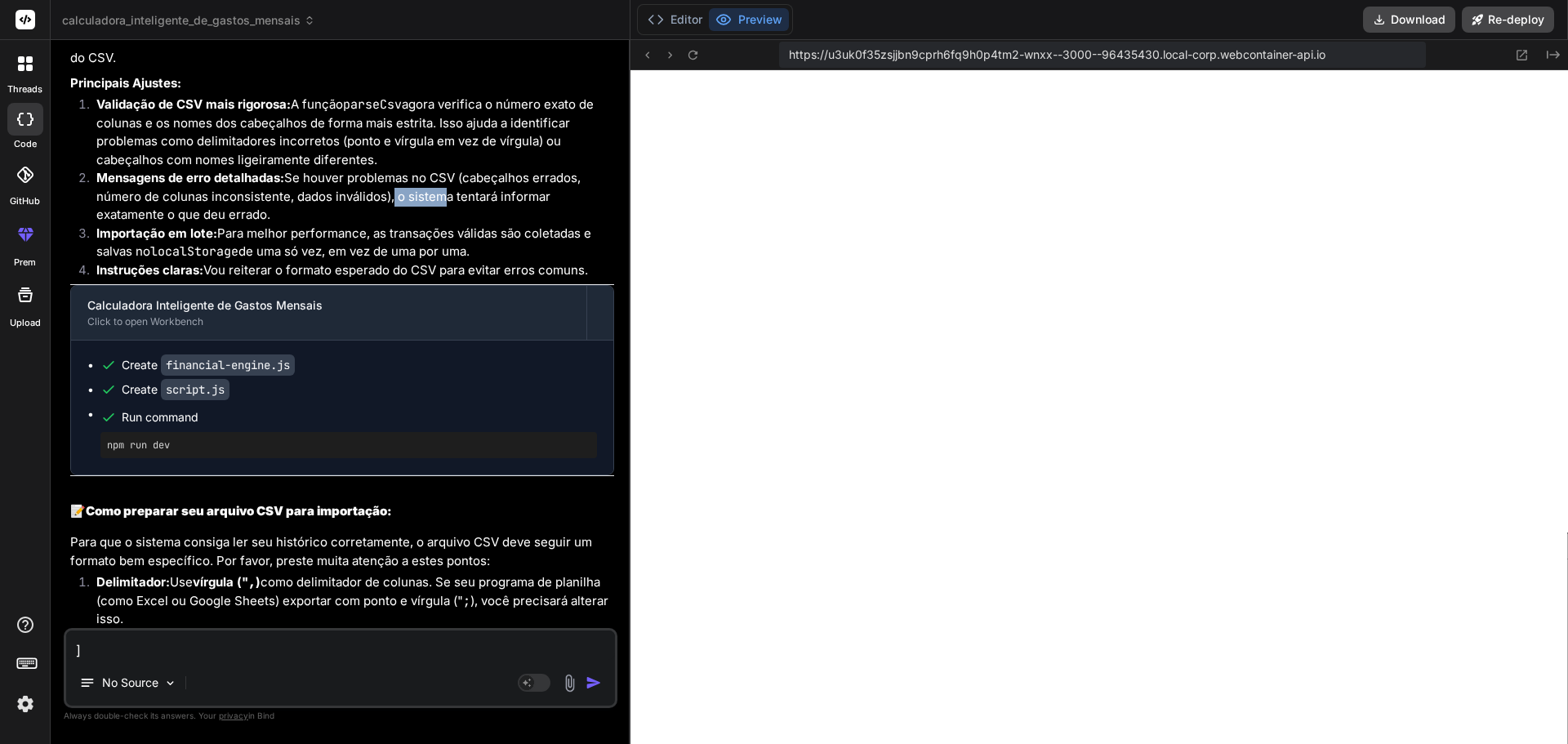 drag, startPoint x: 390, startPoint y: 350, endPoint x: 437, endPoint y: 349, distance: 47.010637 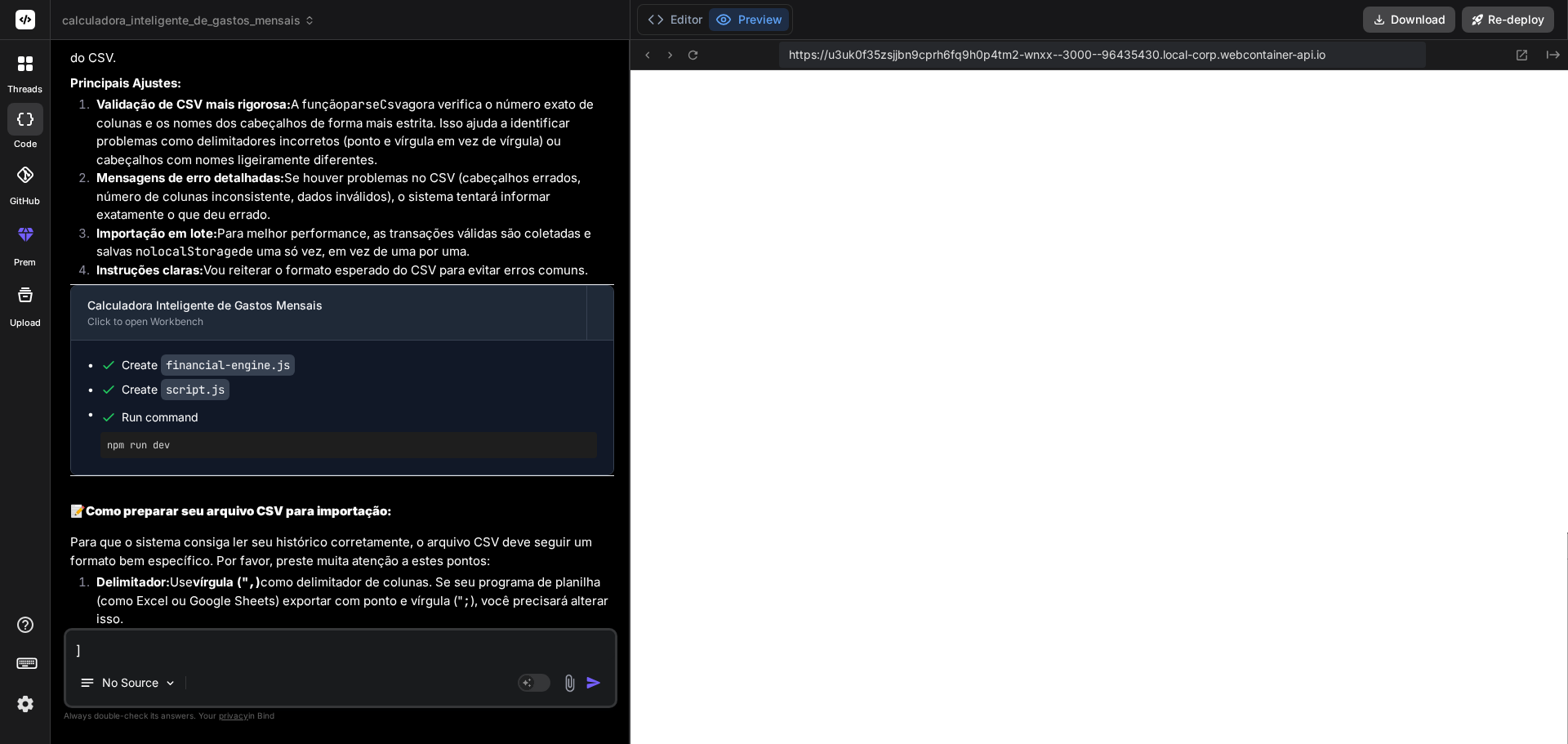 click on "Mensagens de erro detalhadas:  Se houver problemas no CSV (cabeçalhos errados, número de colunas inconsistente, dados inválidos), o sistema tentará informar exatamente o que deu errado." at bounding box center [349, 197] 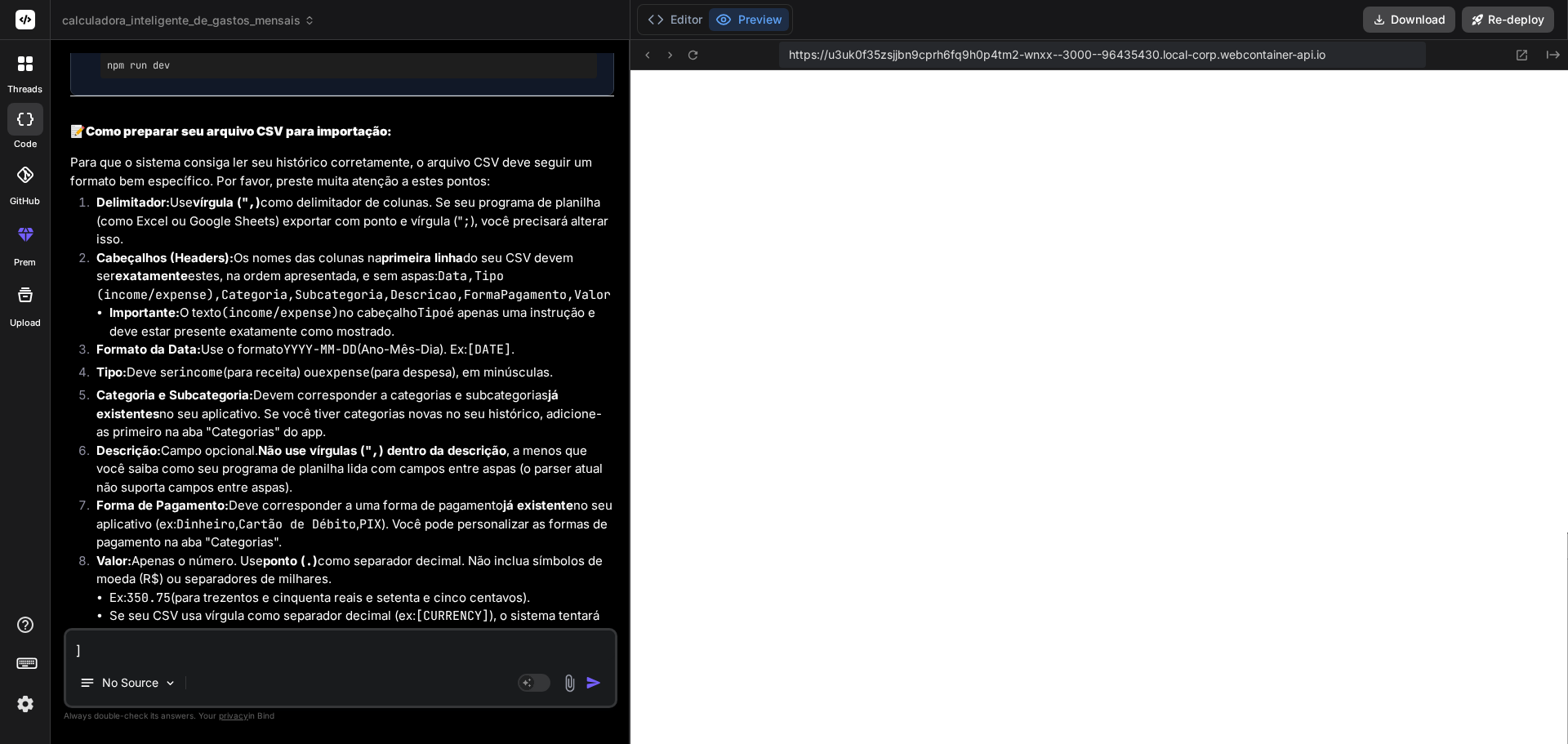 scroll, scrollTop: 9222, scrollLeft: 0, axis: vertical 